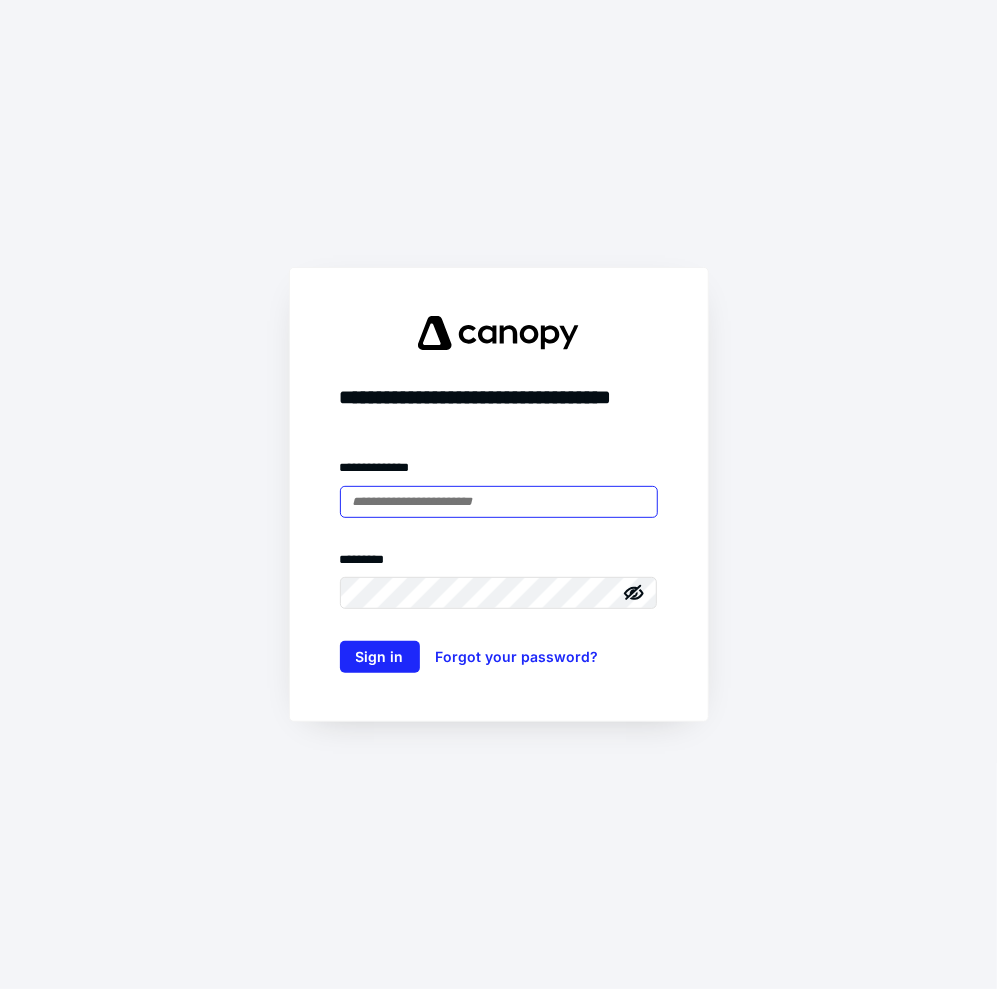 scroll, scrollTop: 0, scrollLeft: 0, axis: both 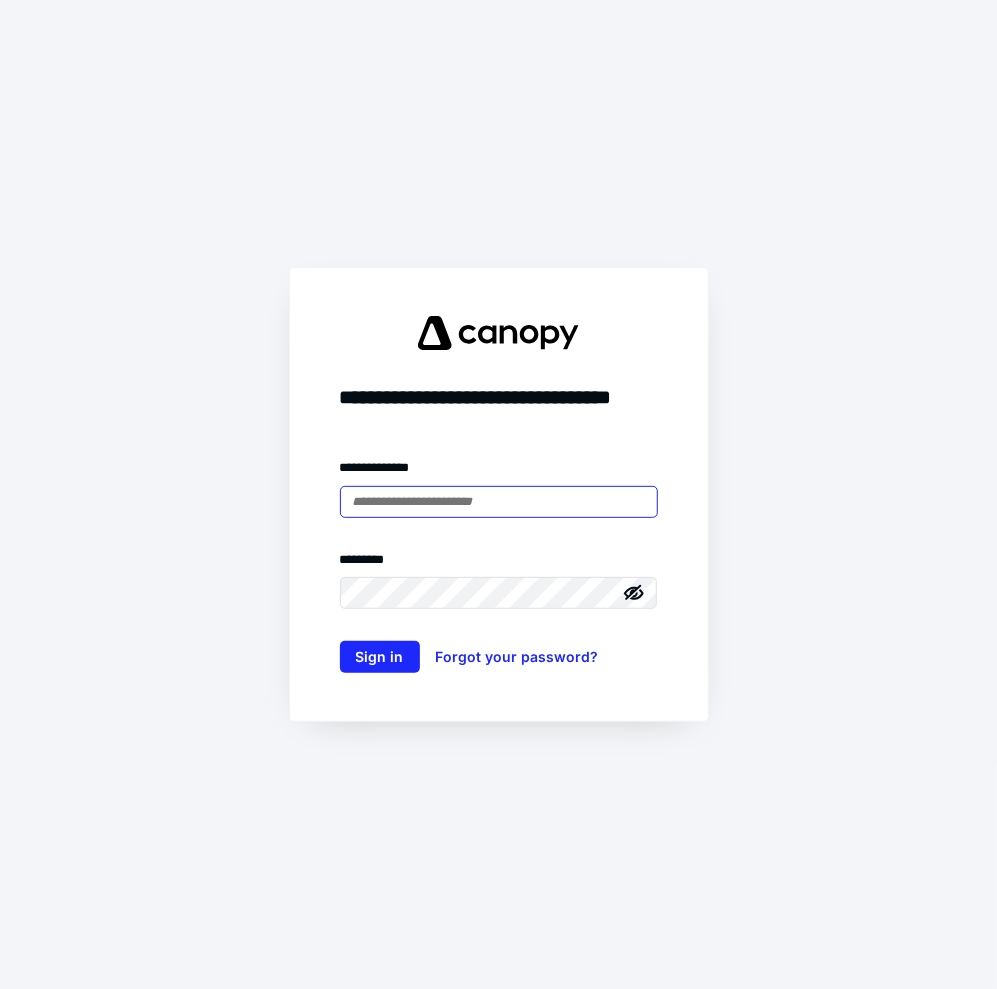 click at bounding box center (499, 502) 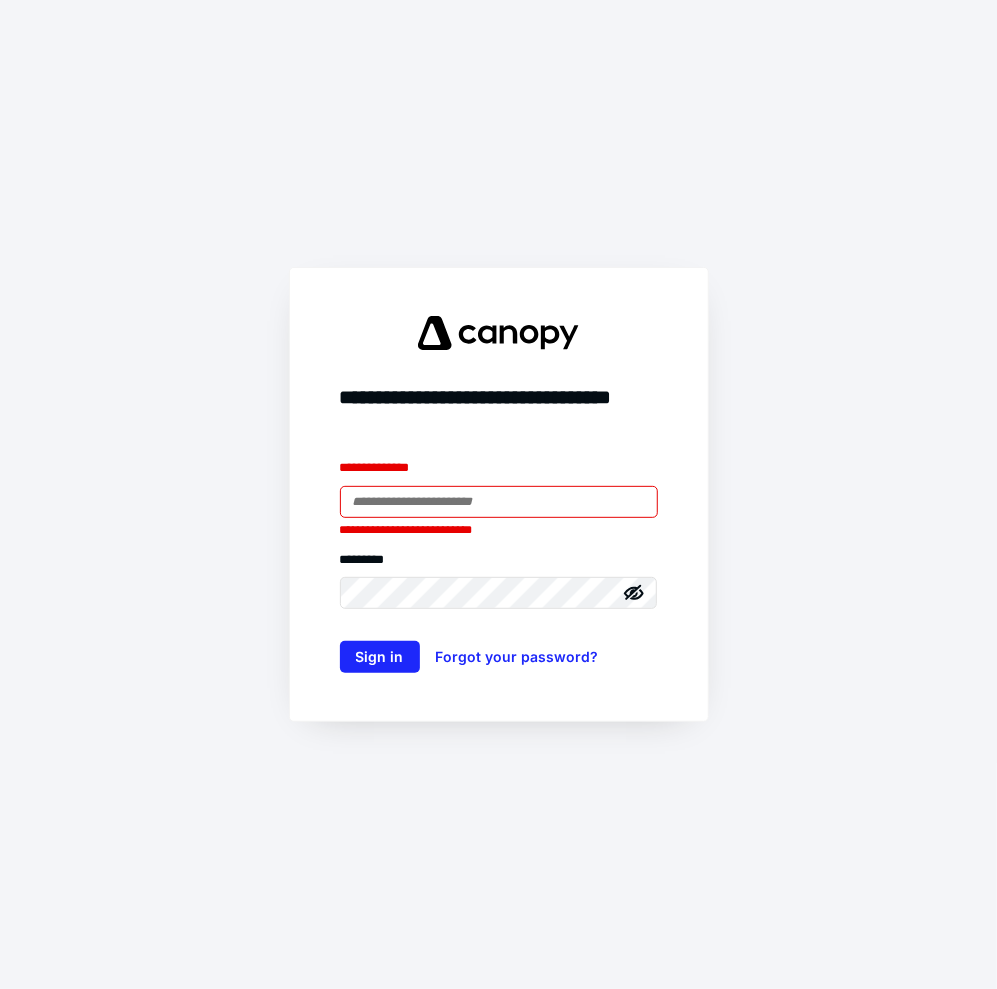 type on "**********" 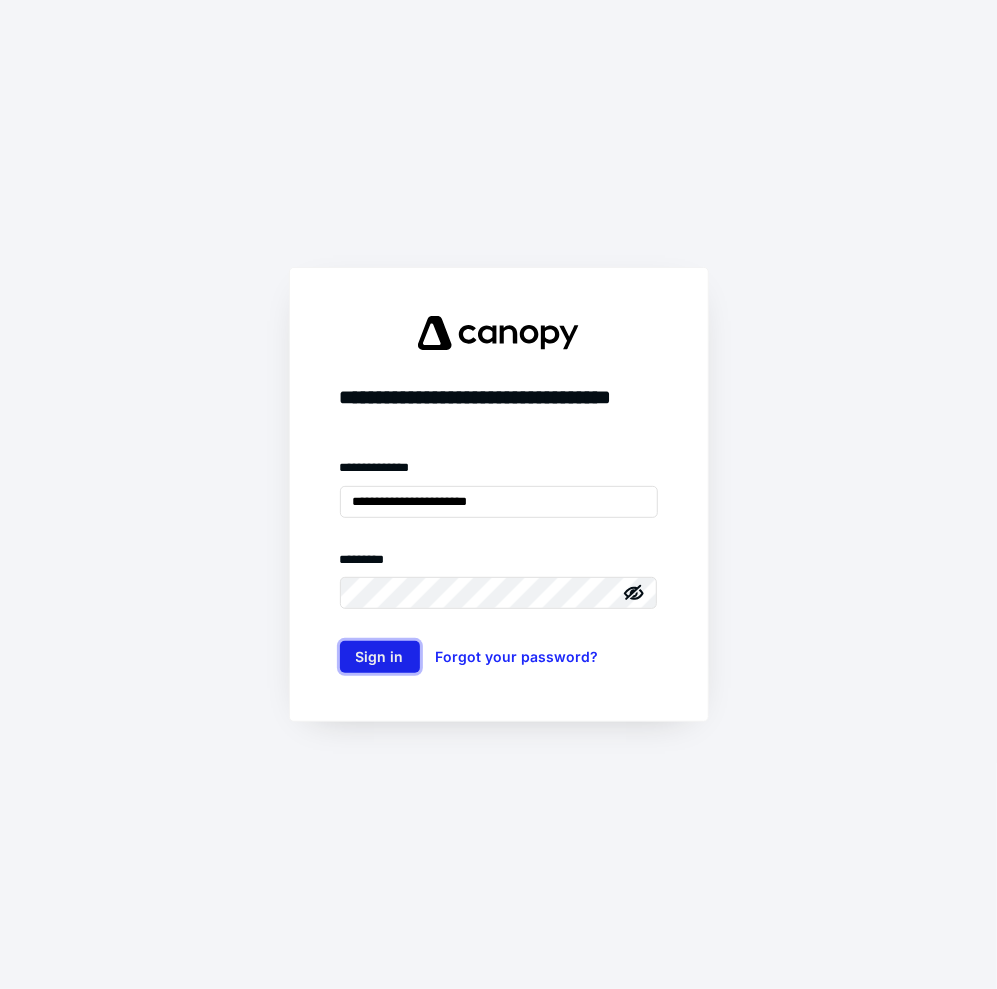 click on "Sign in" at bounding box center (380, 657) 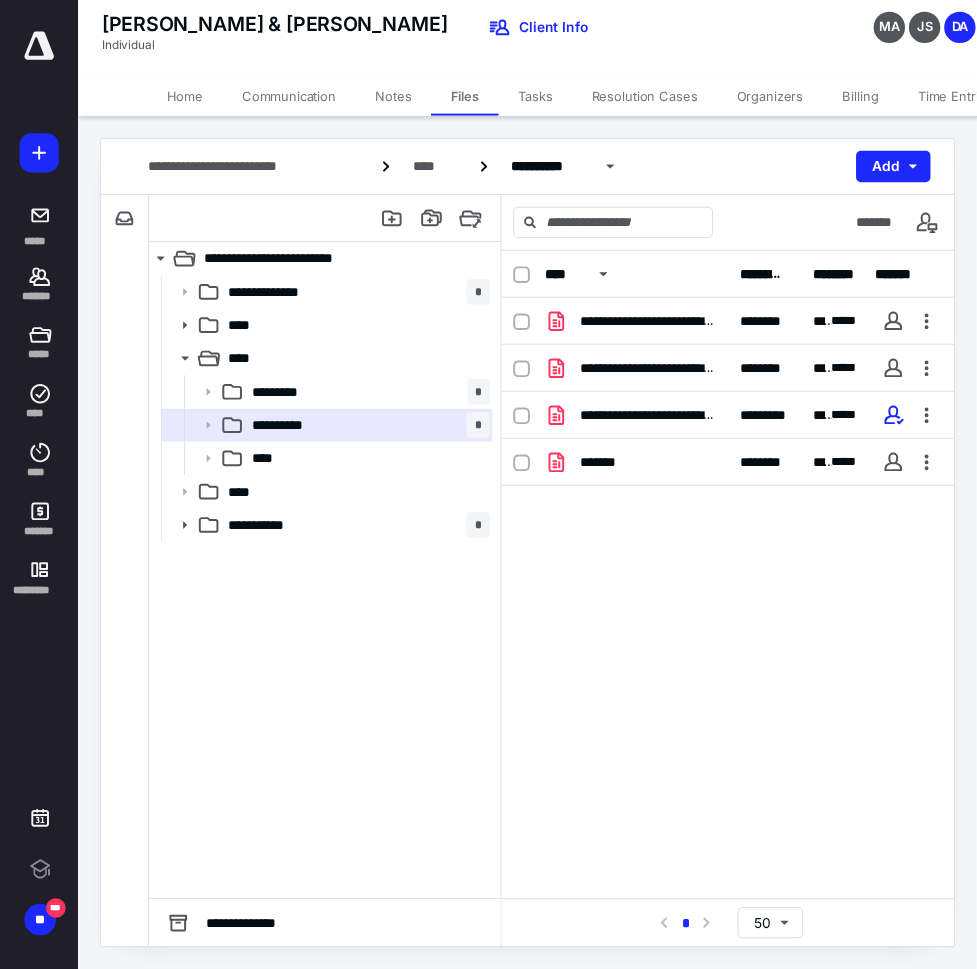 scroll, scrollTop: 0, scrollLeft: 0, axis: both 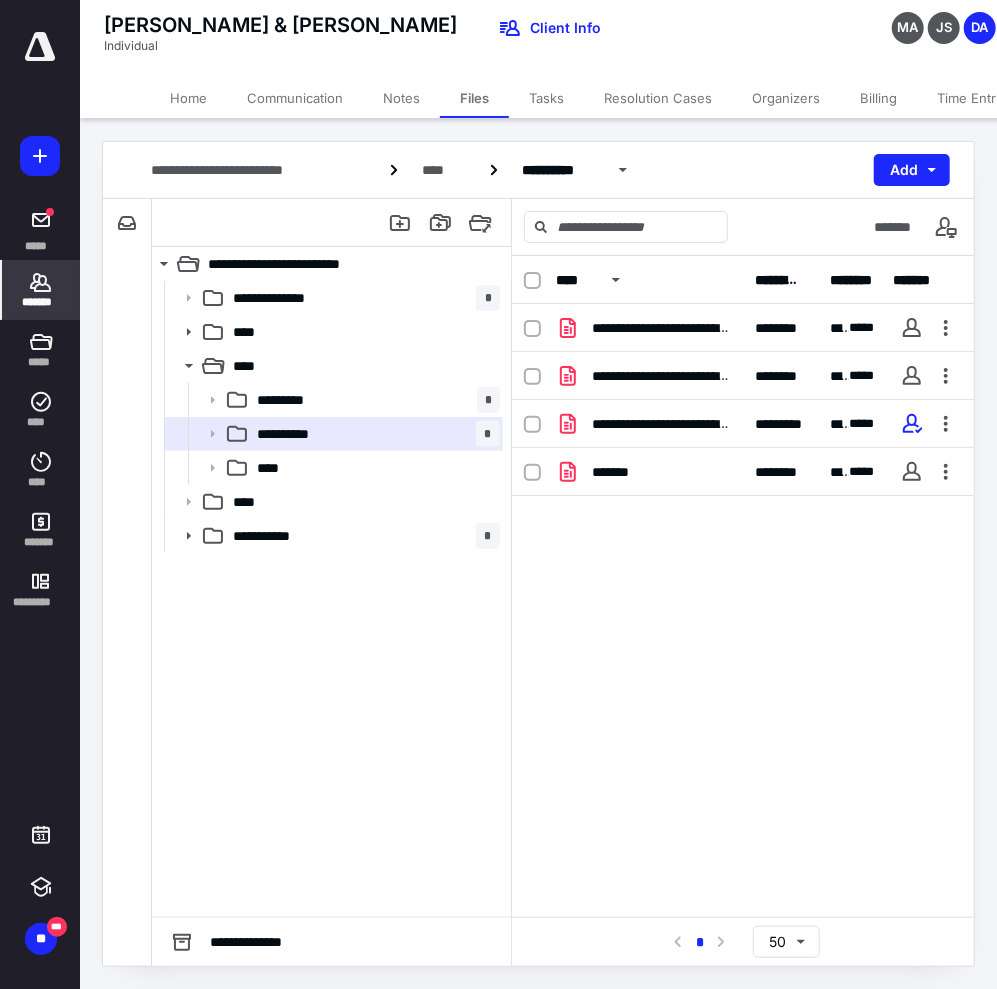 click on "*******" at bounding box center (41, 290) 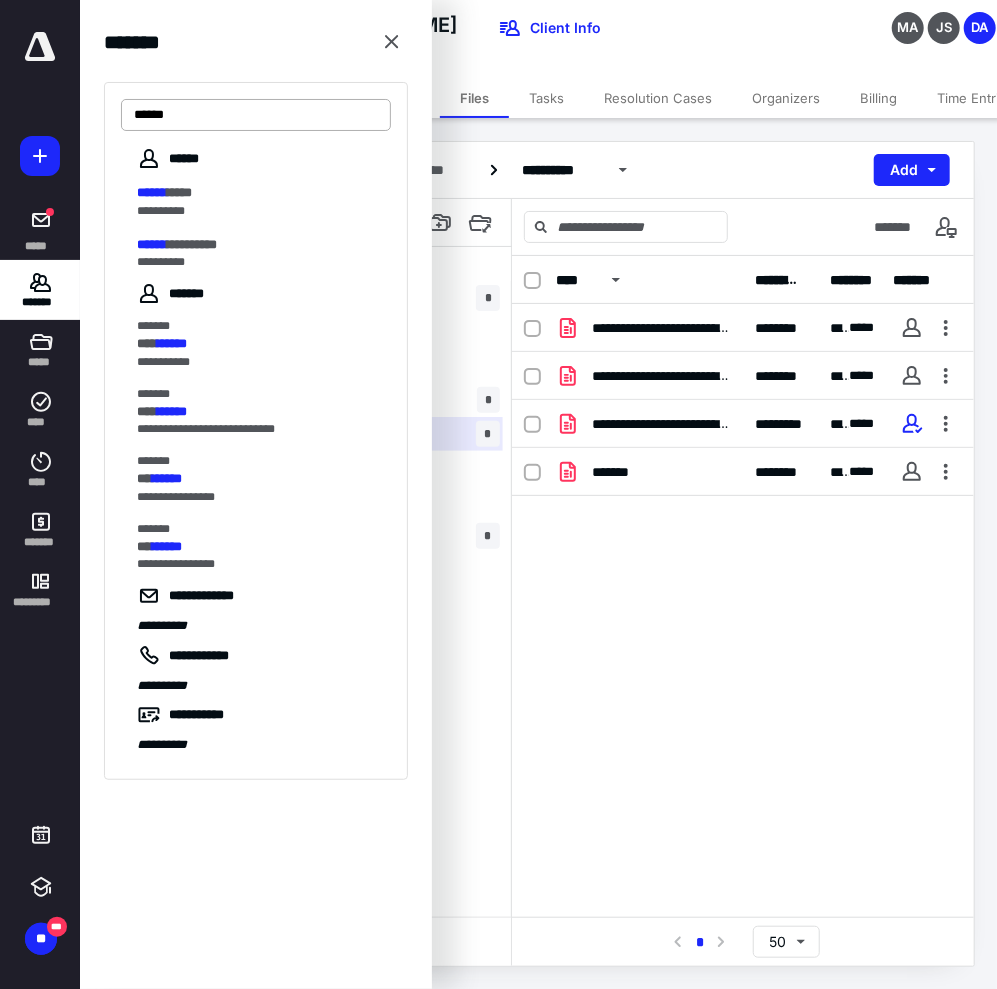 click on "******" at bounding box center [256, 115] 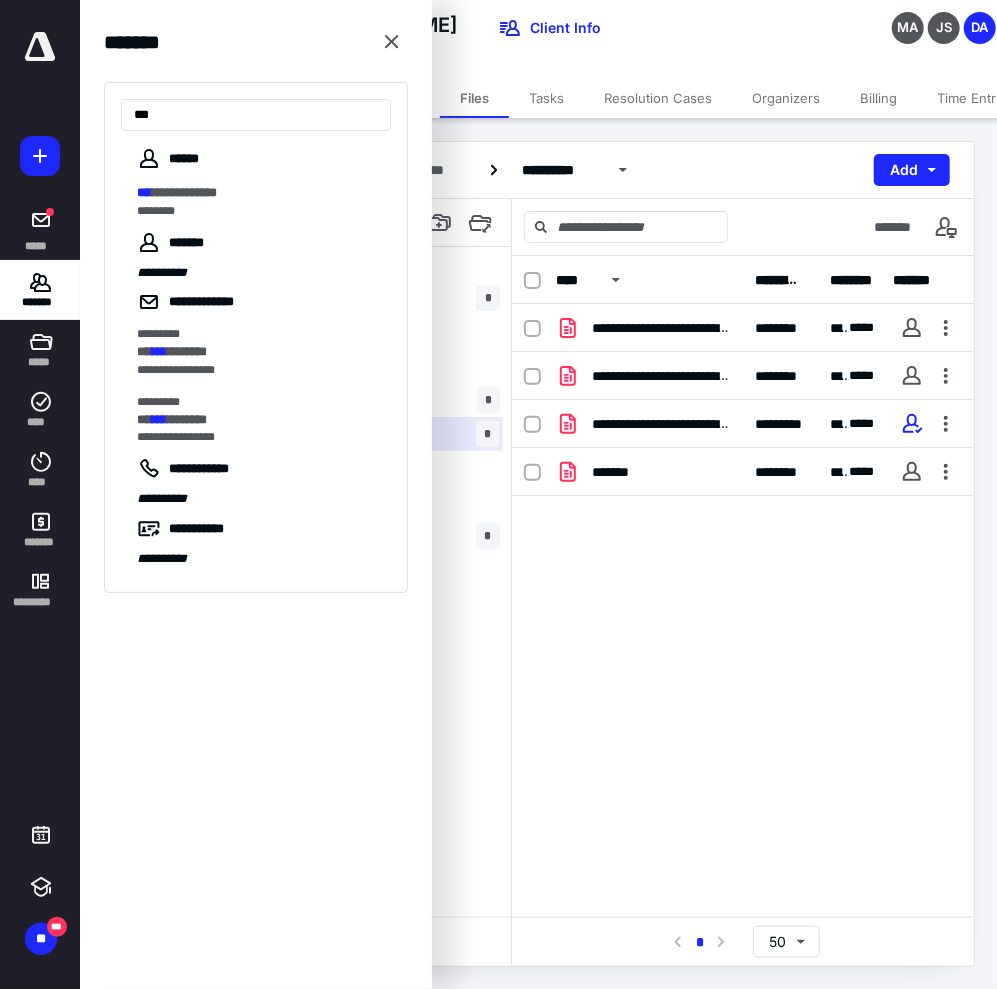 type on "***" 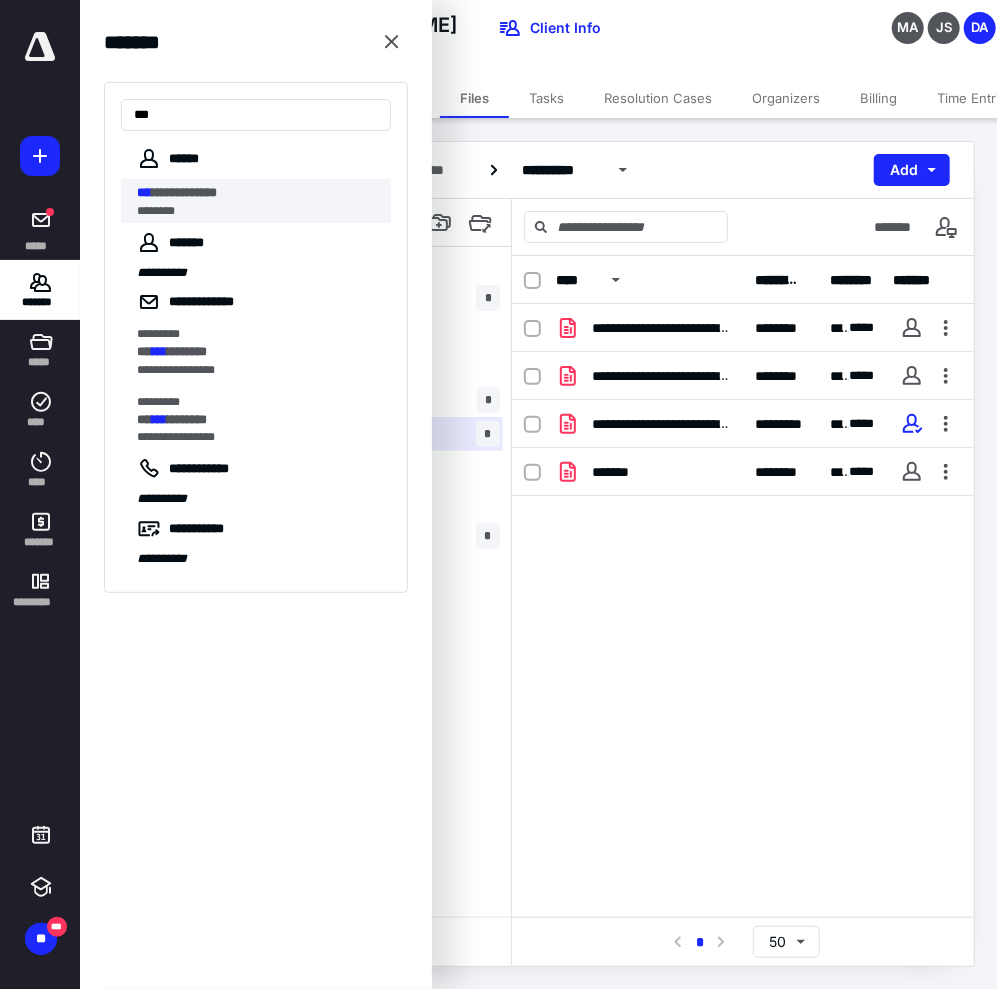 click on "**********" at bounding box center [184, 192] 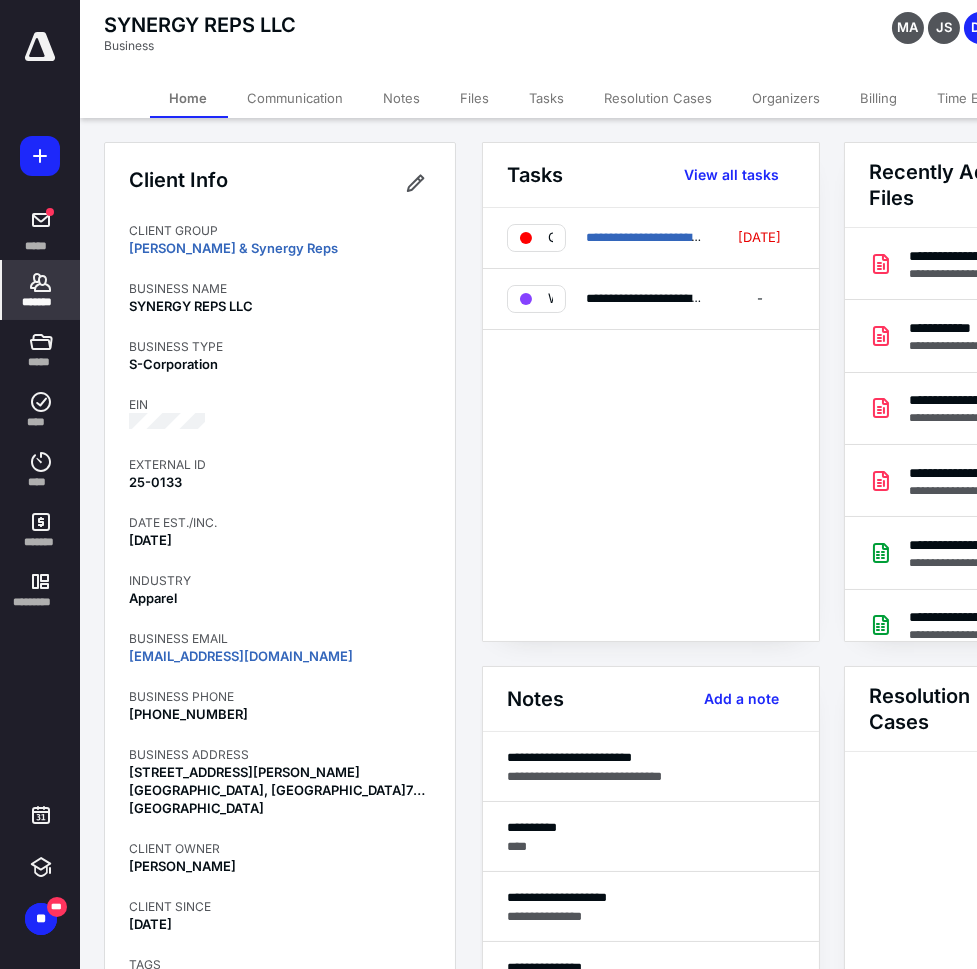 click on "Files" at bounding box center (475, 98) 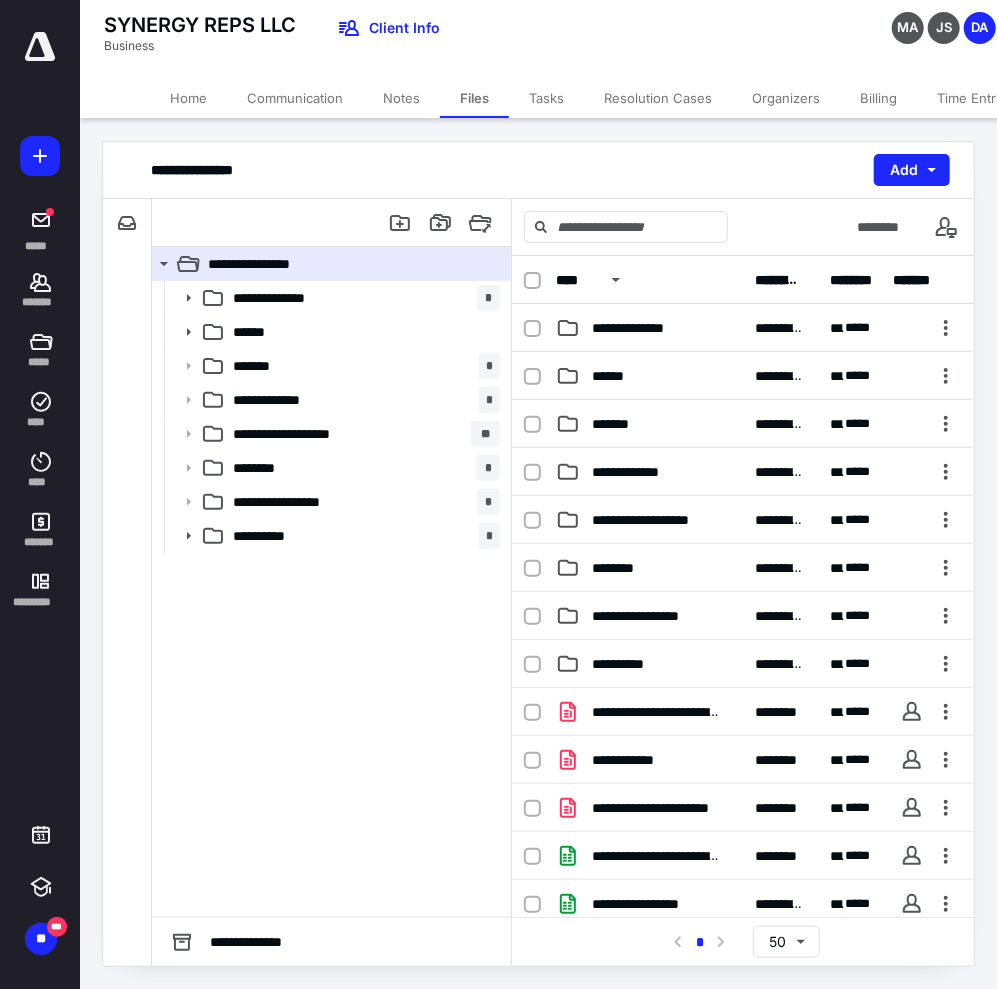 click on "Tasks" at bounding box center [546, 98] 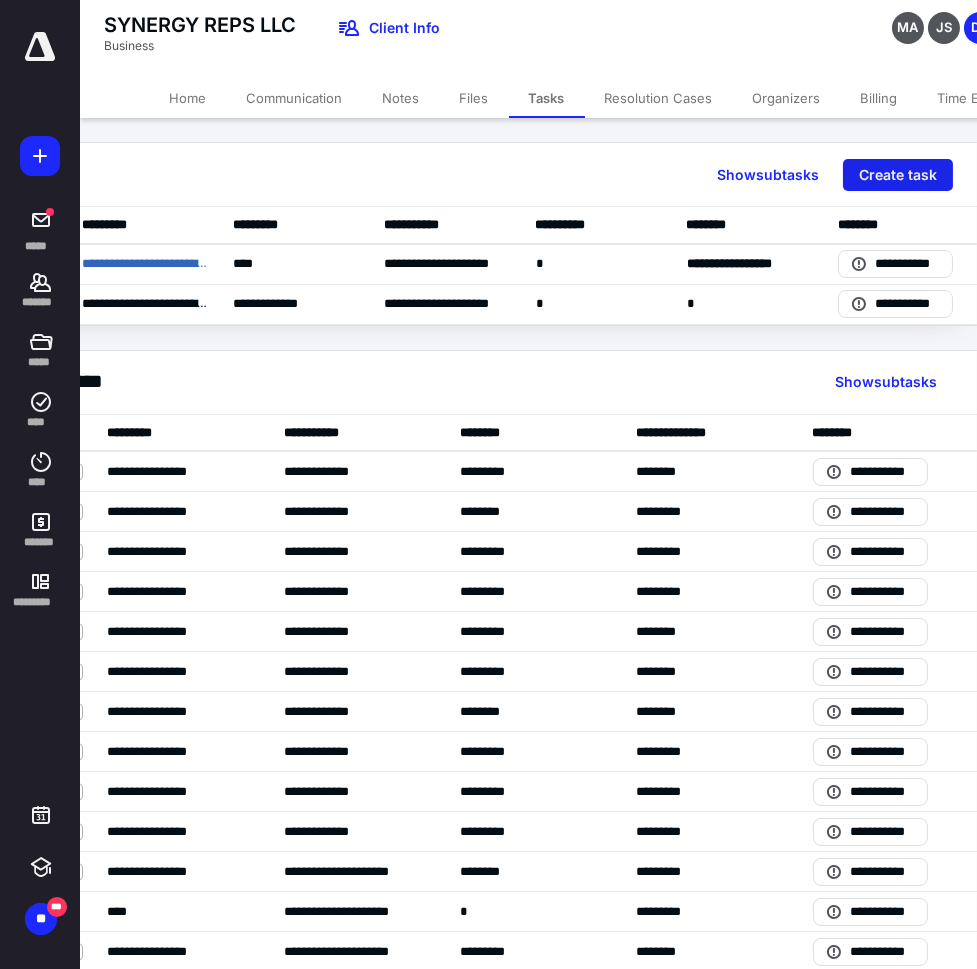 click on "Create task" at bounding box center [898, 175] 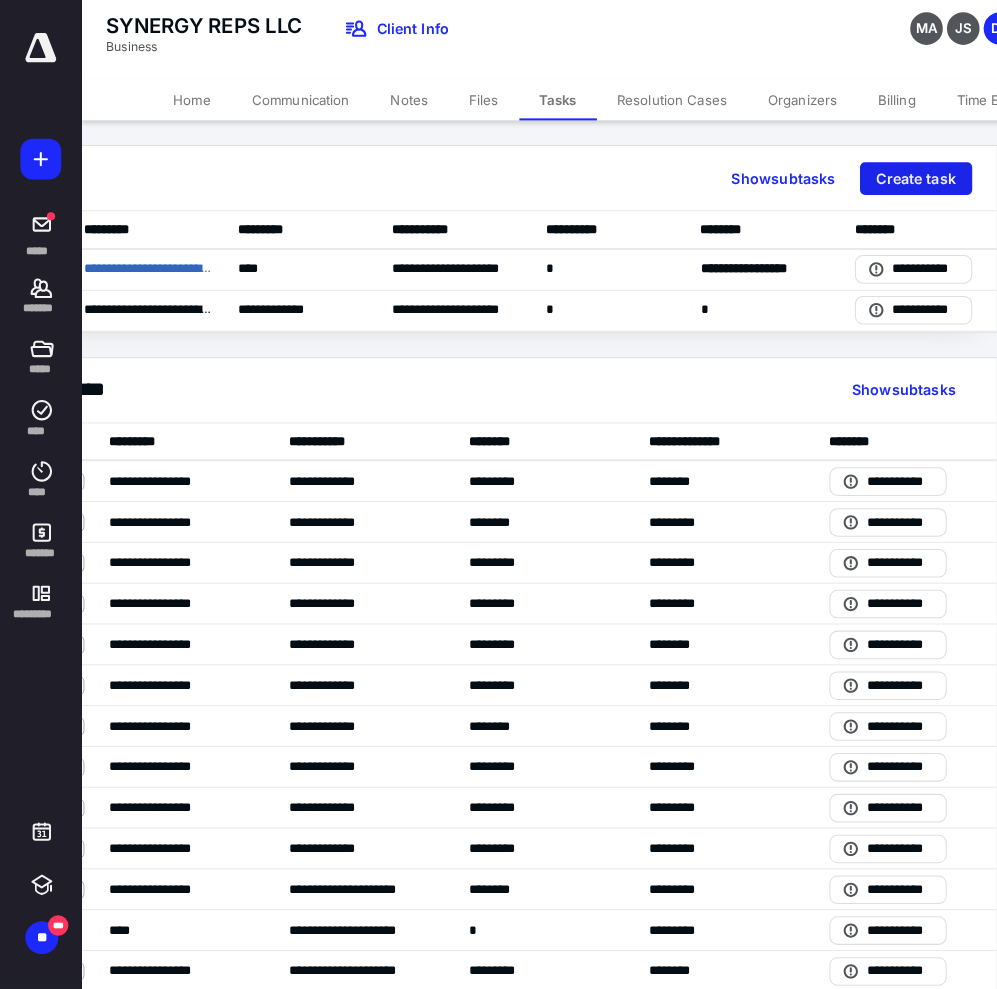 scroll, scrollTop: 0, scrollLeft: 166, axis: horizontal 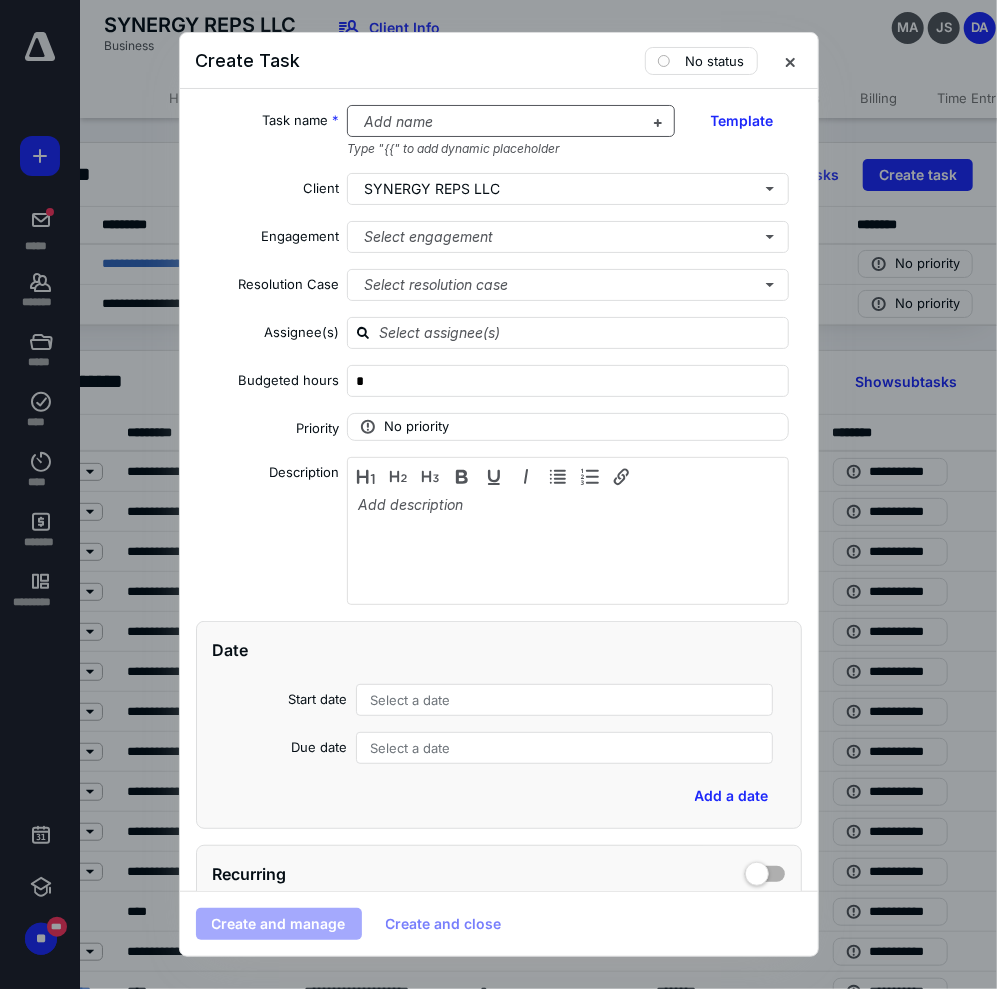 click at bounding box center (499, 122) 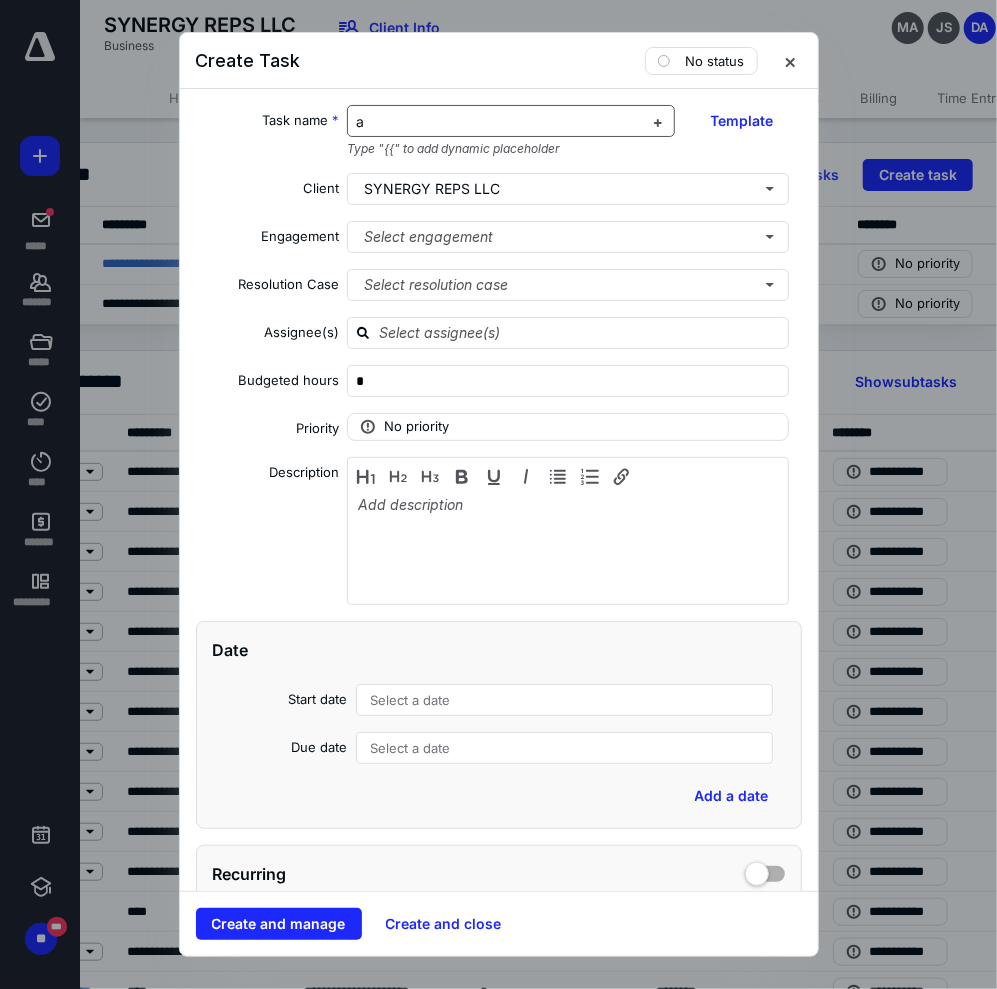 type 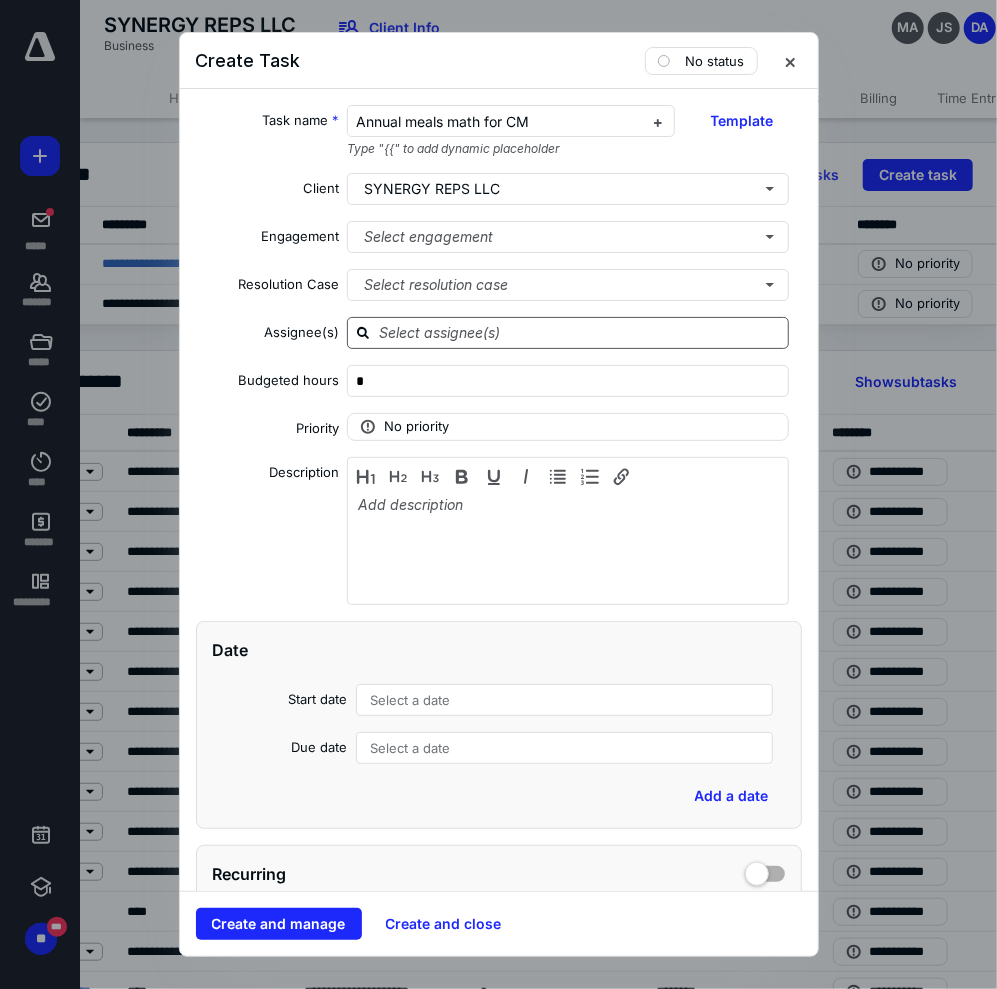 click at bounding box center (580, 332) 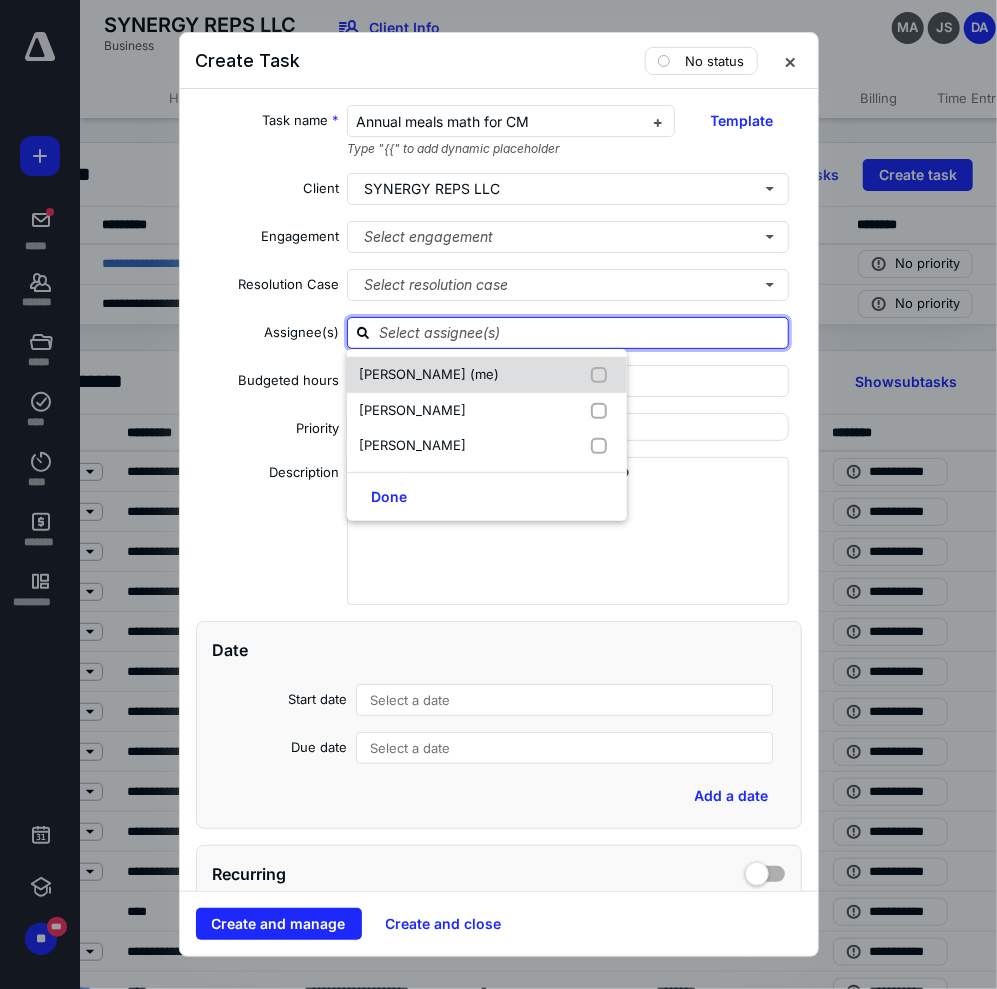 click on "[PERSON_NAME] (me)" at bounding box center [487, 375] 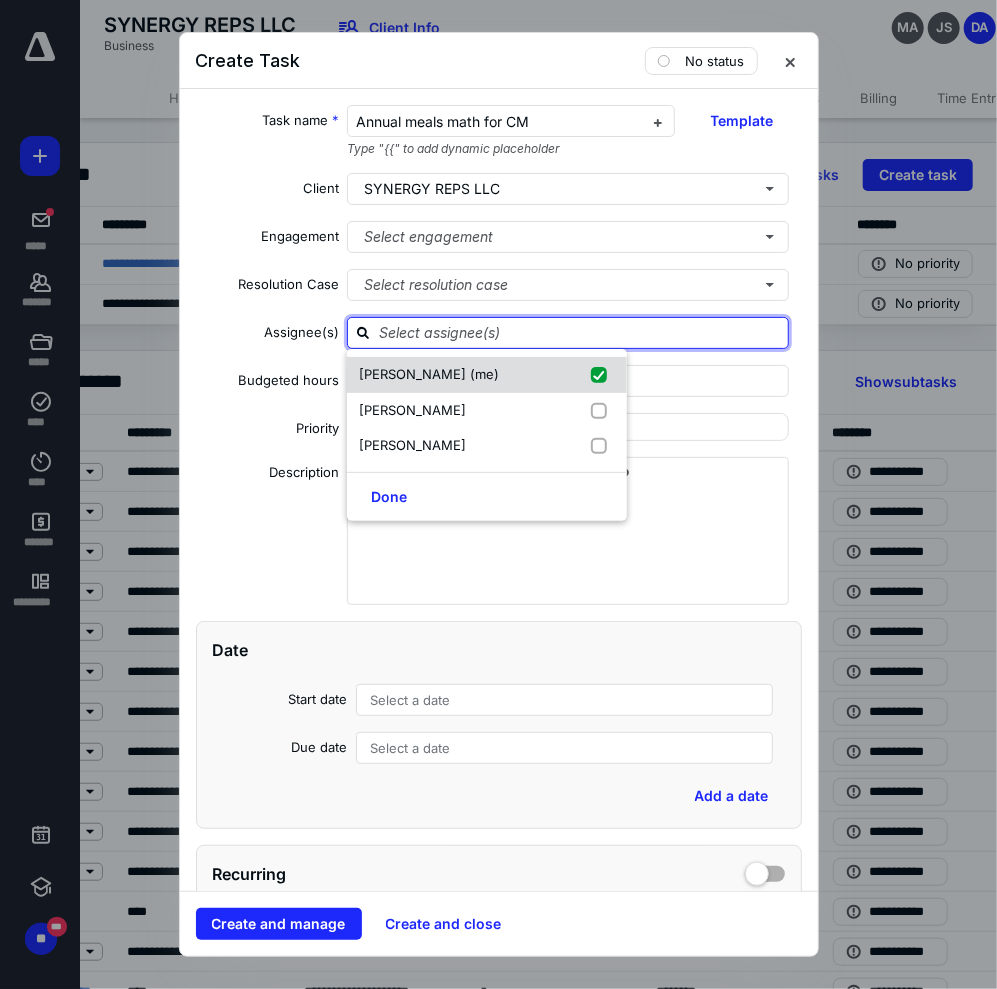 checkbox on "true" 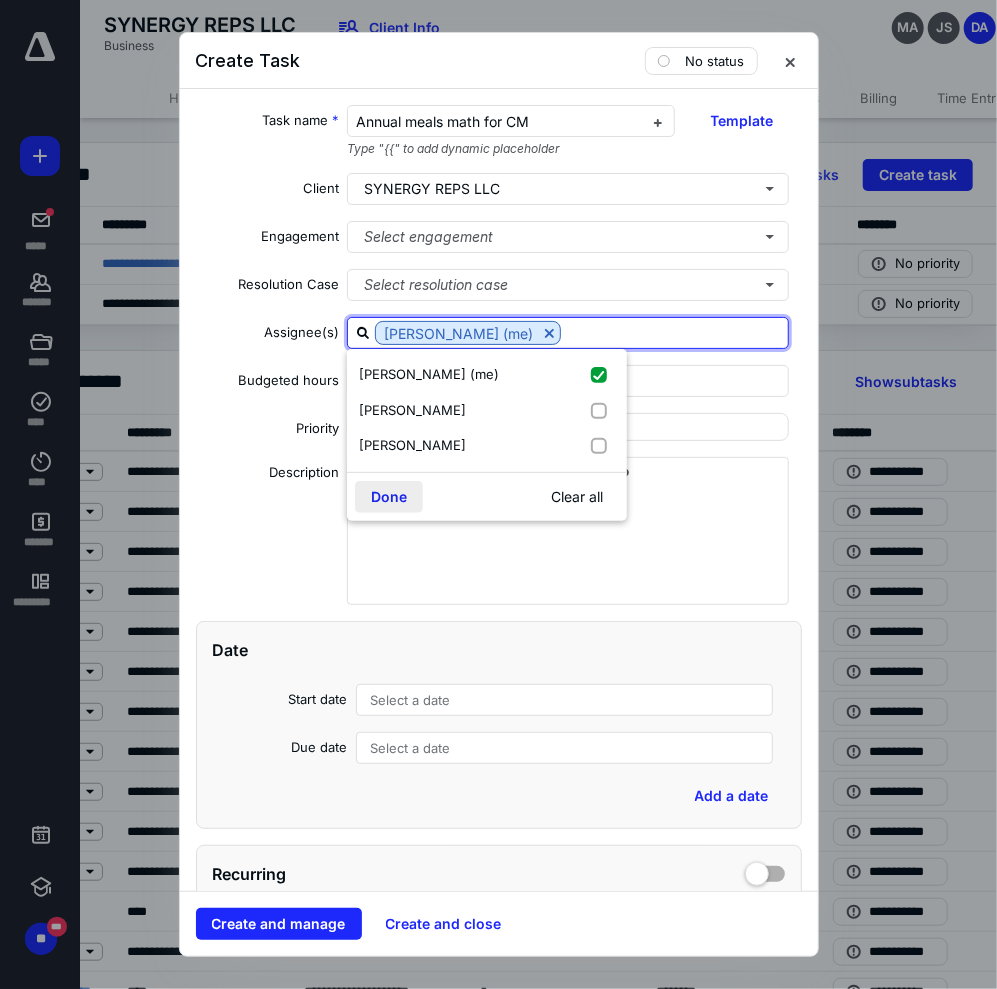 click on "Done" at bounding box center (389, 497) 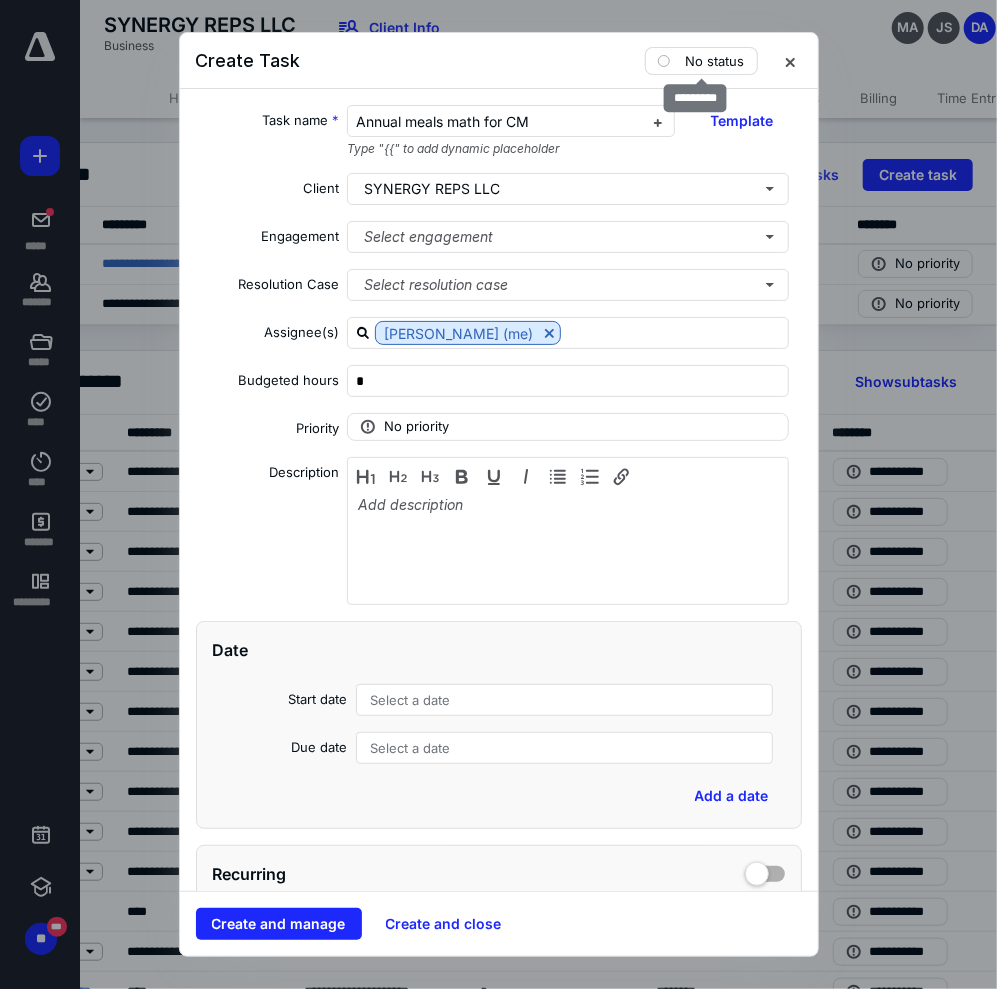 click on "No status" at bounding box center (715, 61) 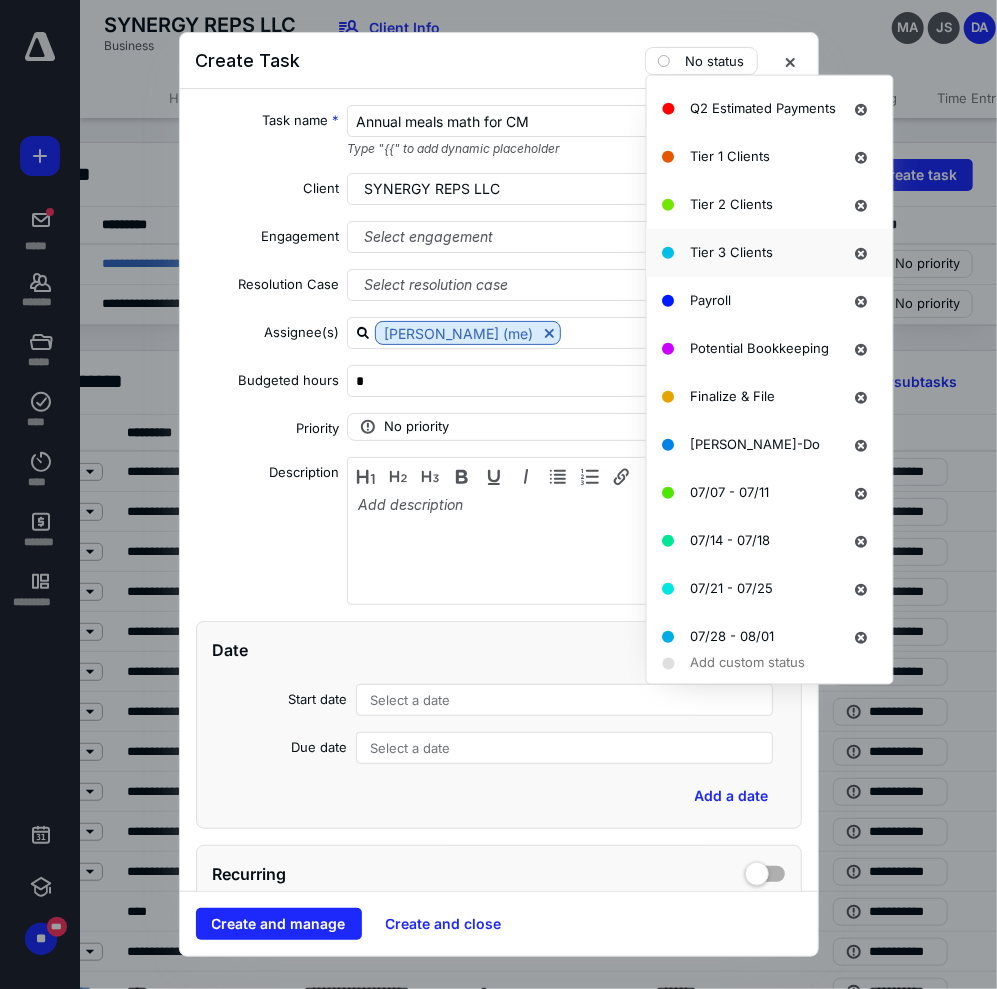 scroll, scrollTop: 567, scrollLeft: 0, axis: vertical 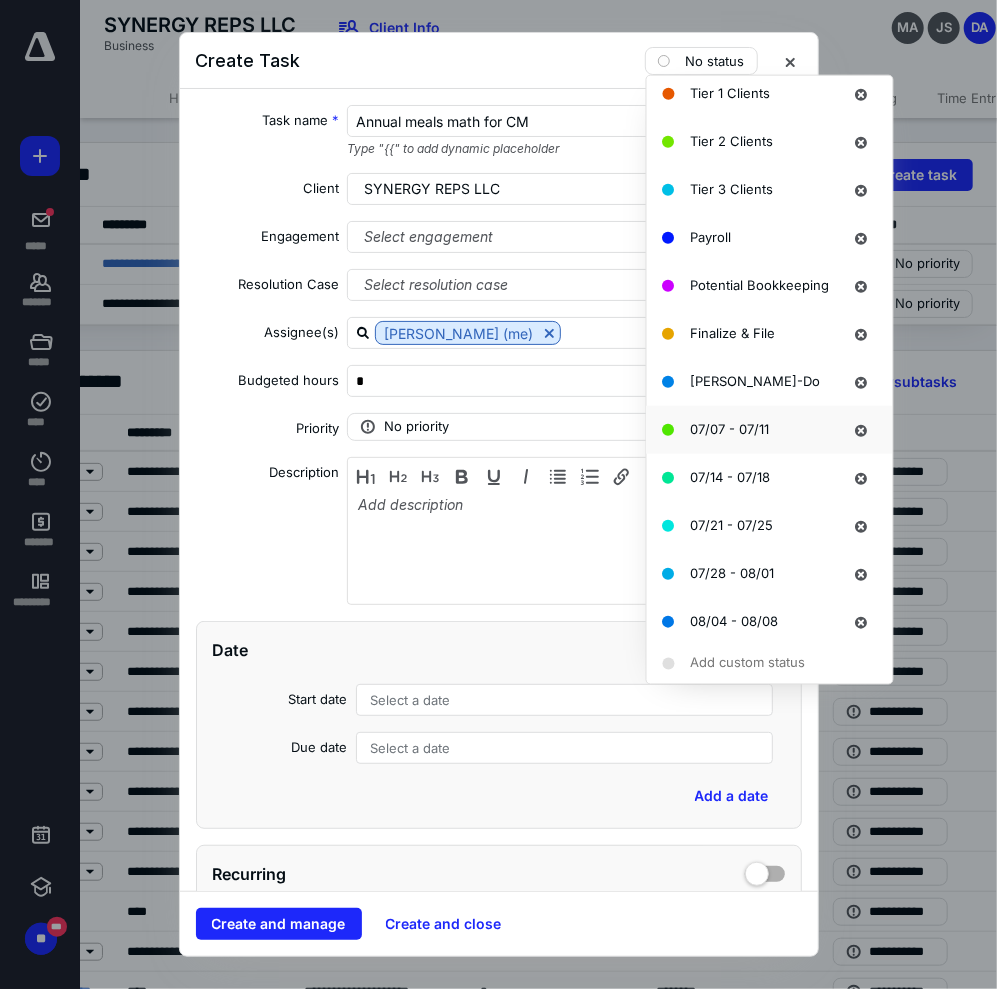 click on "07/07 - 07/11" at bounding box center (730, 428) 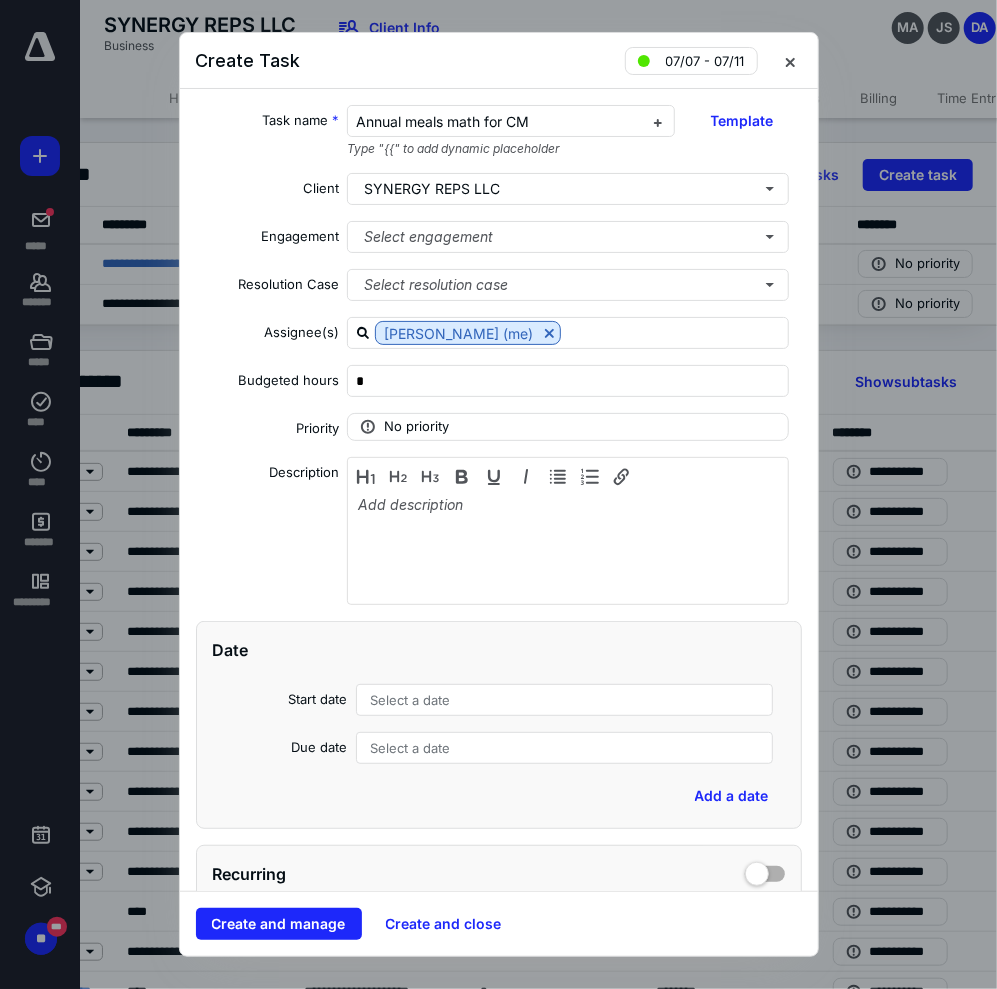 click on "Select a date" at bounding box center [565, 748] 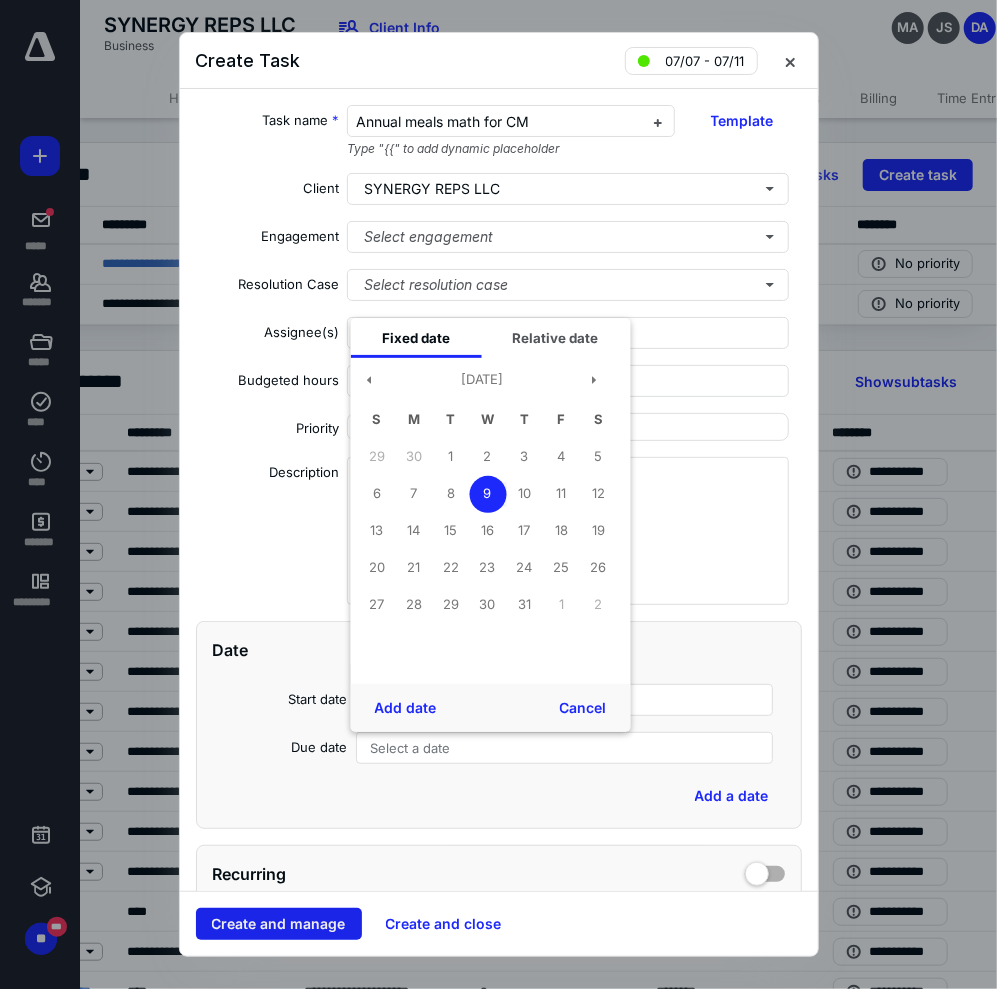 click on "Create and manage" at bounding box center (279, 924) 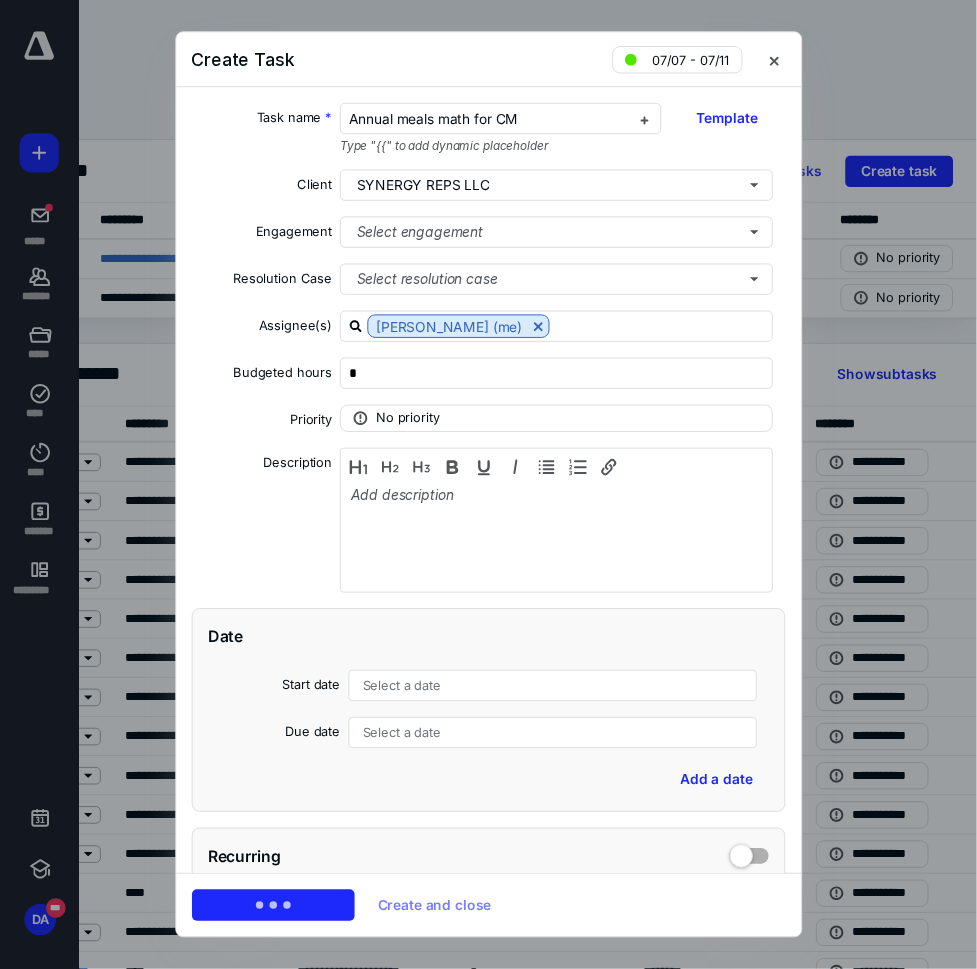 scroll, scrollTop: 0, scrollLeft: 0, axis: both 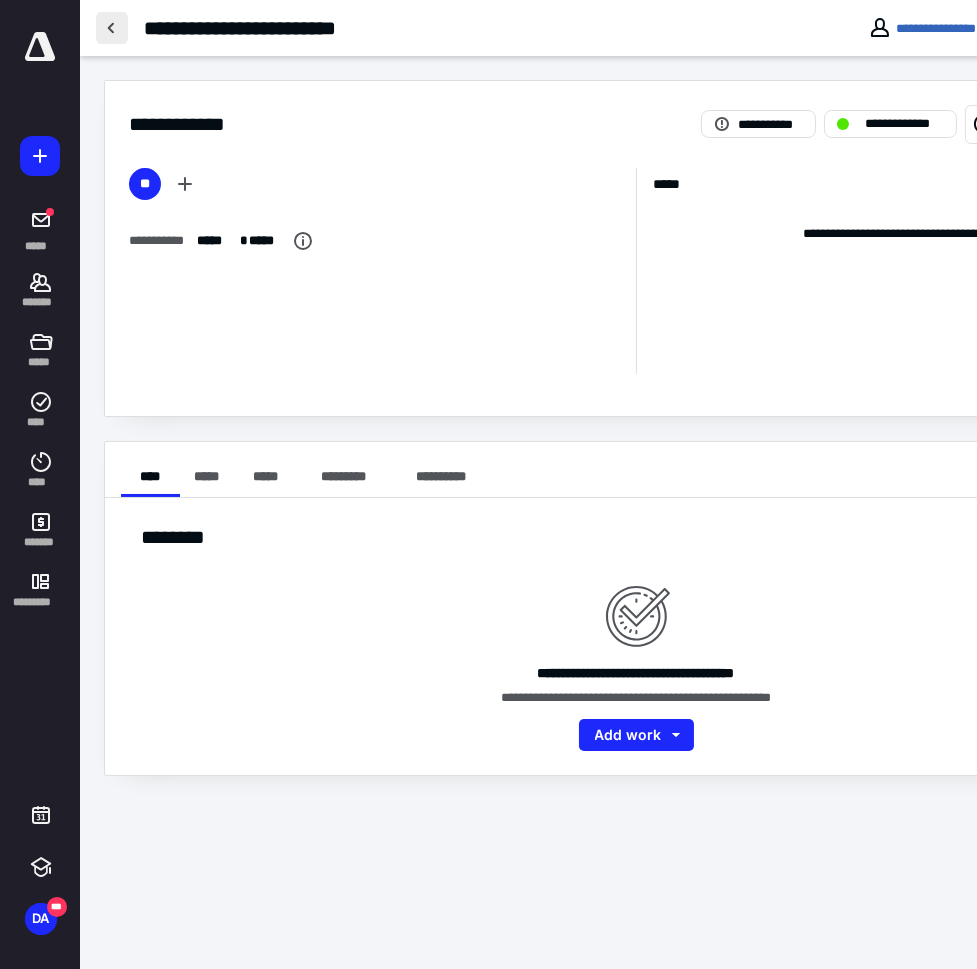 click at bounding box center (112, 28) 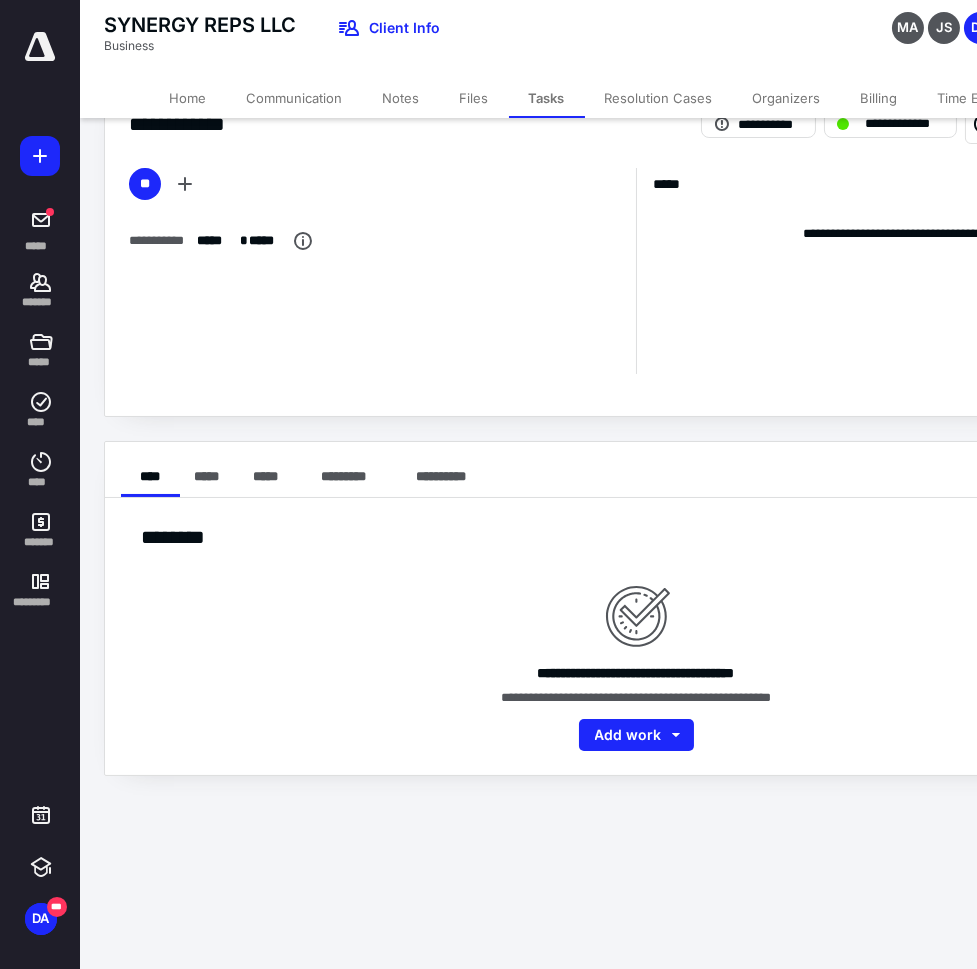 scroll, scrollTop: 0, scrollLeft: 166, axis: horizontal 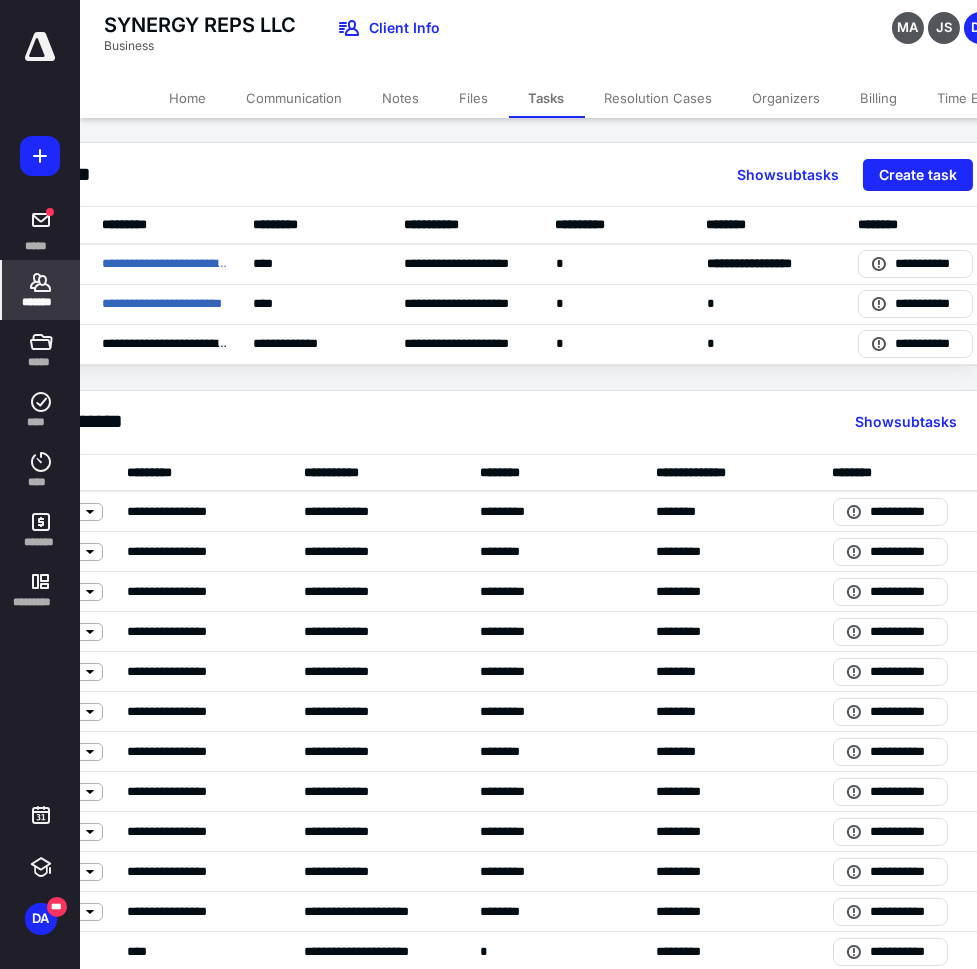 click on "*******" at bounding box center [41, 290] 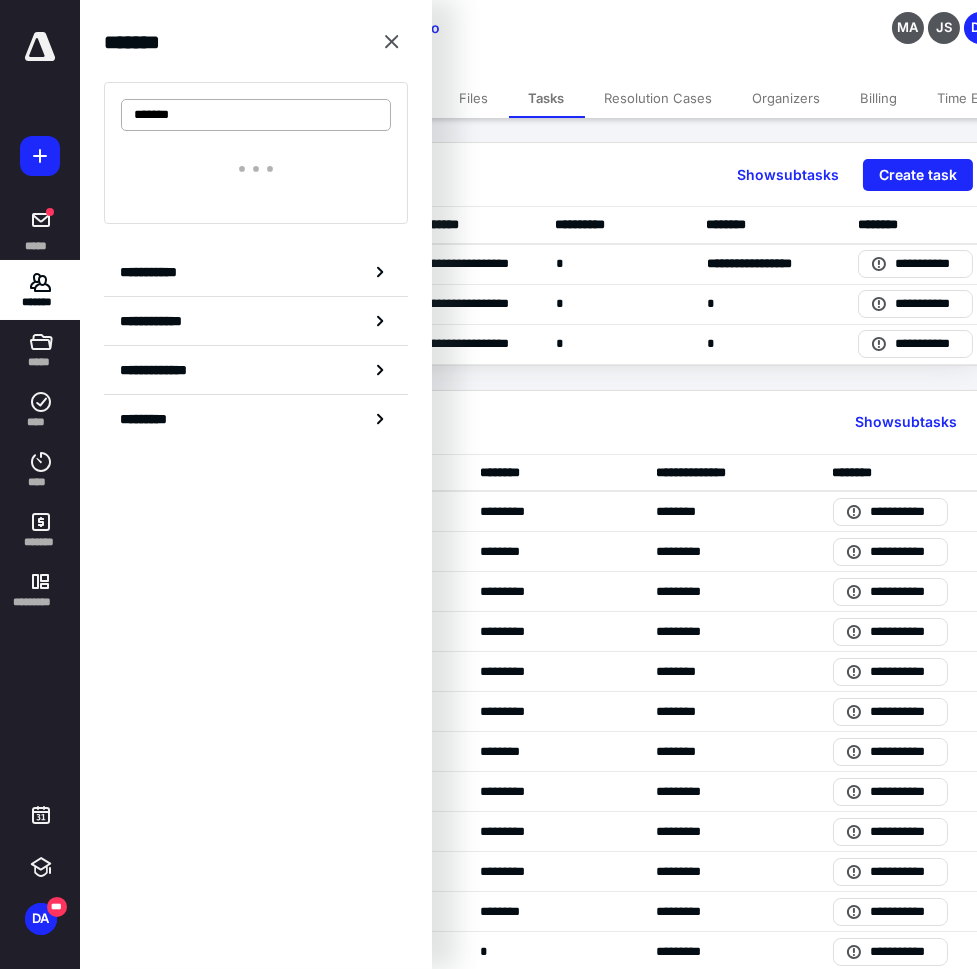 type on "********" 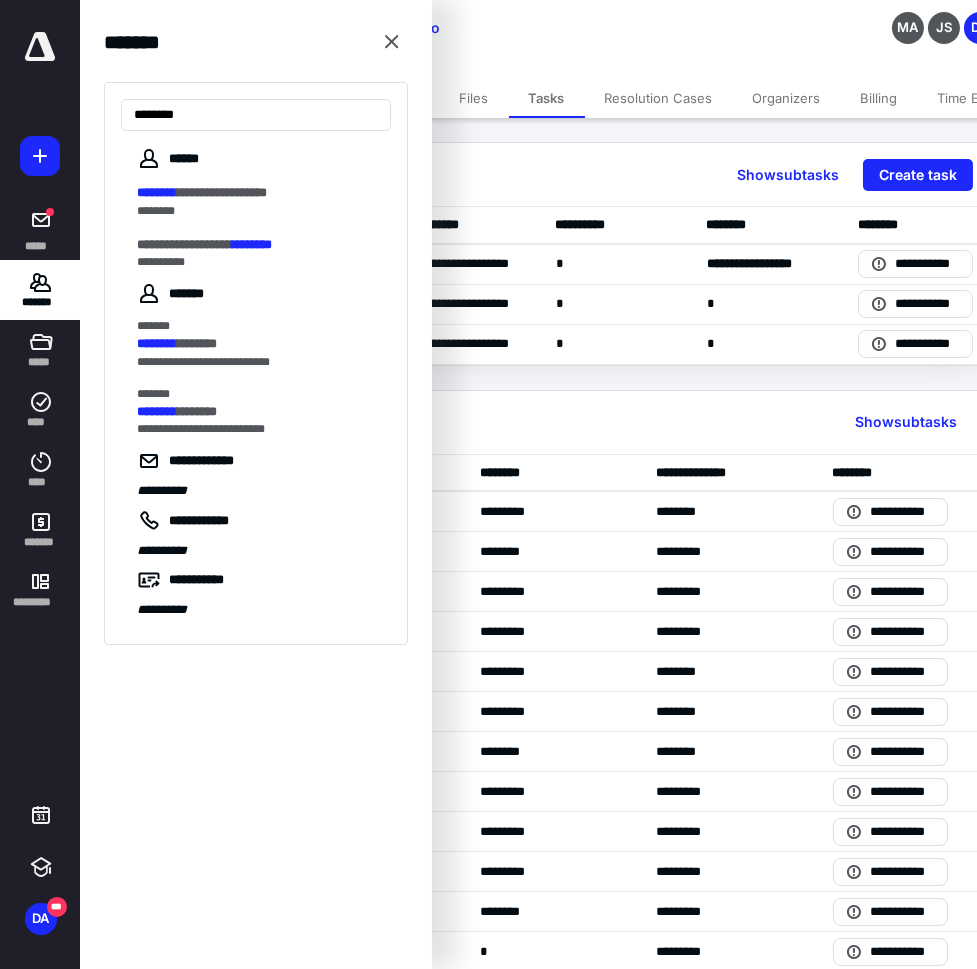 click on "********" at bounding box center [157, 192] 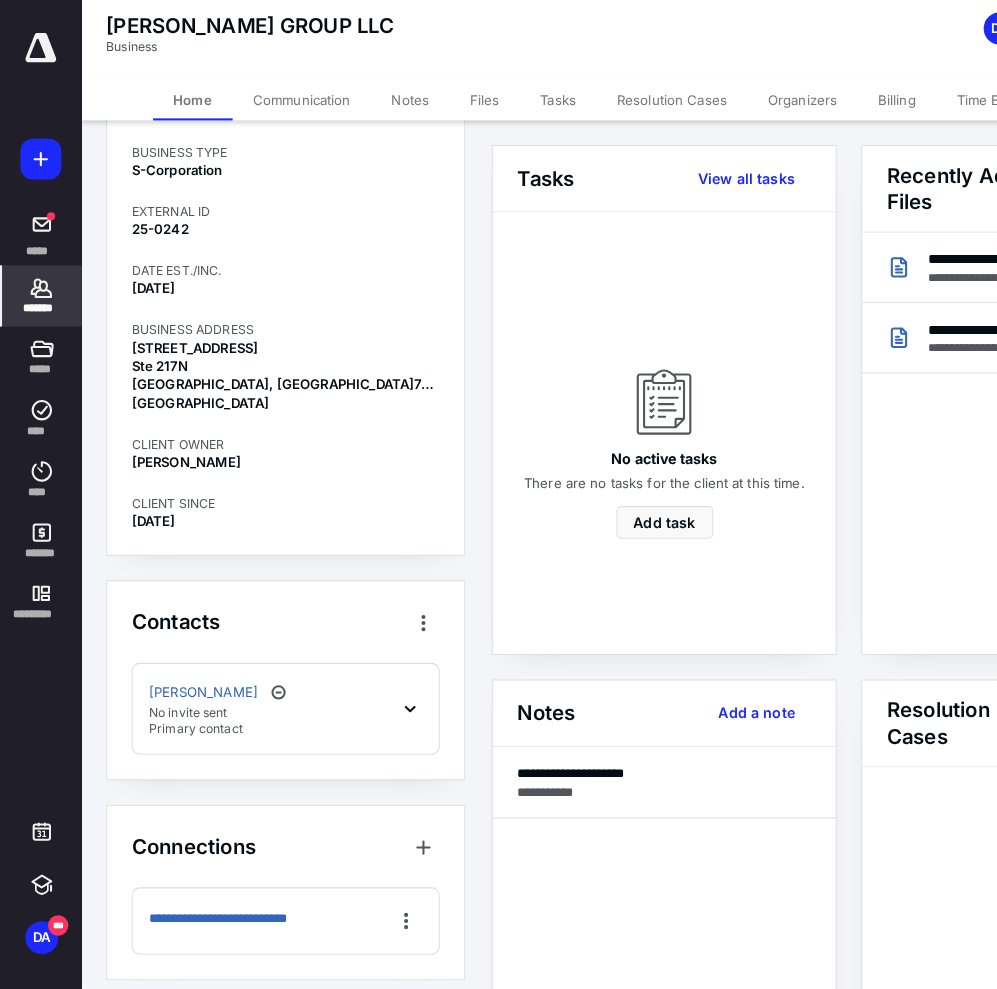 scroll, scrollTop: 213, scrollLeft: 0, axis: vertical 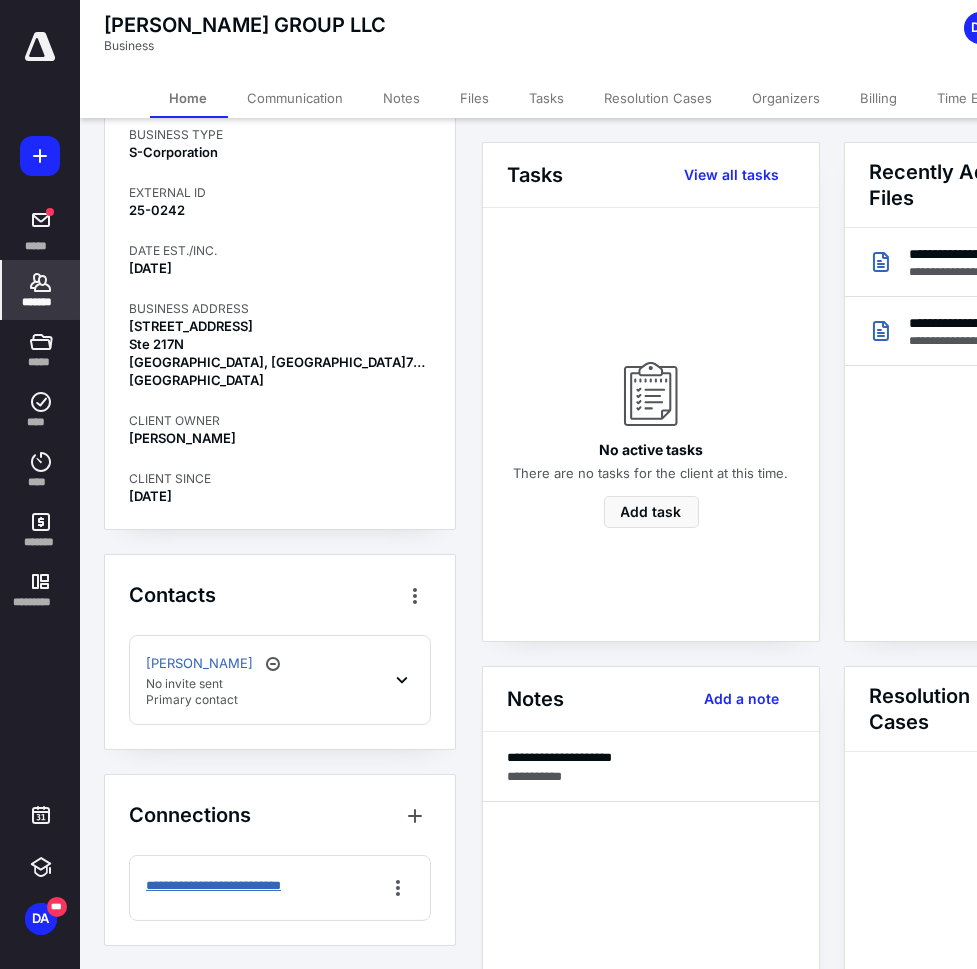 click on "**********" at bounding box center (253, 886) 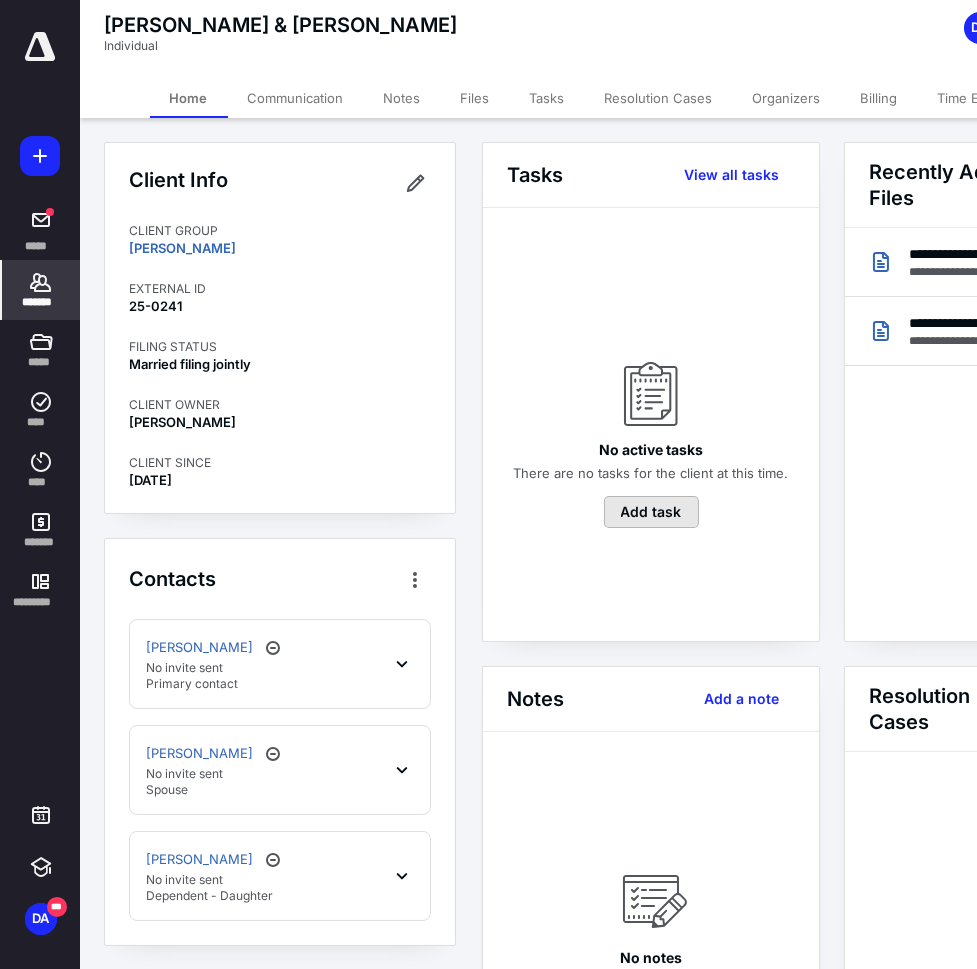 click on "Add task" at bounding box center [651, 512] 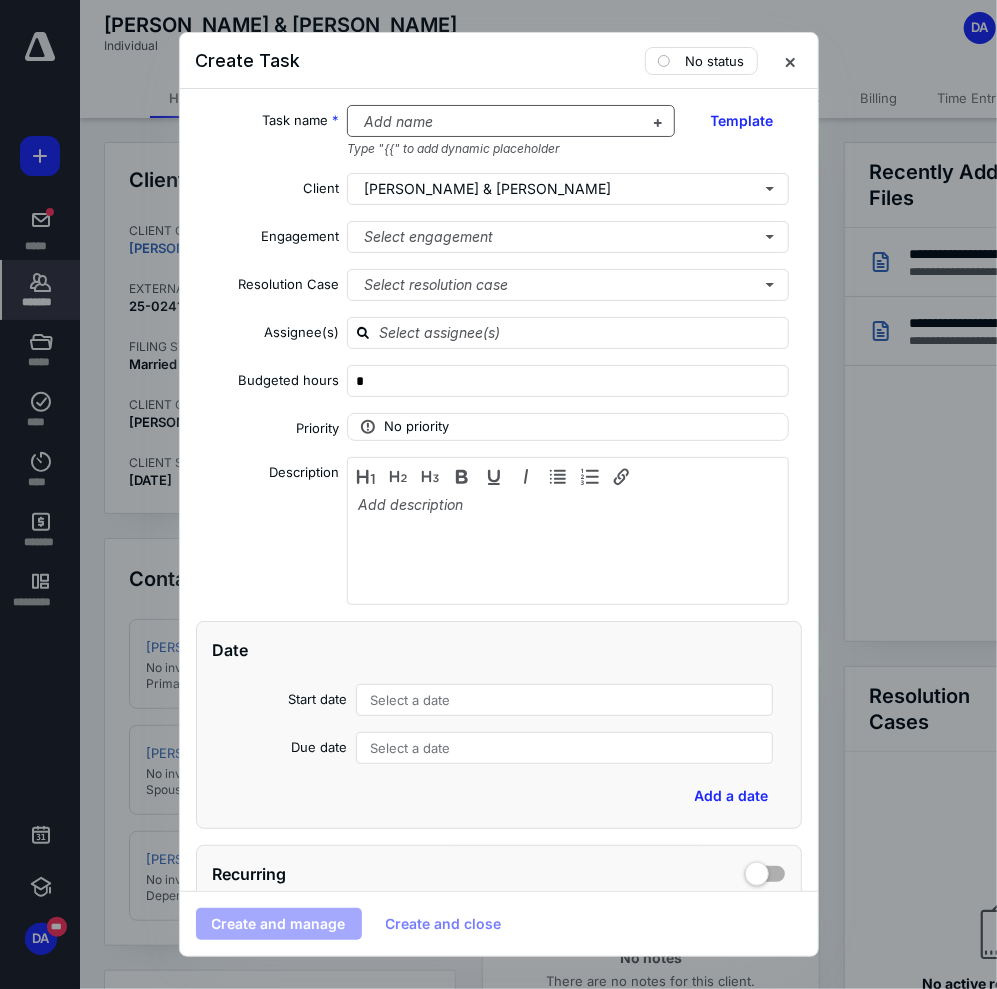 click at bounding box center [499, 122] 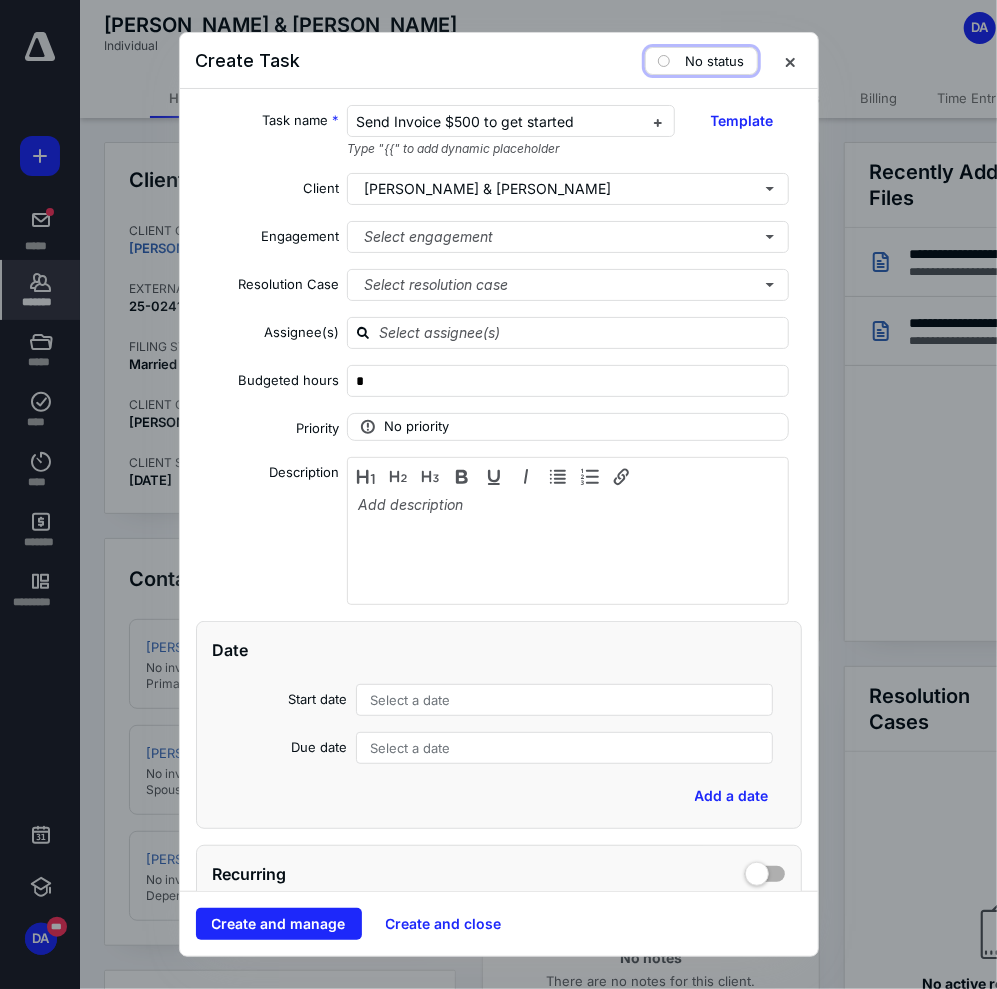 click on "No status" at bounding box center (715, 61) 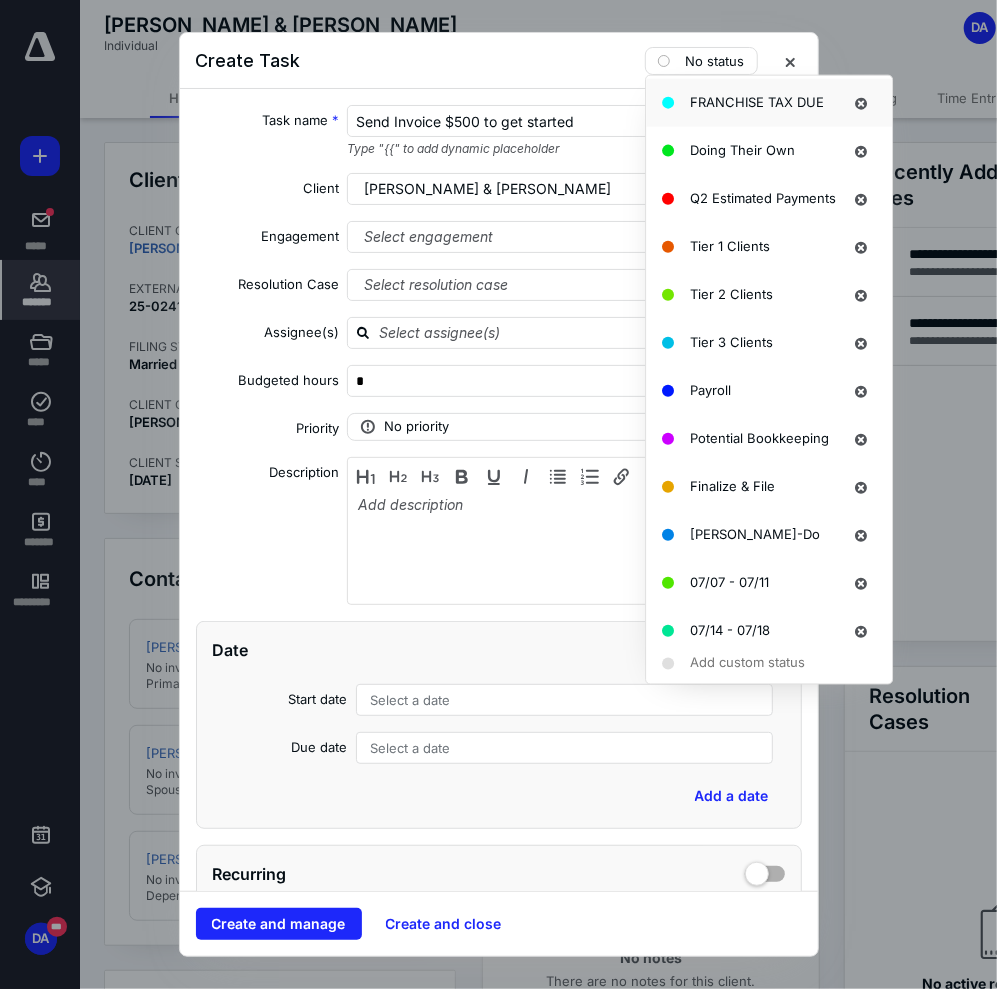 scroll, scrollTop: 417, scrollLeft: 0, axis: vertical 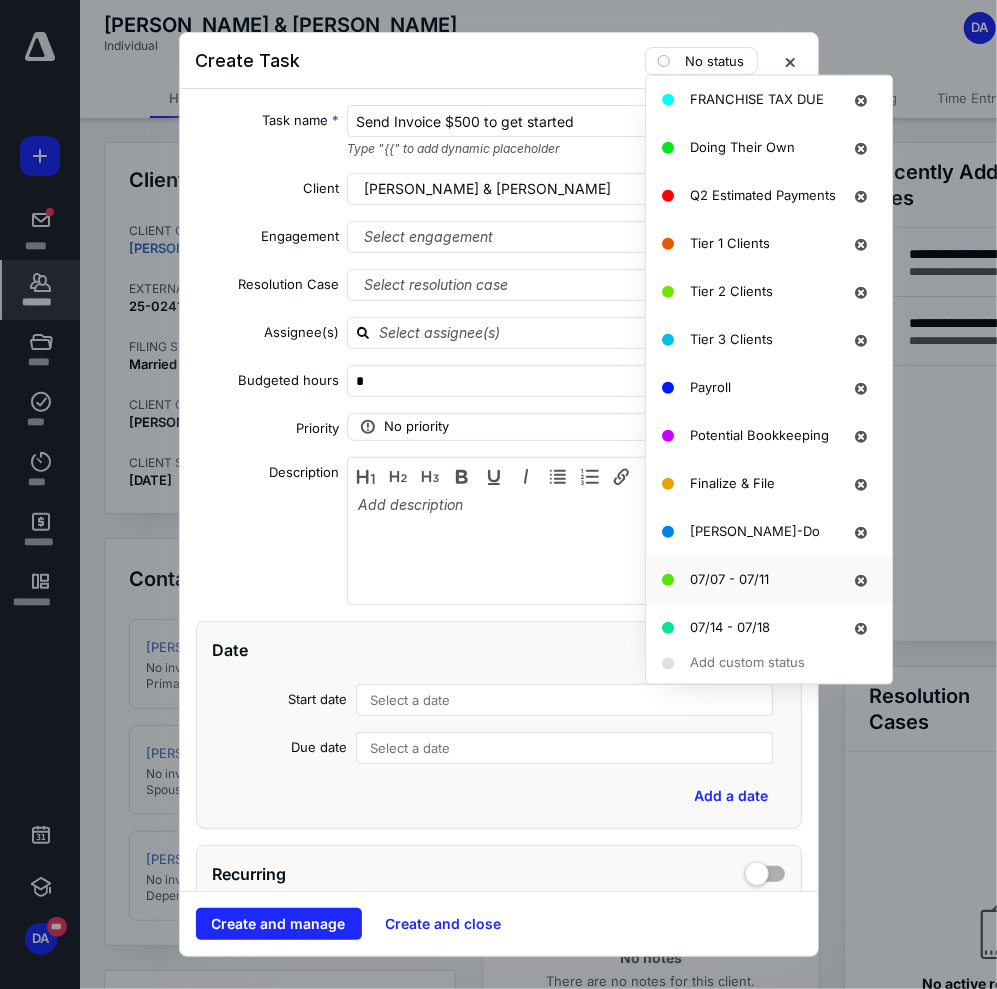 click on "07/07 - 07/11" at bounding box center [729, 578] 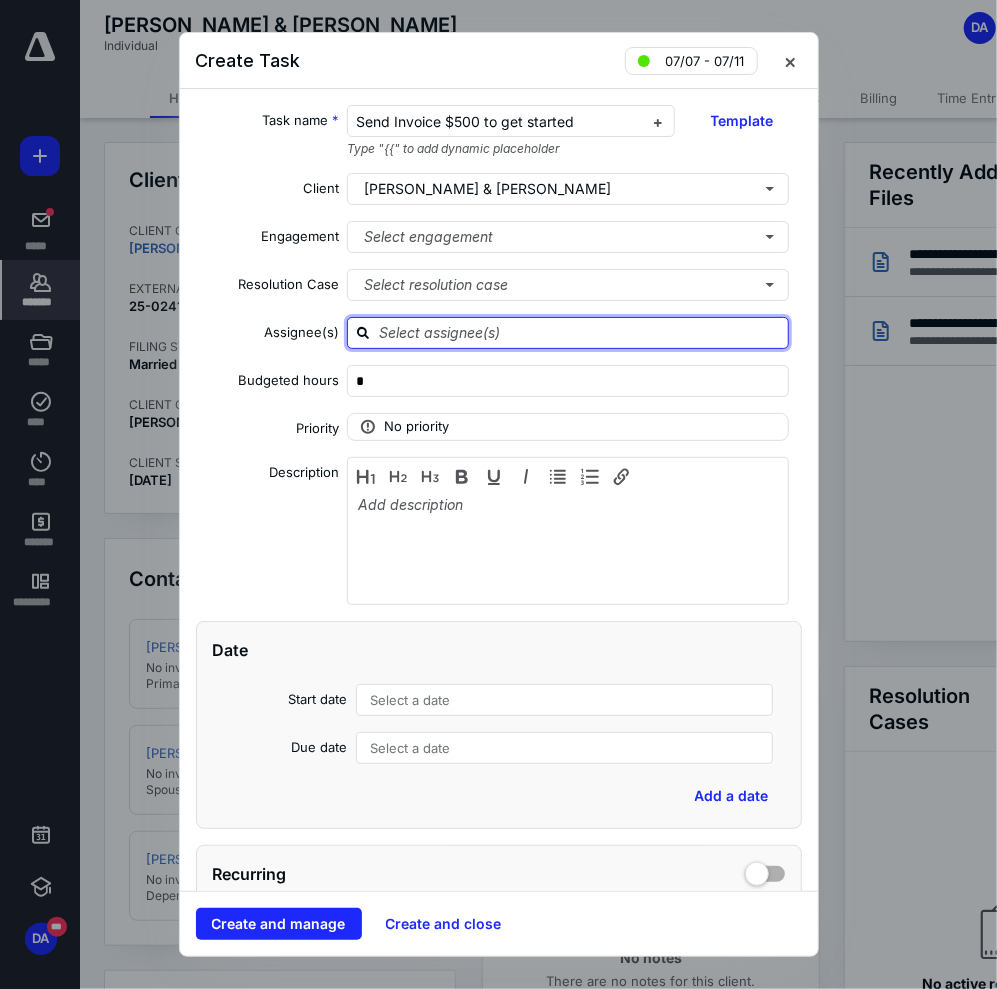 click at bounding box center [580, 332] 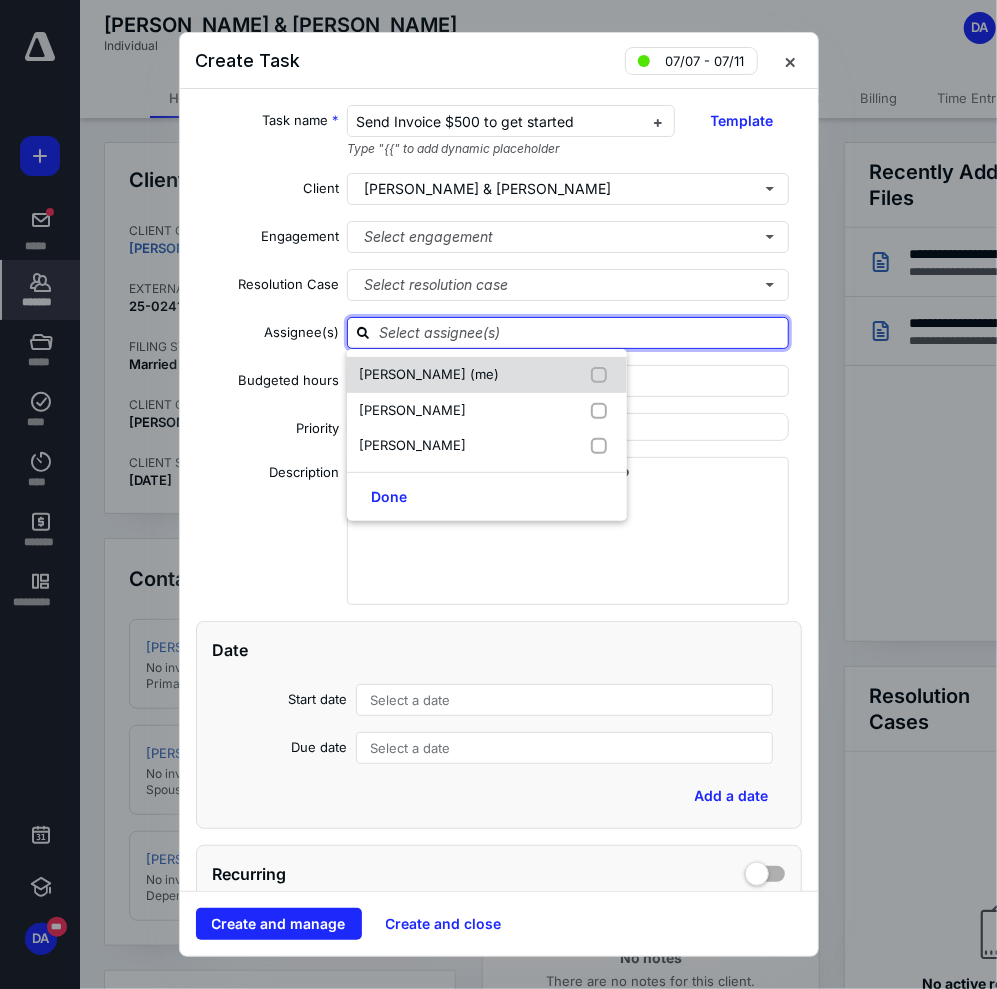 click on "[PERSON_NAME] (me)" at bounding box center (487, 375) 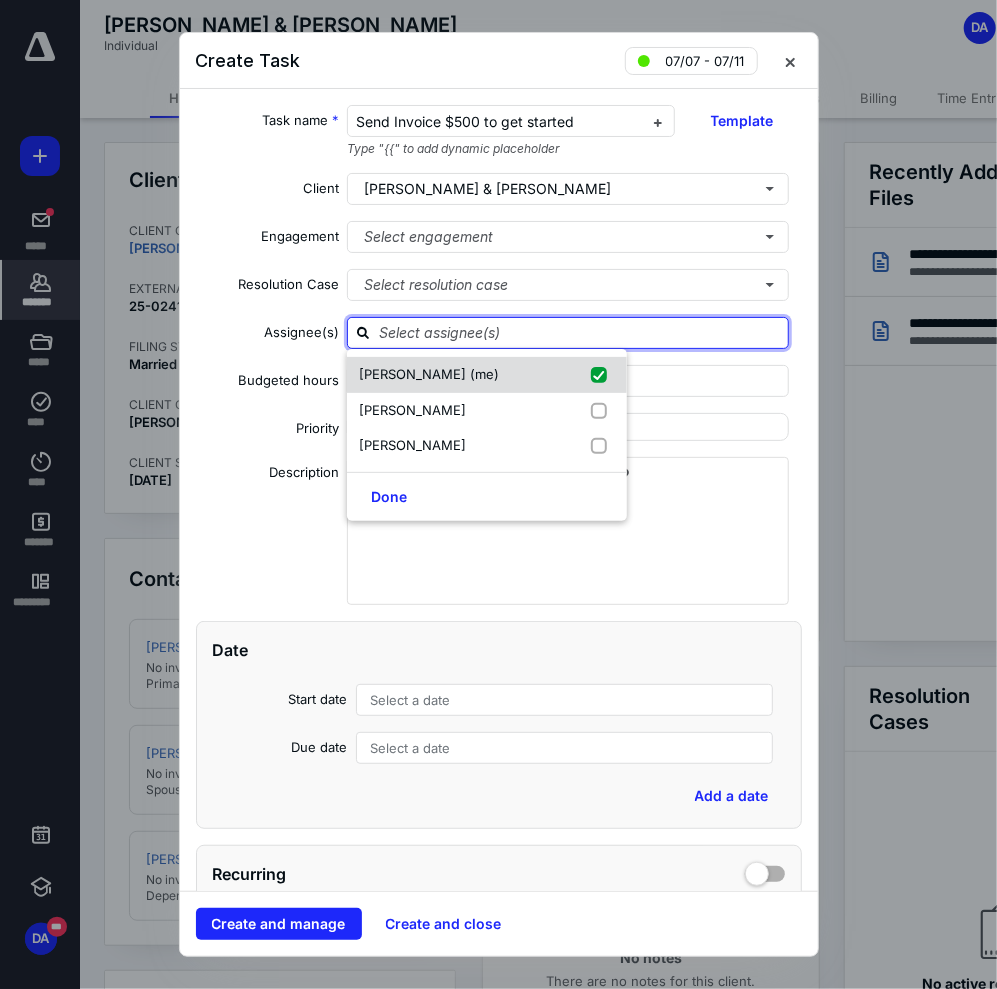 checkbox on "true" 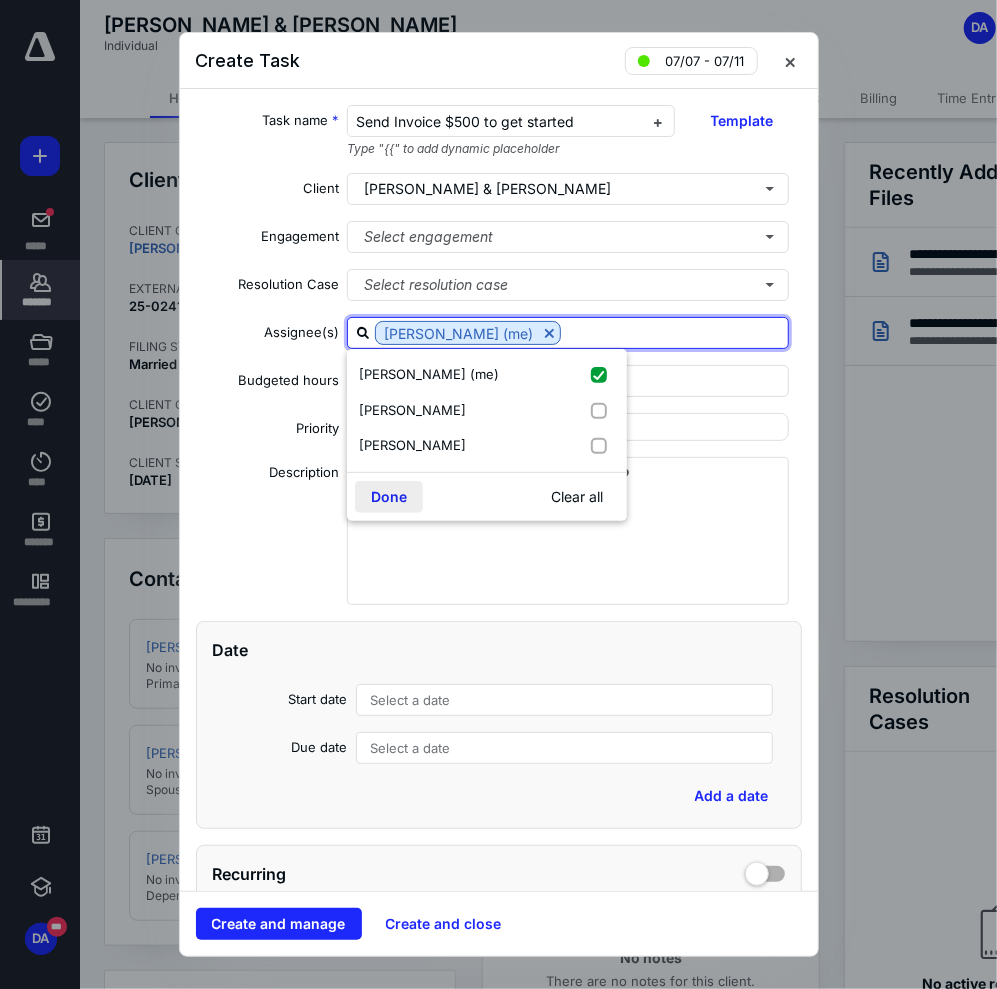 click on "Done" at bounding box center (389, 497) 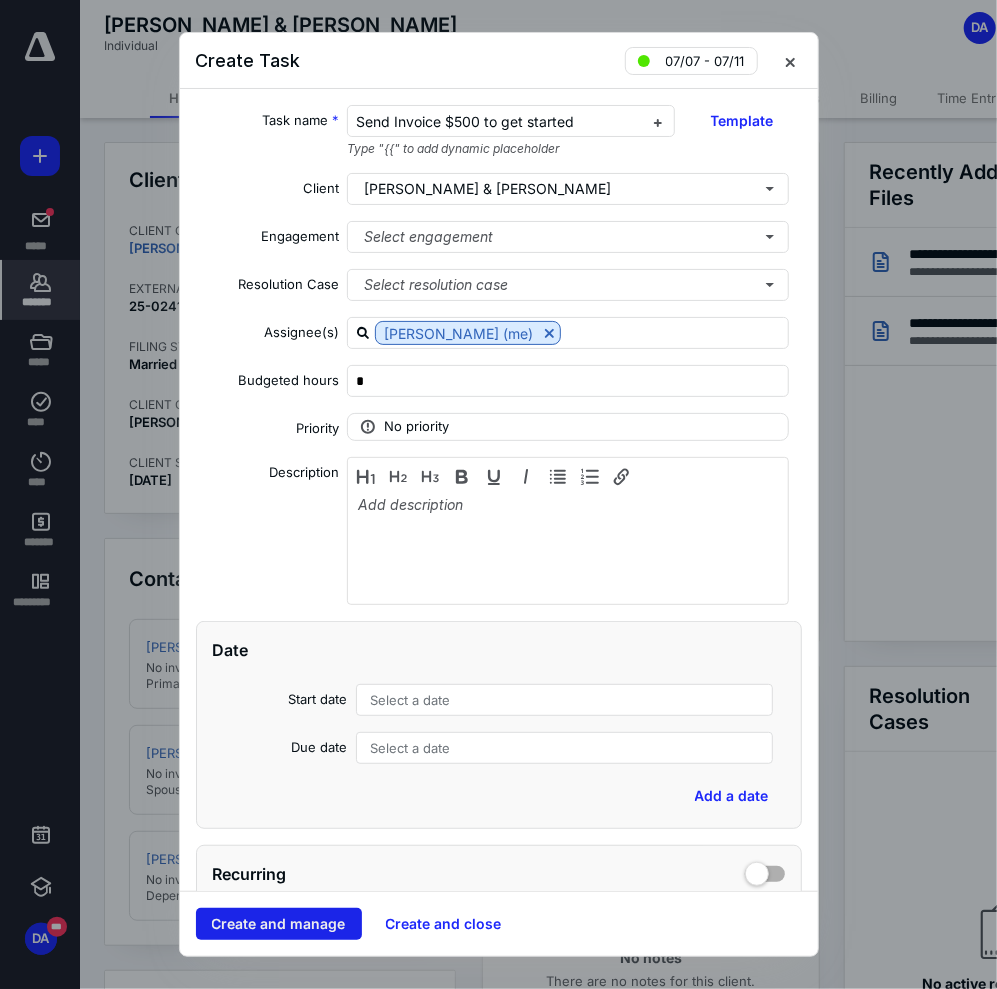 click on "Create and manage" at bounding box center [279, 924] 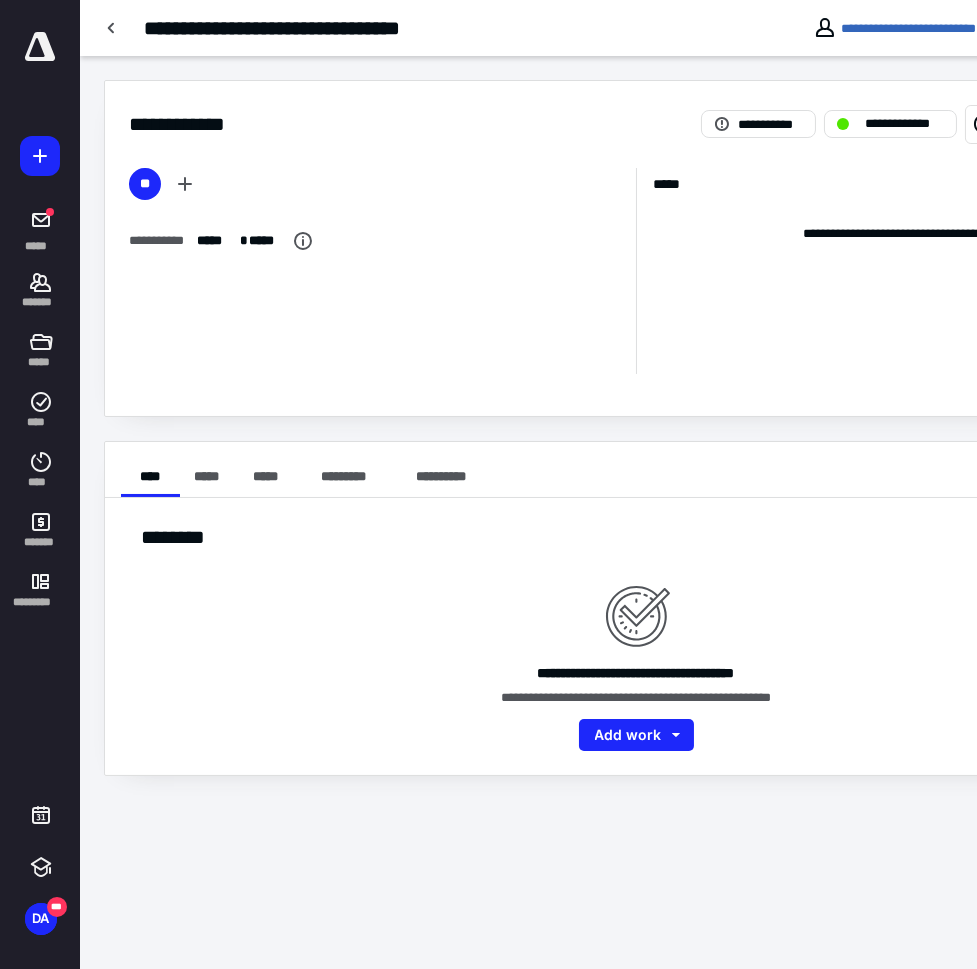 click on "**********" at bounding box center [894, 28] 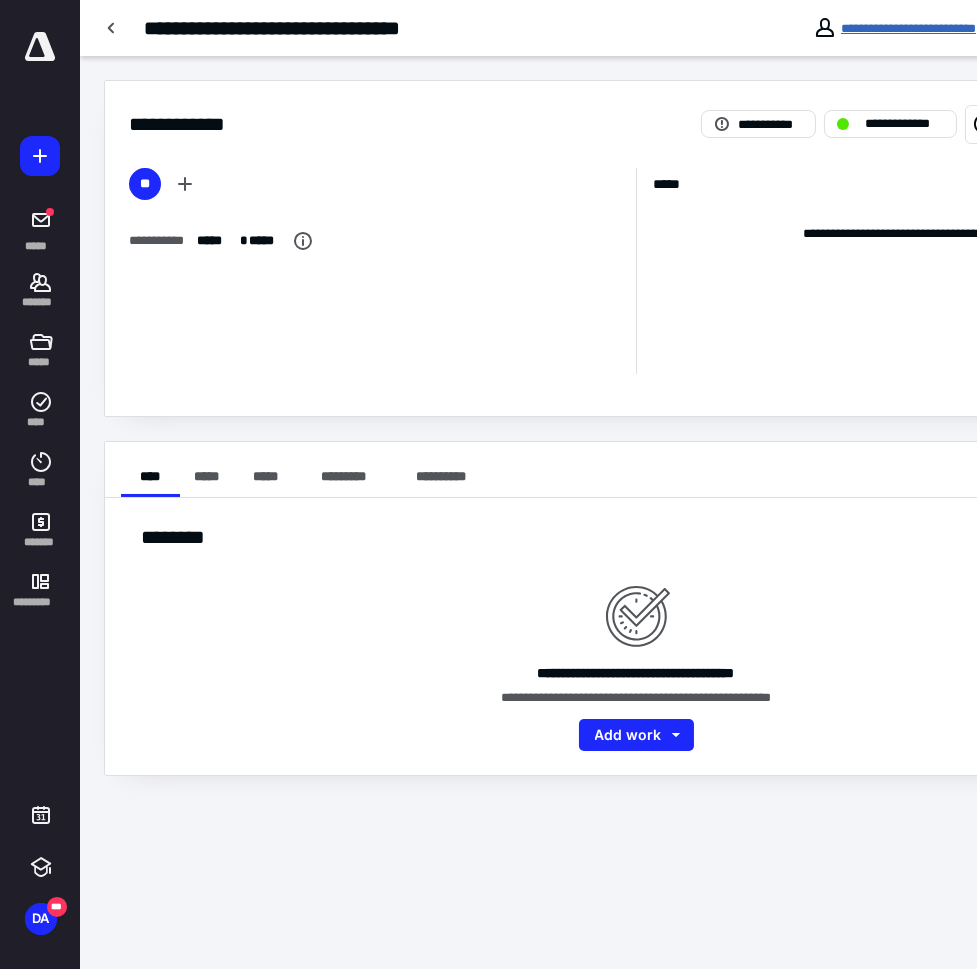 click on "**********" at bounding box center [908, 28] 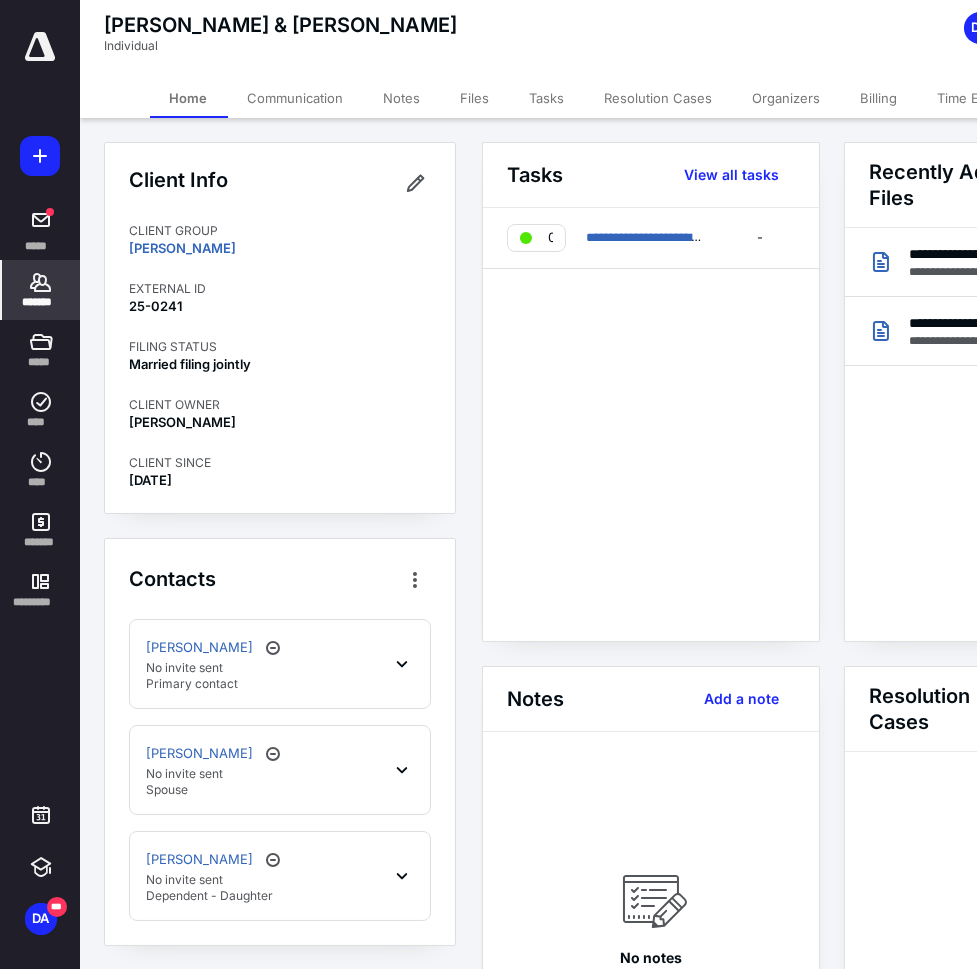 click on "Communication" at bounding box center [296, 98] 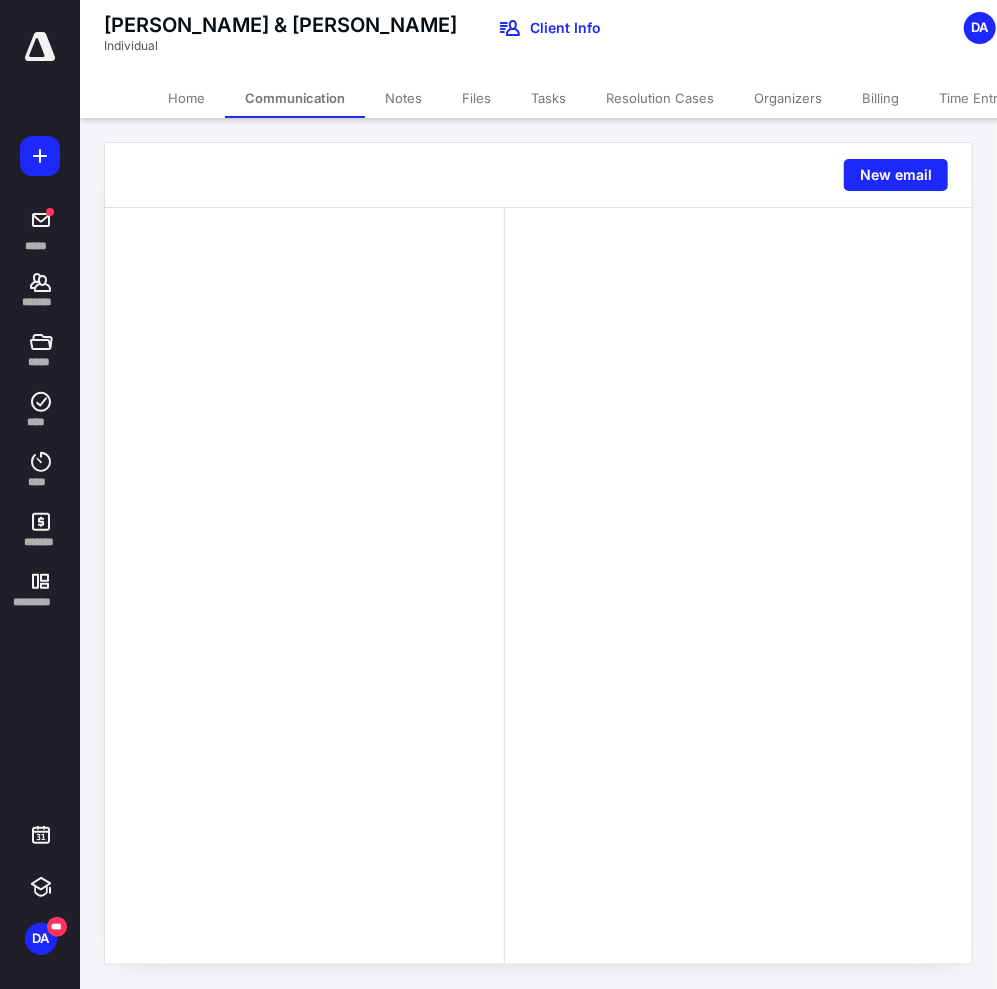 click on "Home" at bounding box center (186, 98) 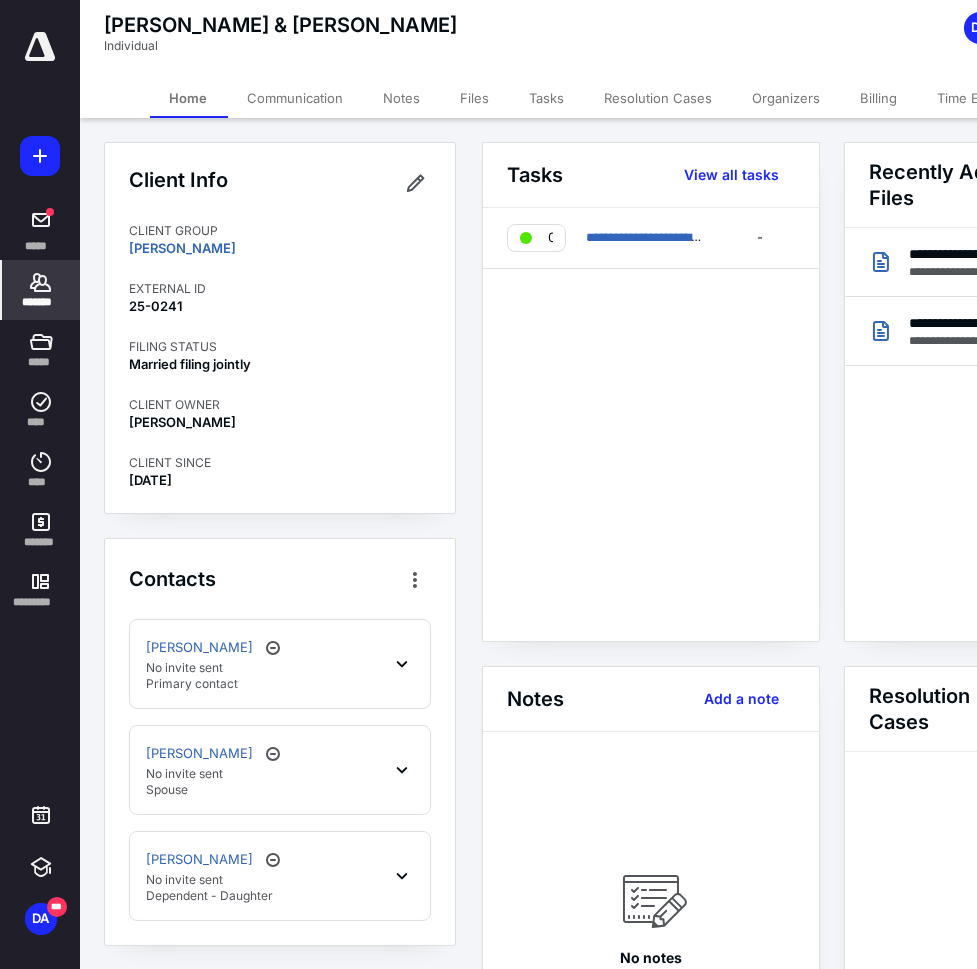 click 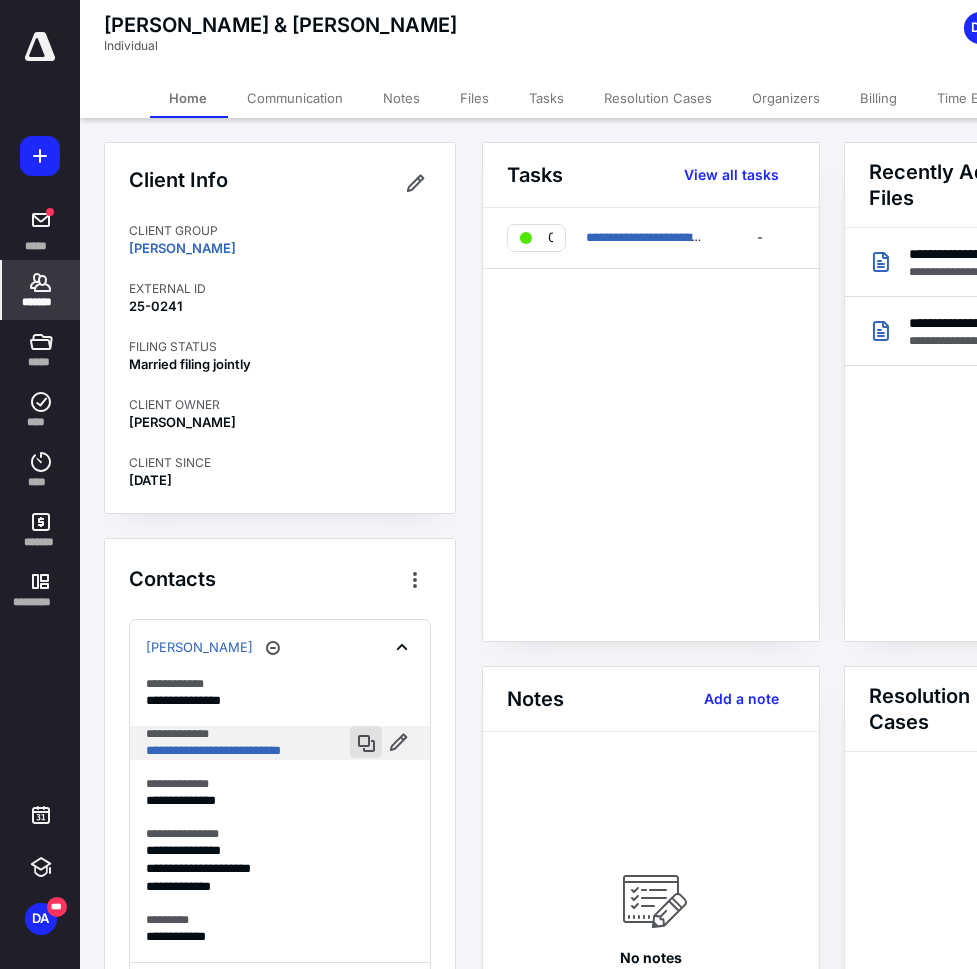 click at bounding box center [366, 742] 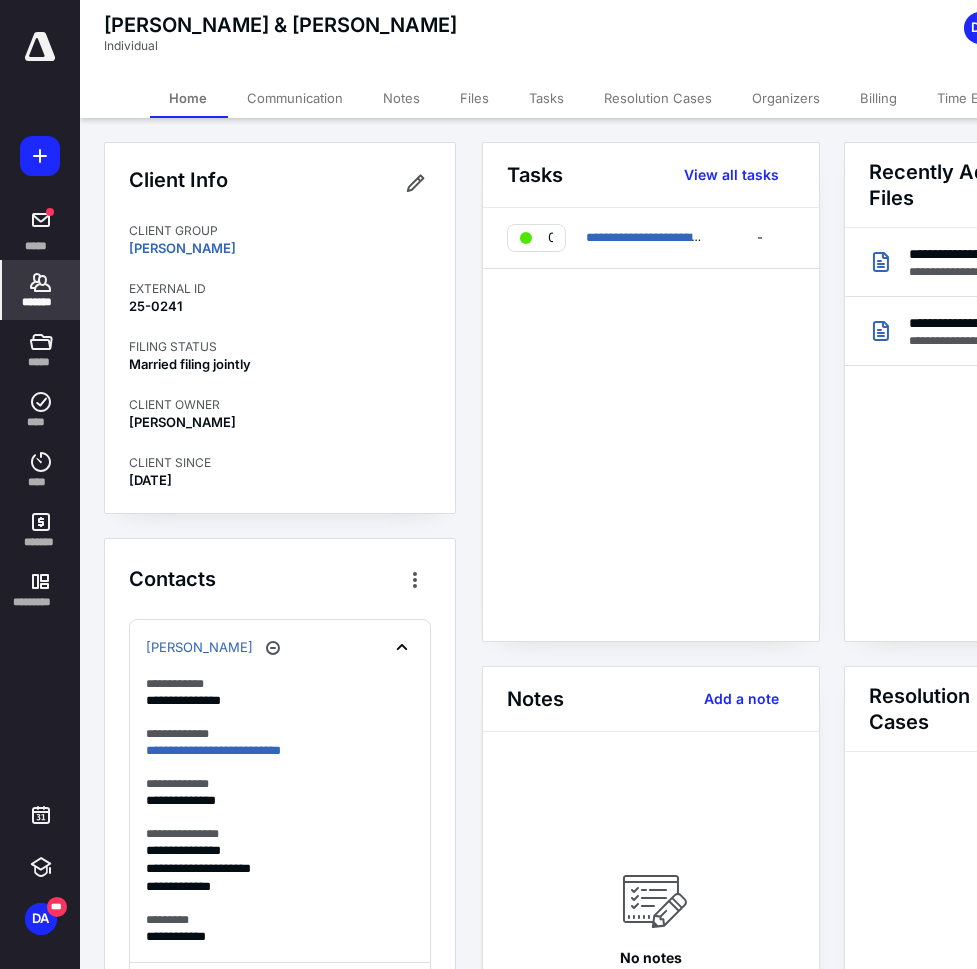 click on "Files" at bounding box center (475, 98) 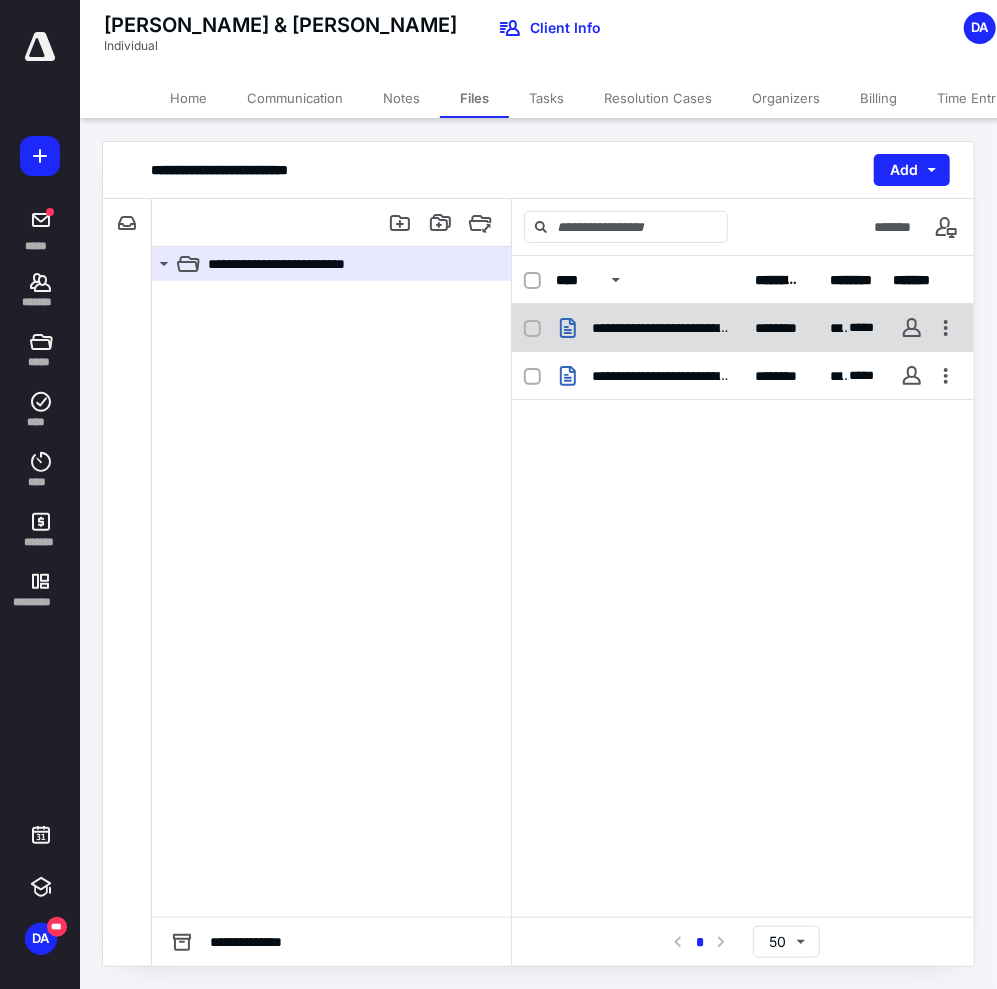 click on "**********" at bounding box center (649, 328) 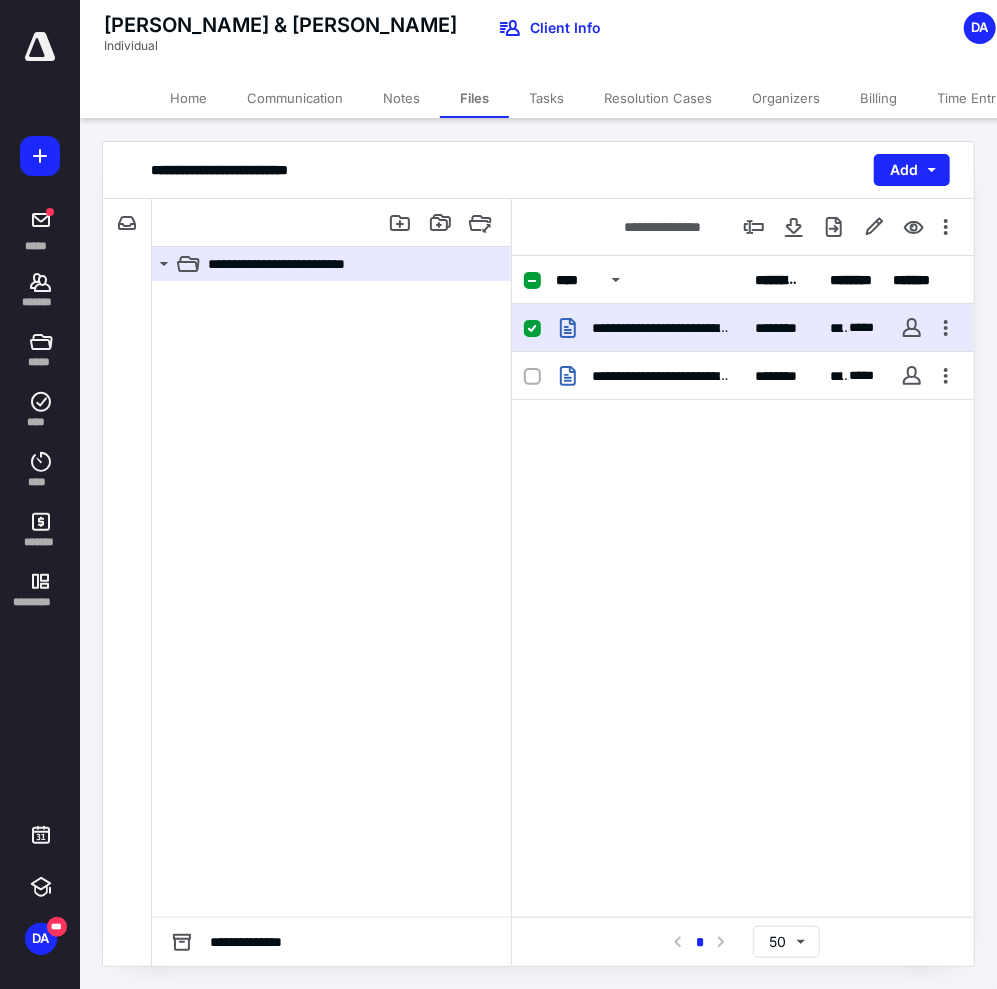 click on "**********" at bounding box center [649, 328] 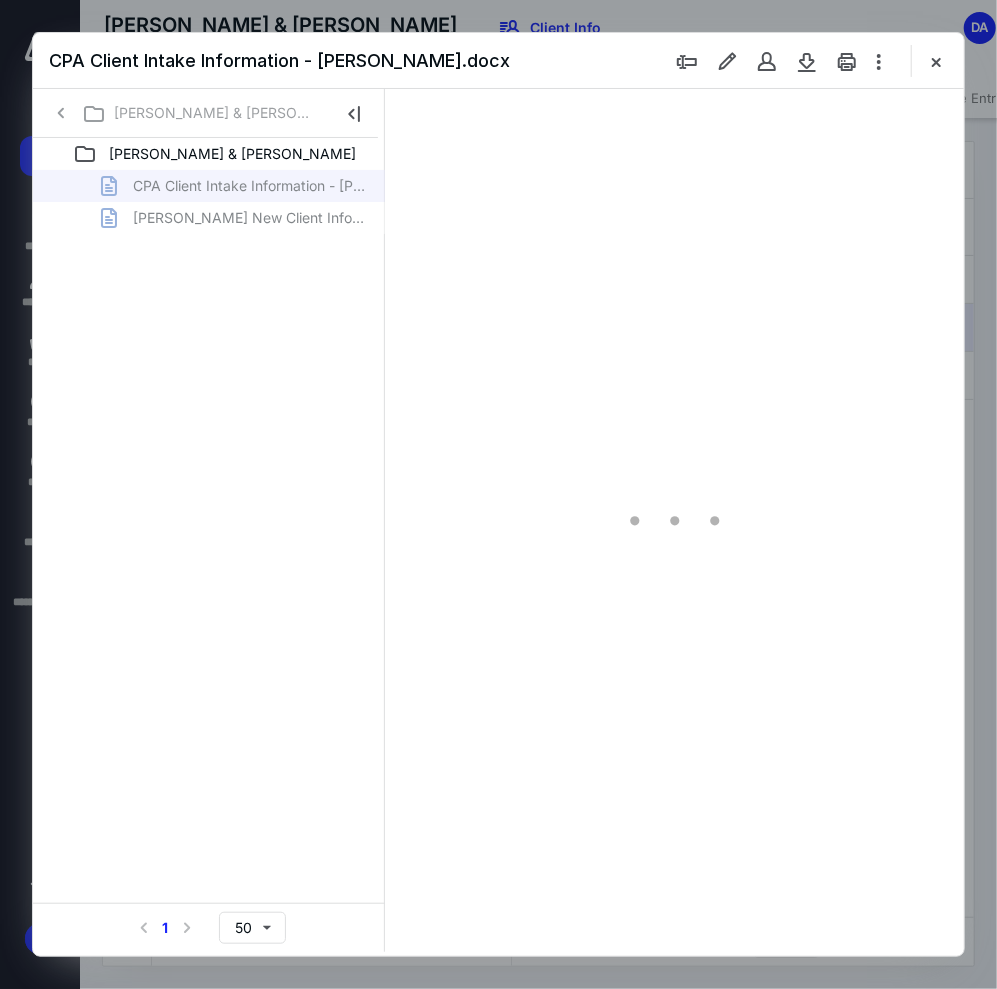 scroll, scrollTop: 0, scrollLeft: 0, axis: both 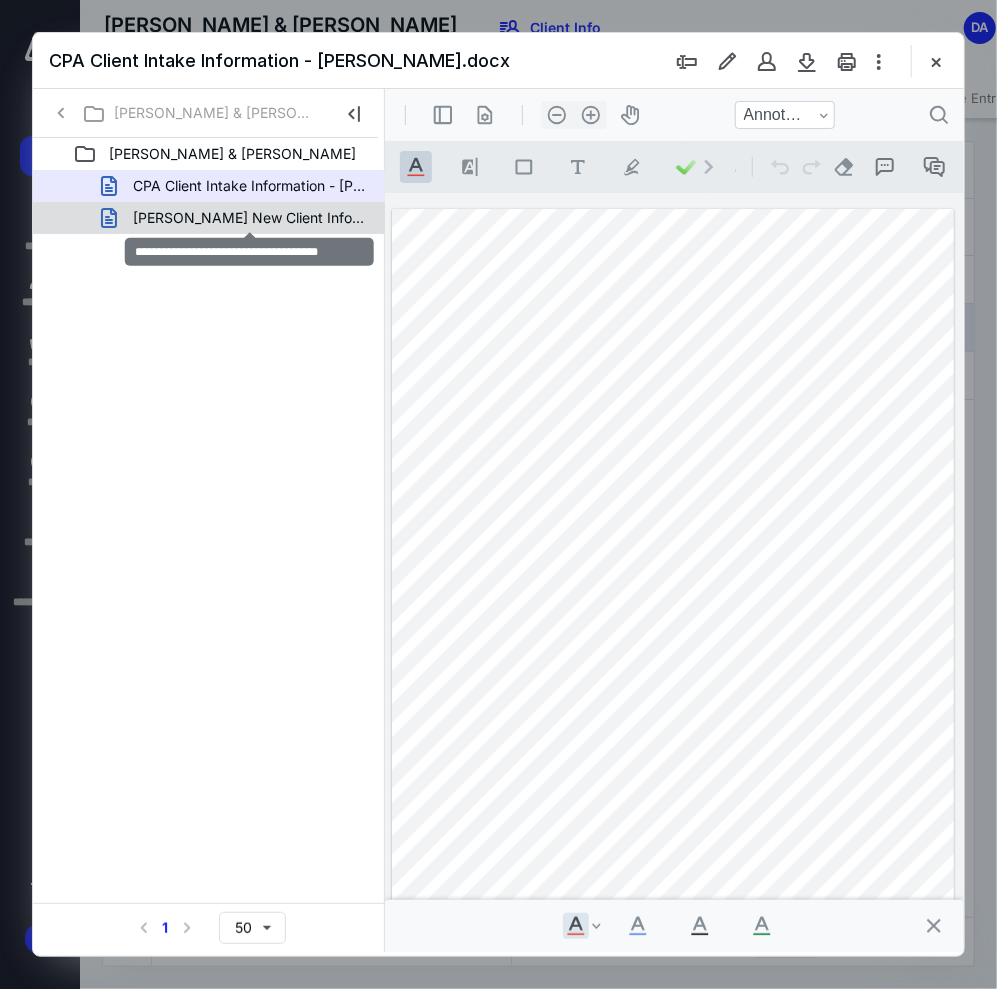 click on "[PERSON_NAME] New Client Info.docx" at bounding box center [249, 218] 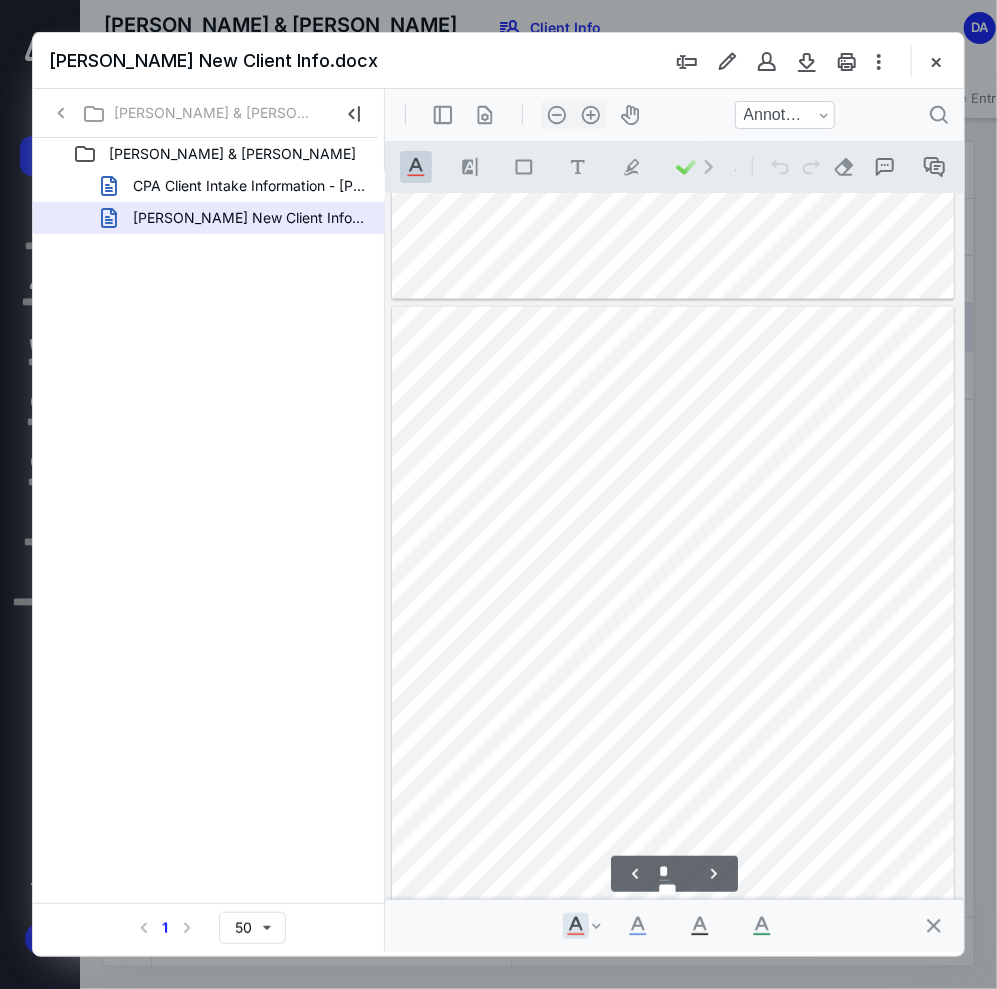 scroll, scrollTop: 1363, scrollLeft: 0, axis: vertical 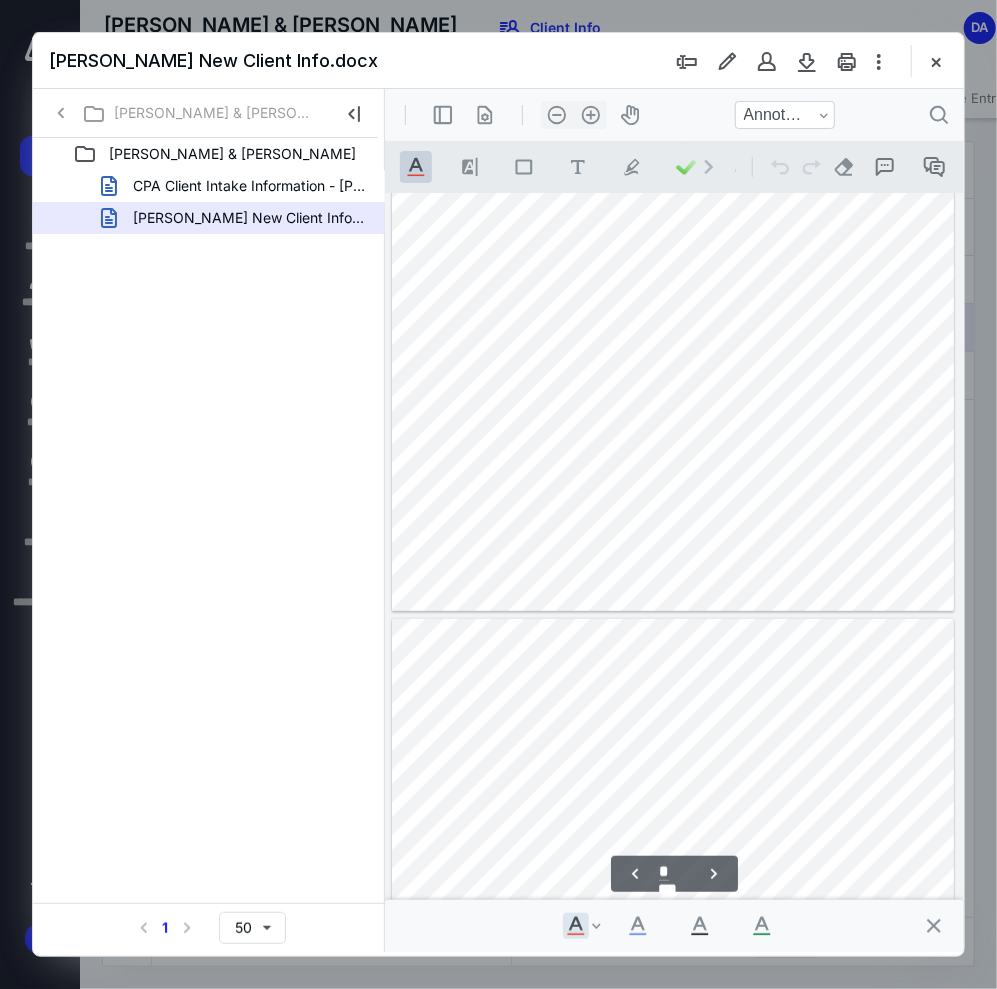 type on "*" 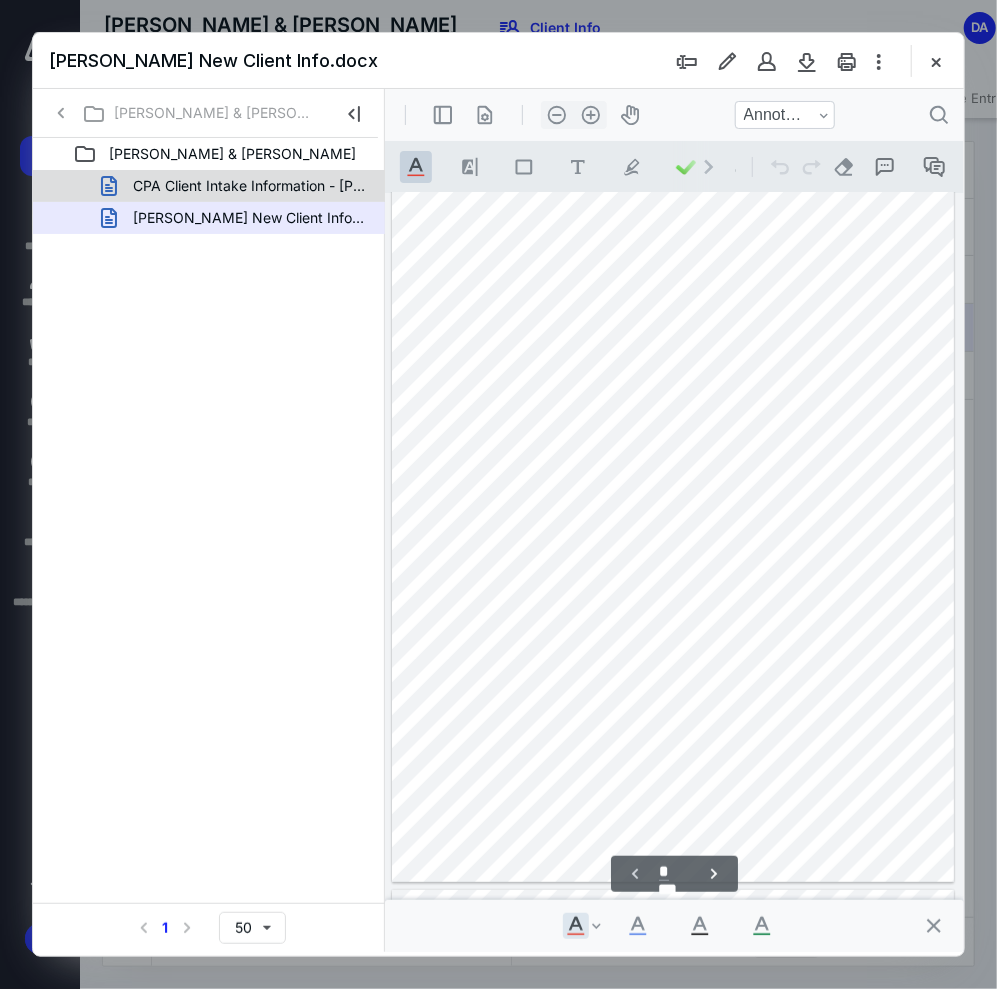 scroll, scrollTop: 21, scrollLeft: 0, axis: vertical 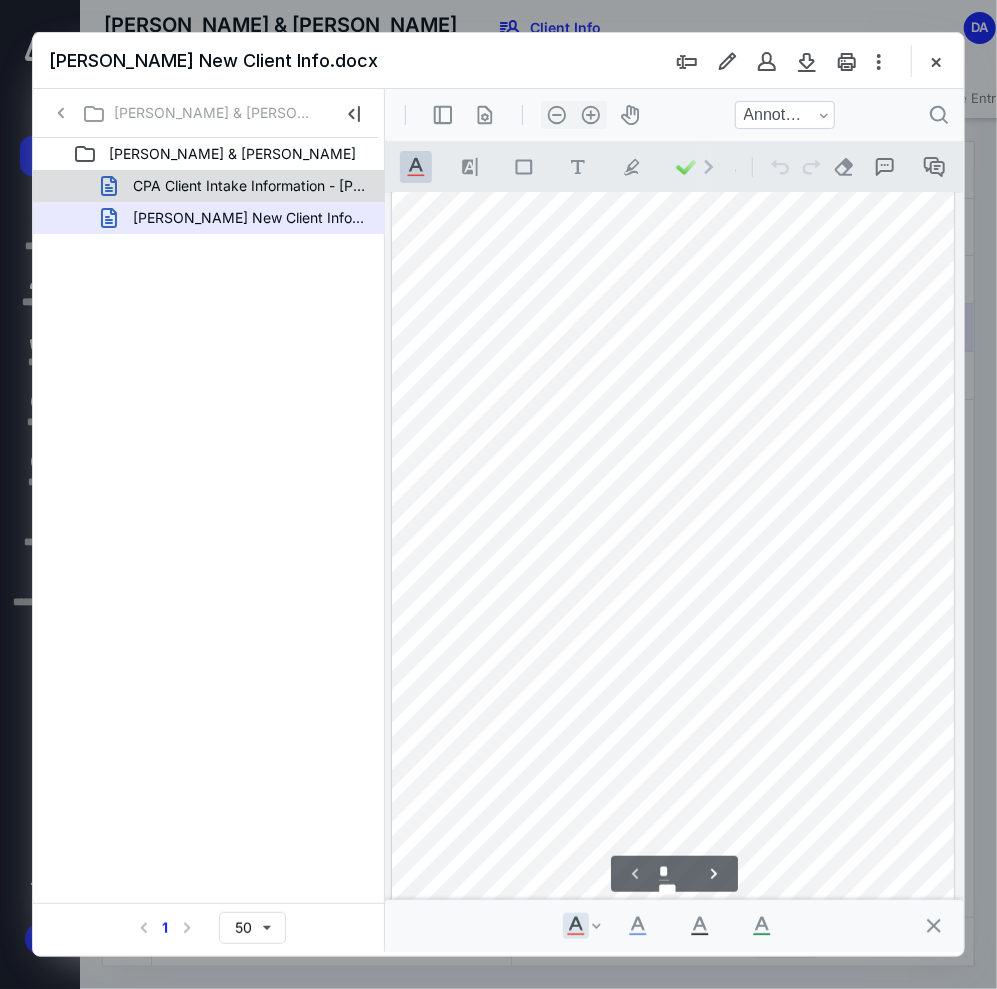 click on "CPA Client Intake Information - [PERSON_NAME].docx" at bounding box center [209, 186] 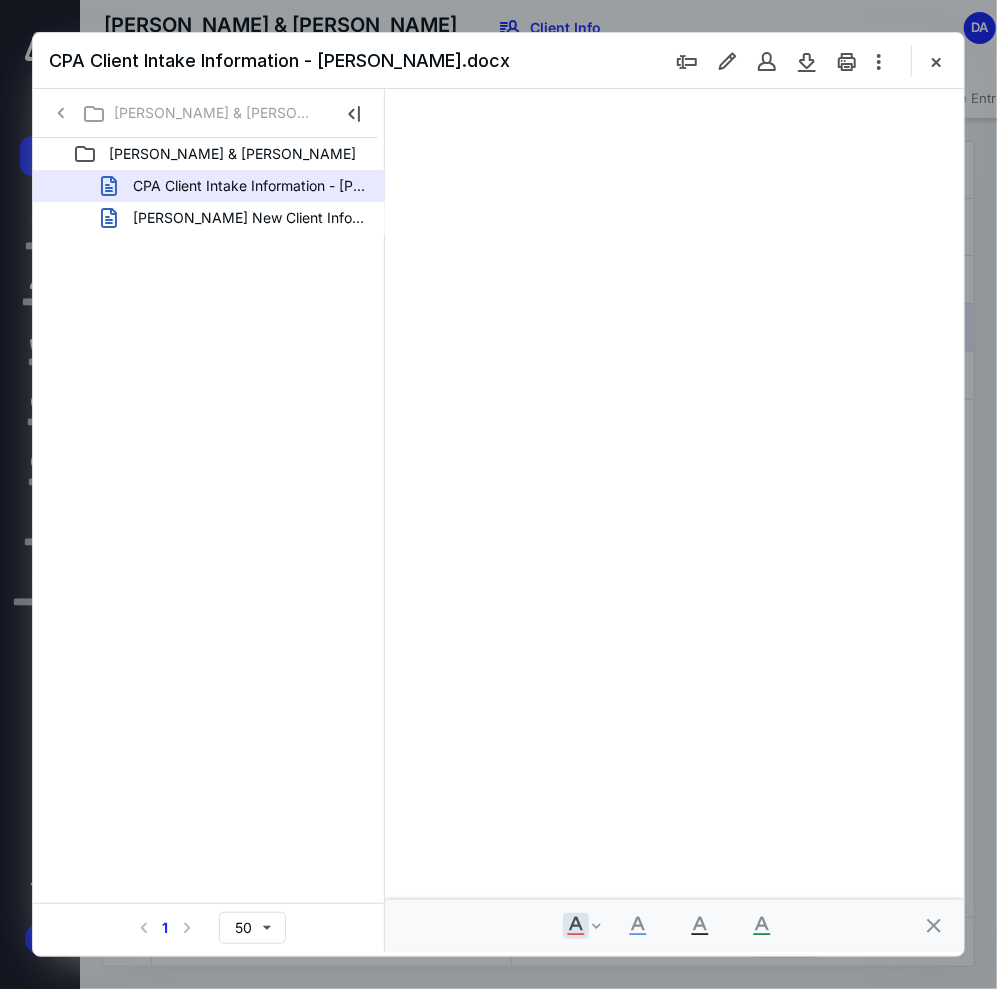 scroll, scrollTop: 0, scrollLeft: 0, axis: both 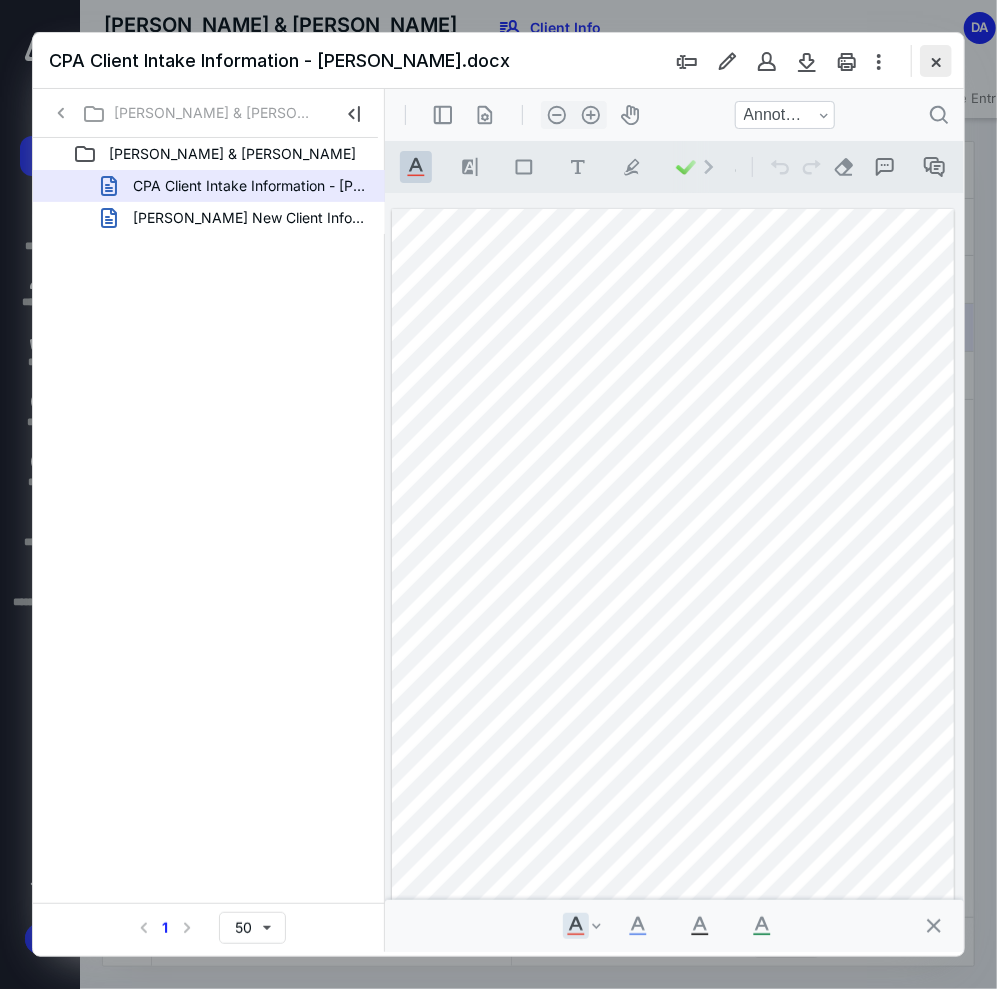 click at bounding box center (936, 61) 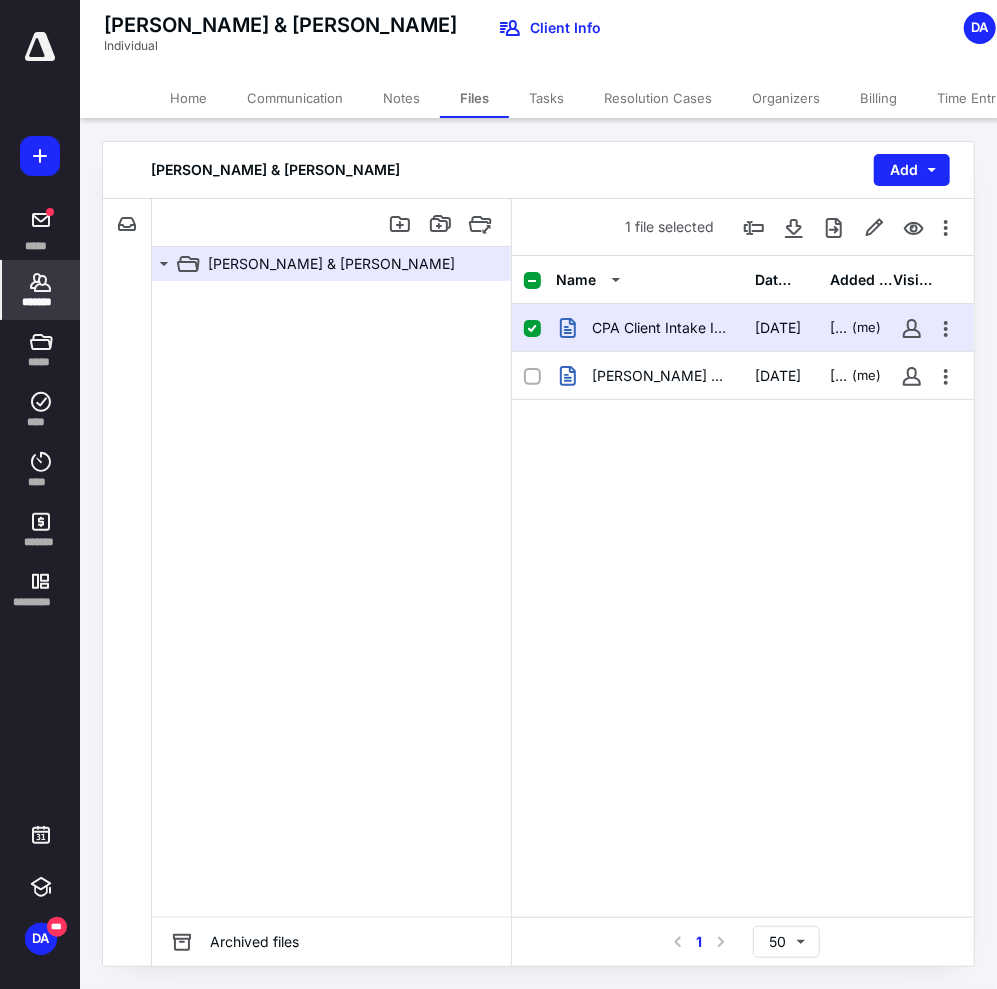 click on "*******" at bounding box center [41, 302] 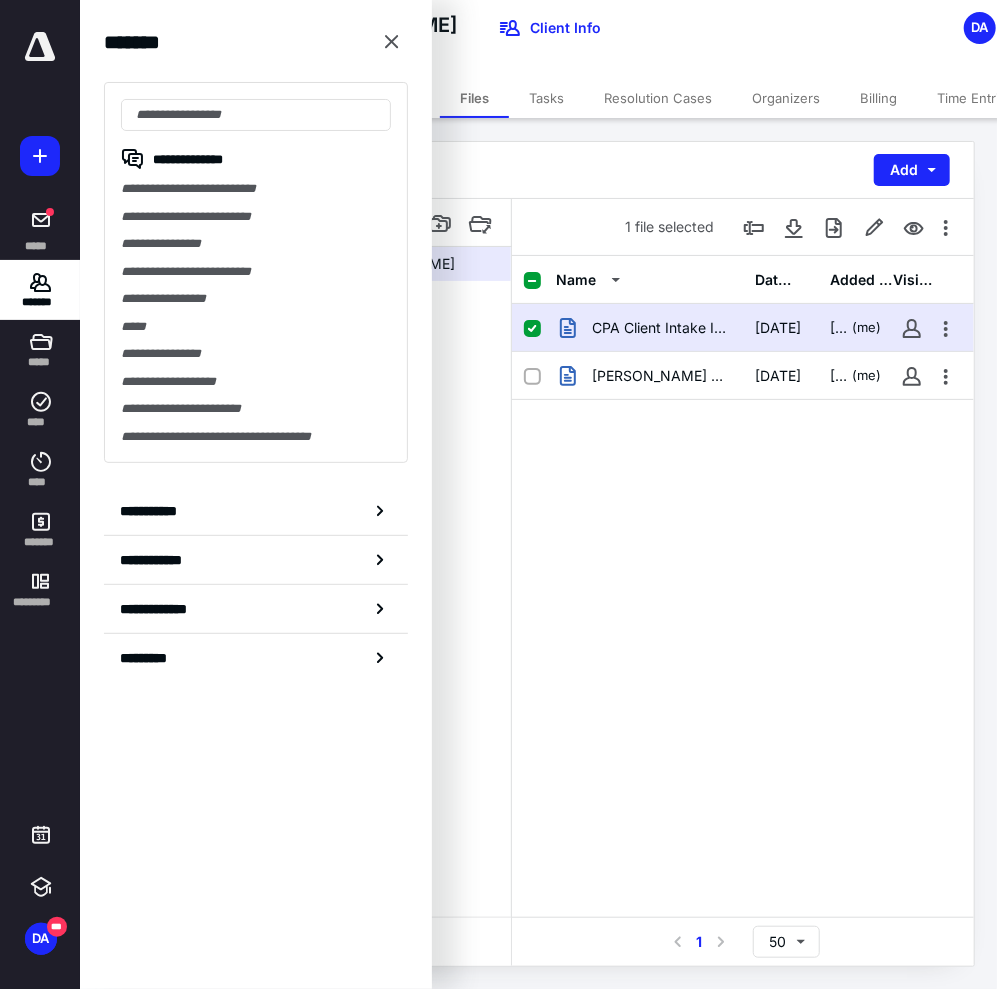 click 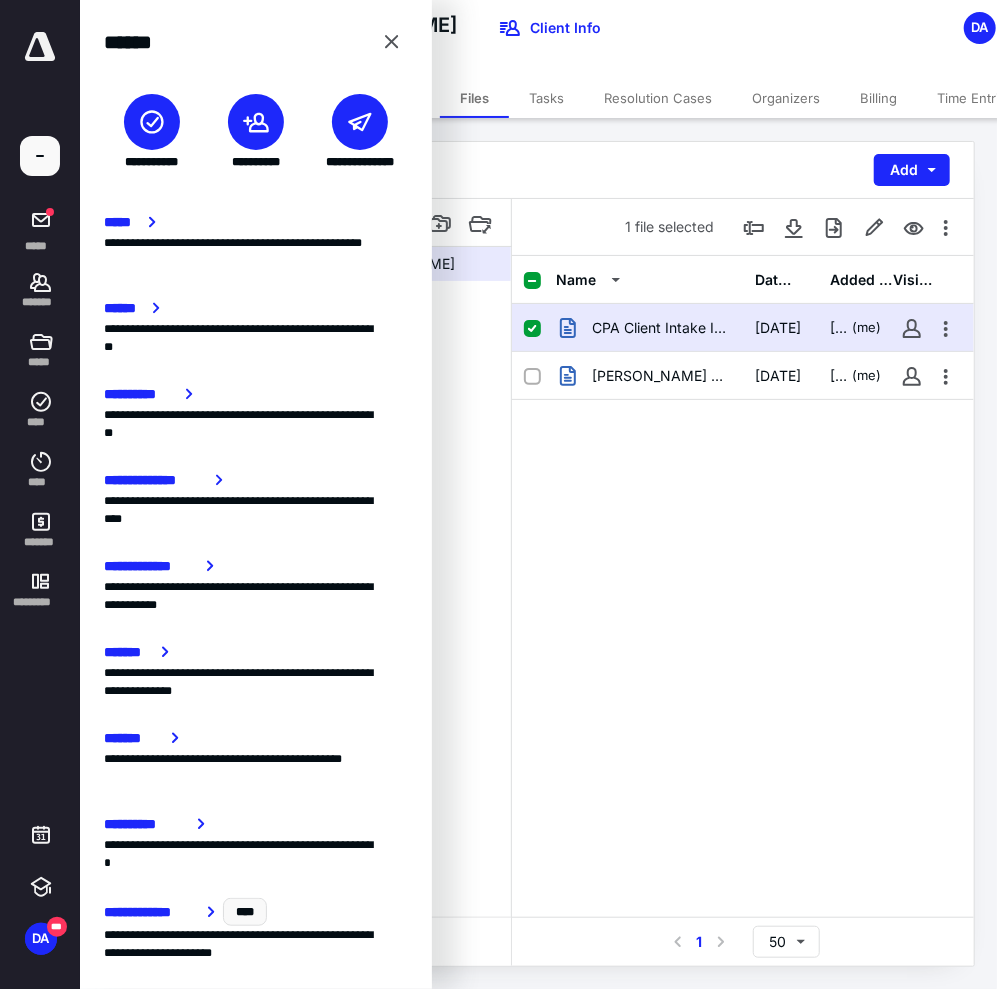 click at bounding box center (256, 122) 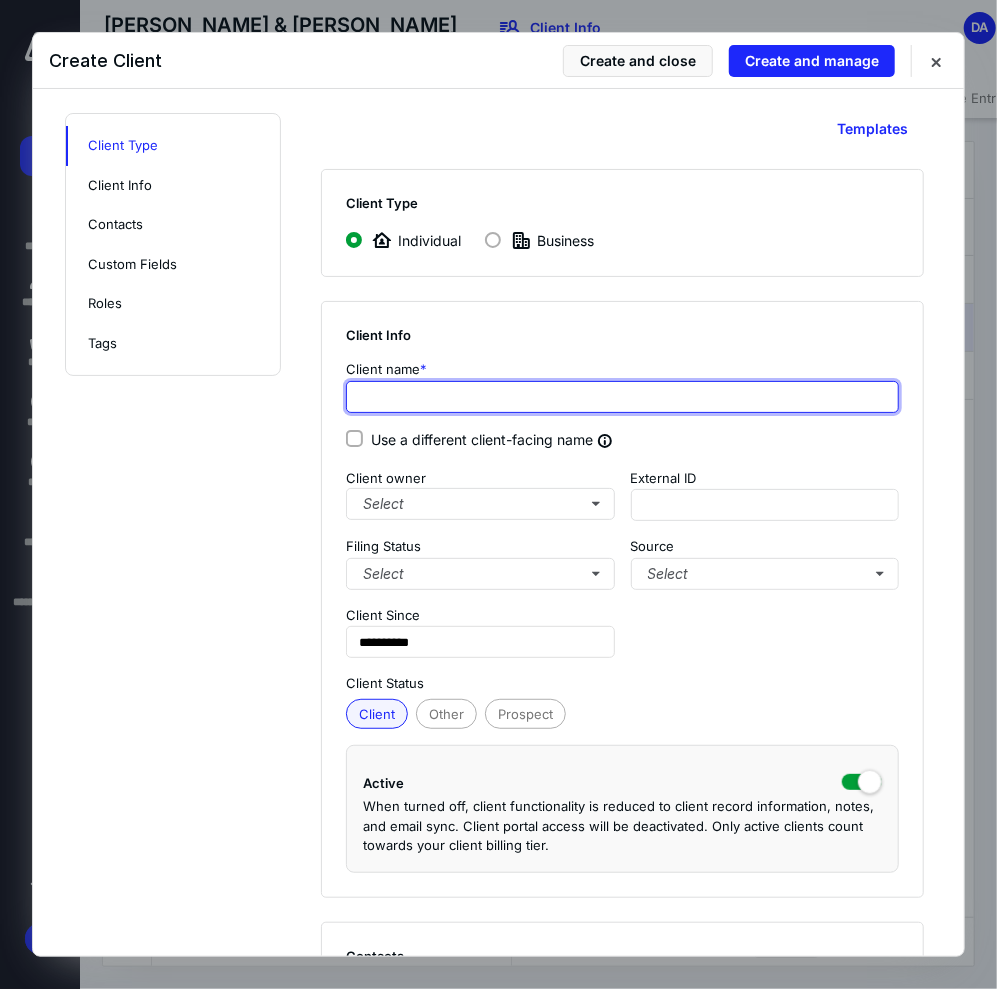 click at bounding box center (622, 397) 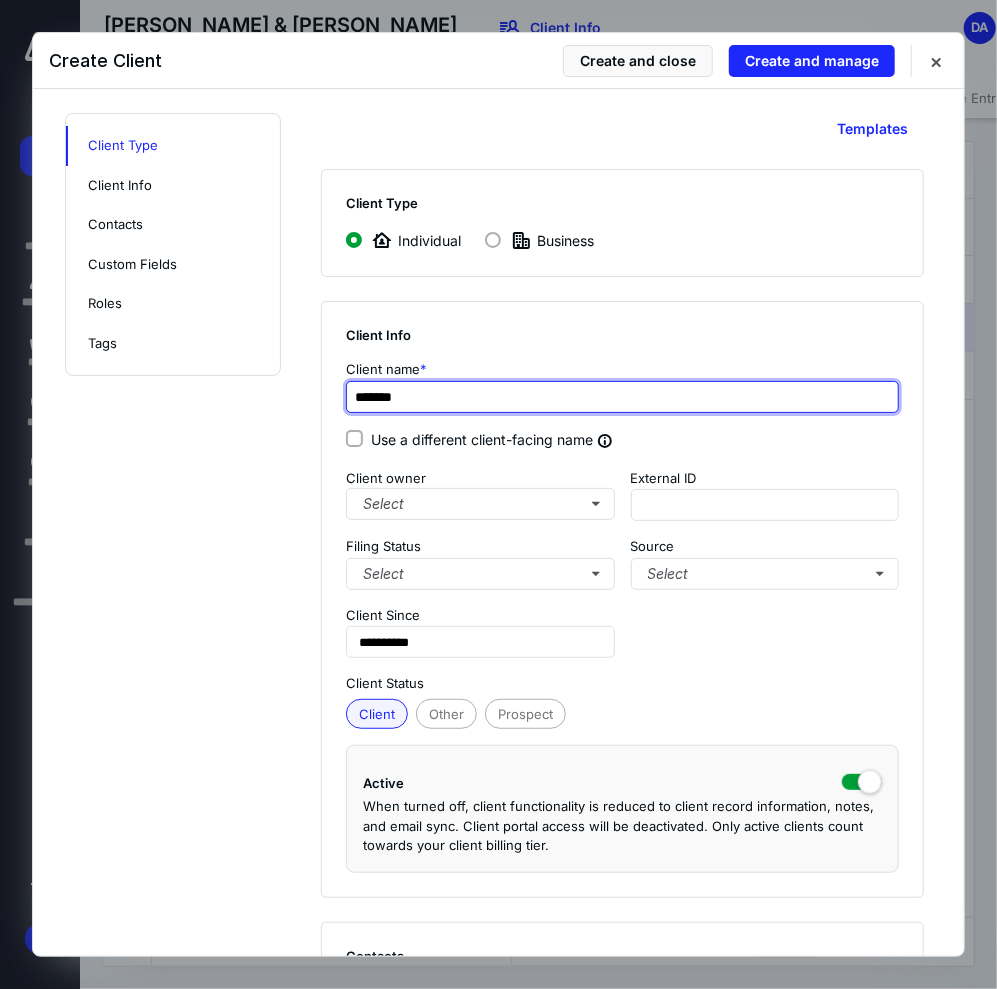 type on "******" 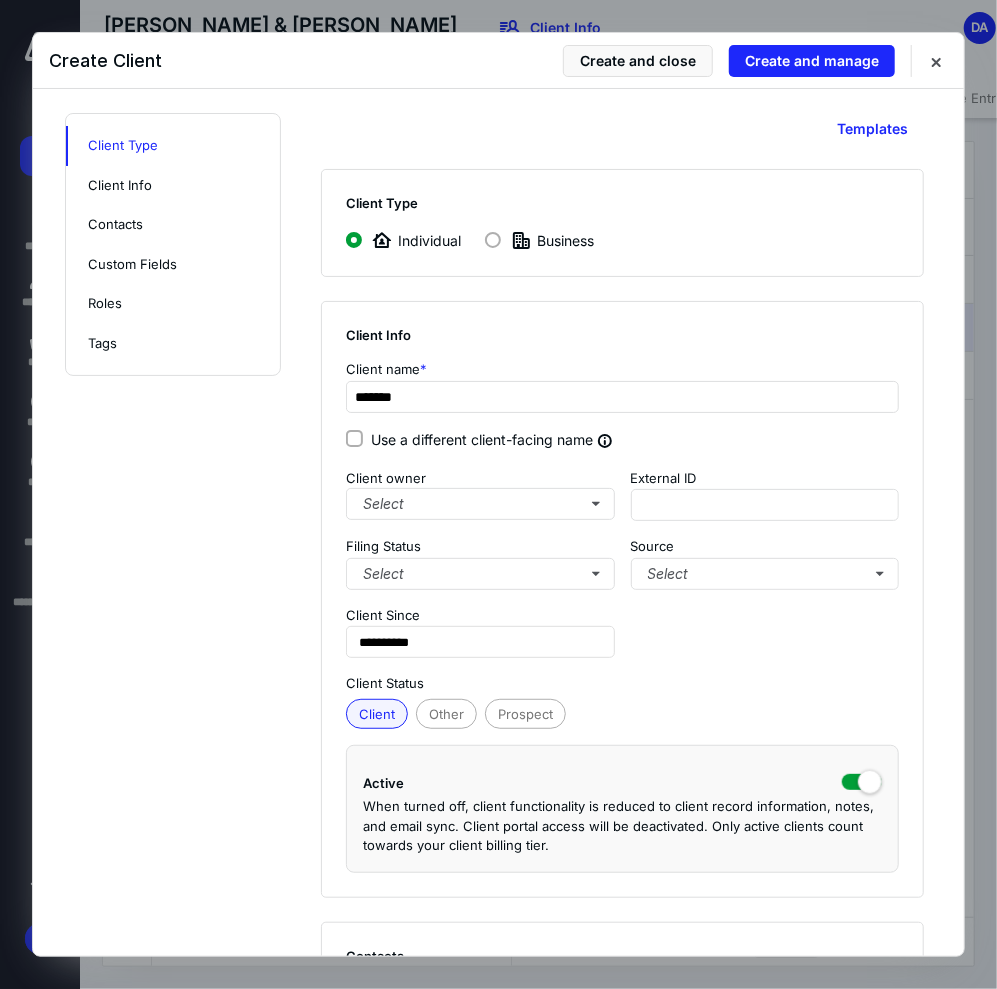 click on "Use a different client-facing name" at bounding box center [494, 441] 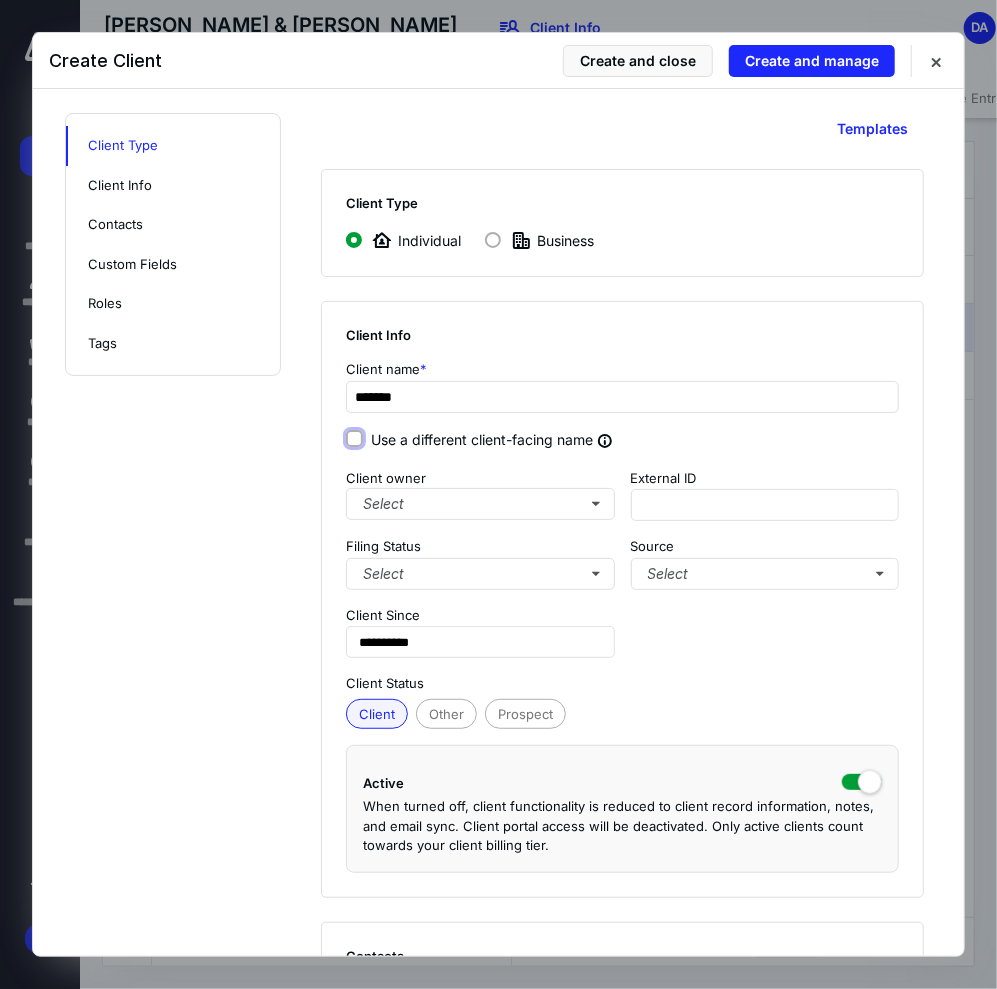 click on "Use a different client-facing name" at bounding box center [354, 439] 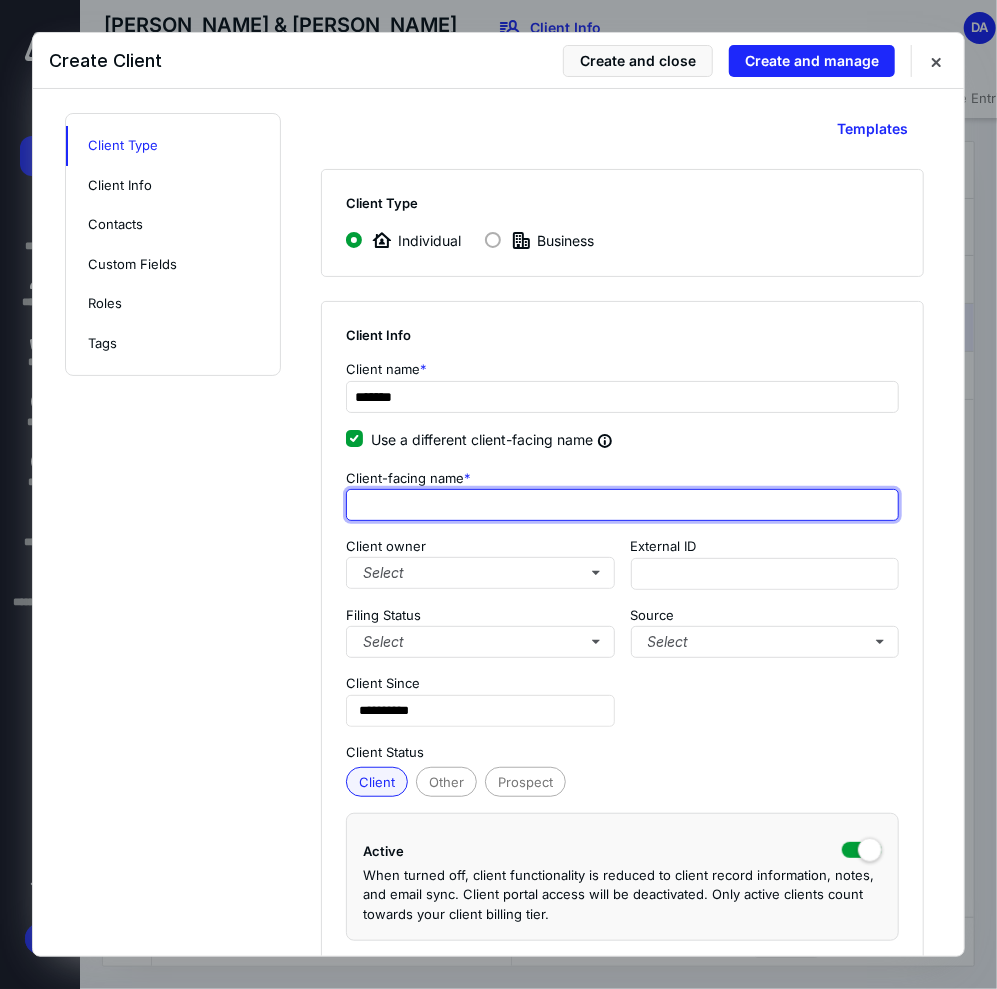 click at bounding box center [622, 505] 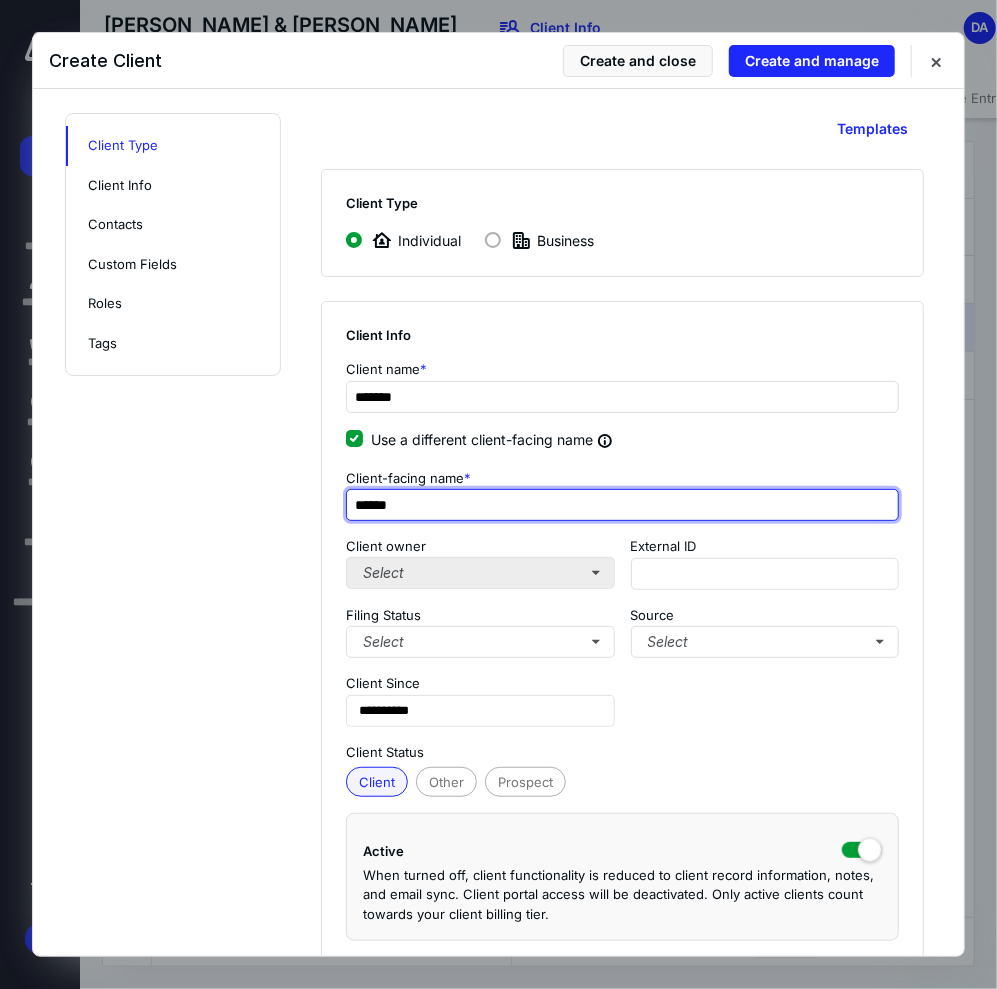 type on "******" 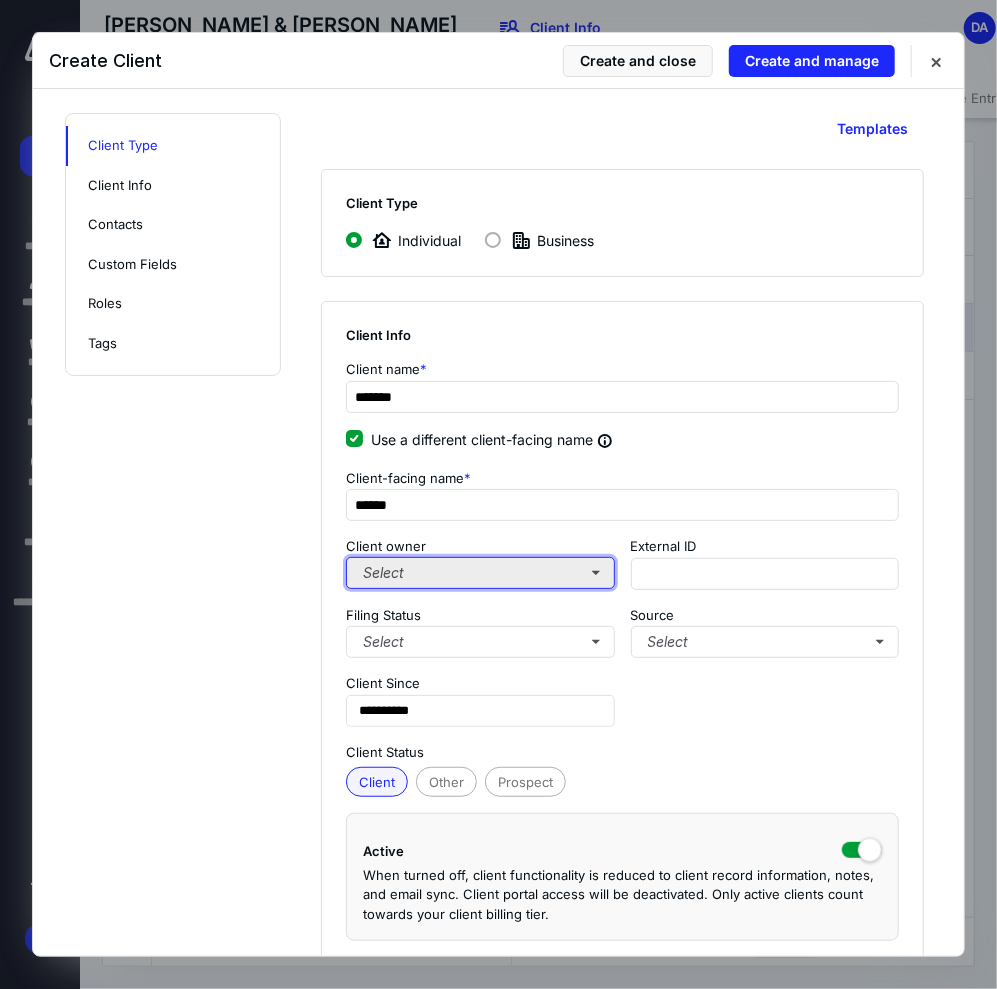 click on "Select" at bounding box center (480, 573) 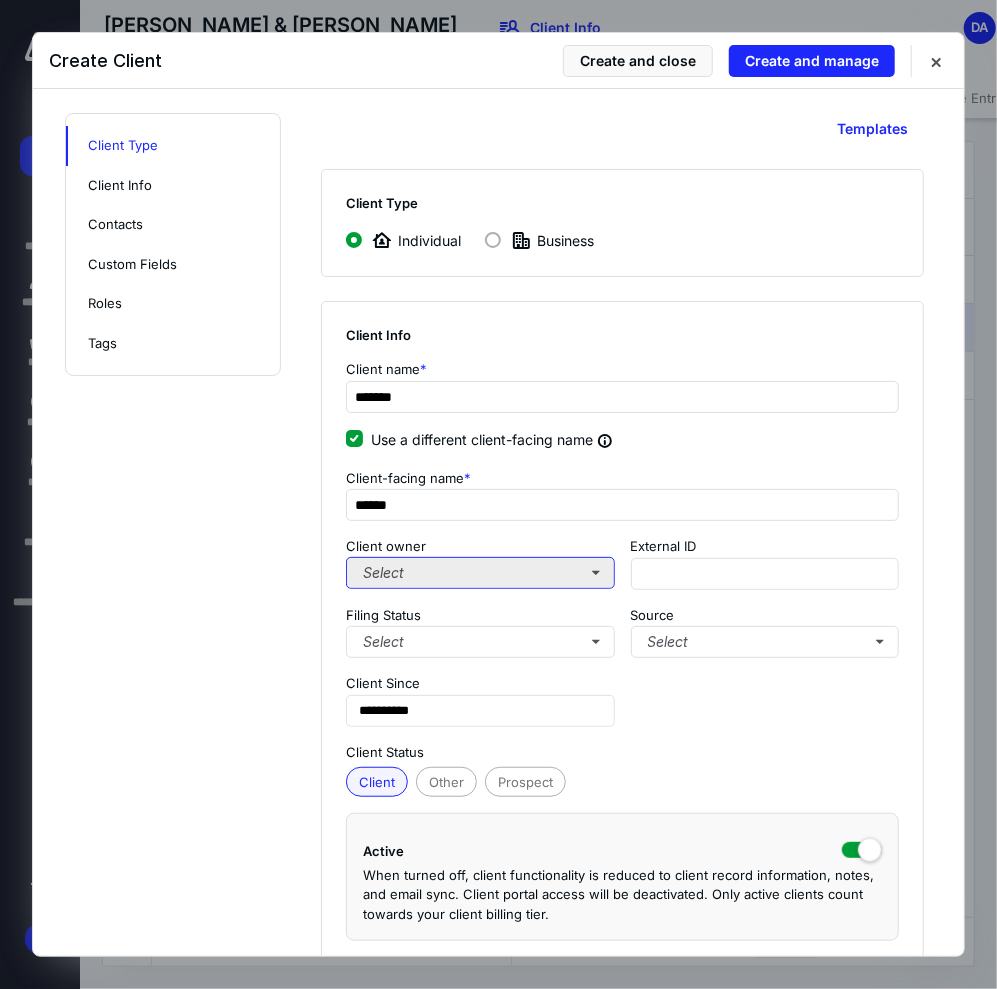 click on "Select" at bounding box center [480, 573] 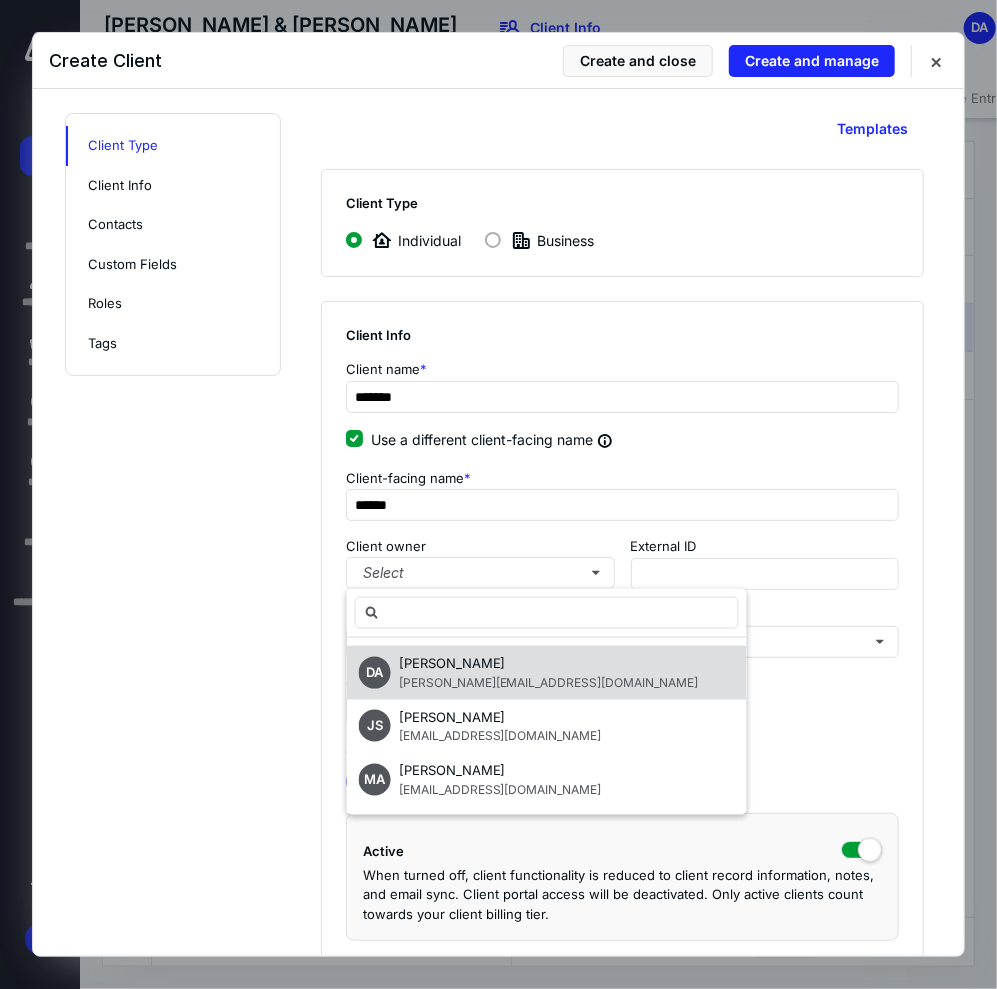 click on "[PERSON_NAME]" at bounding box center [452, 663] 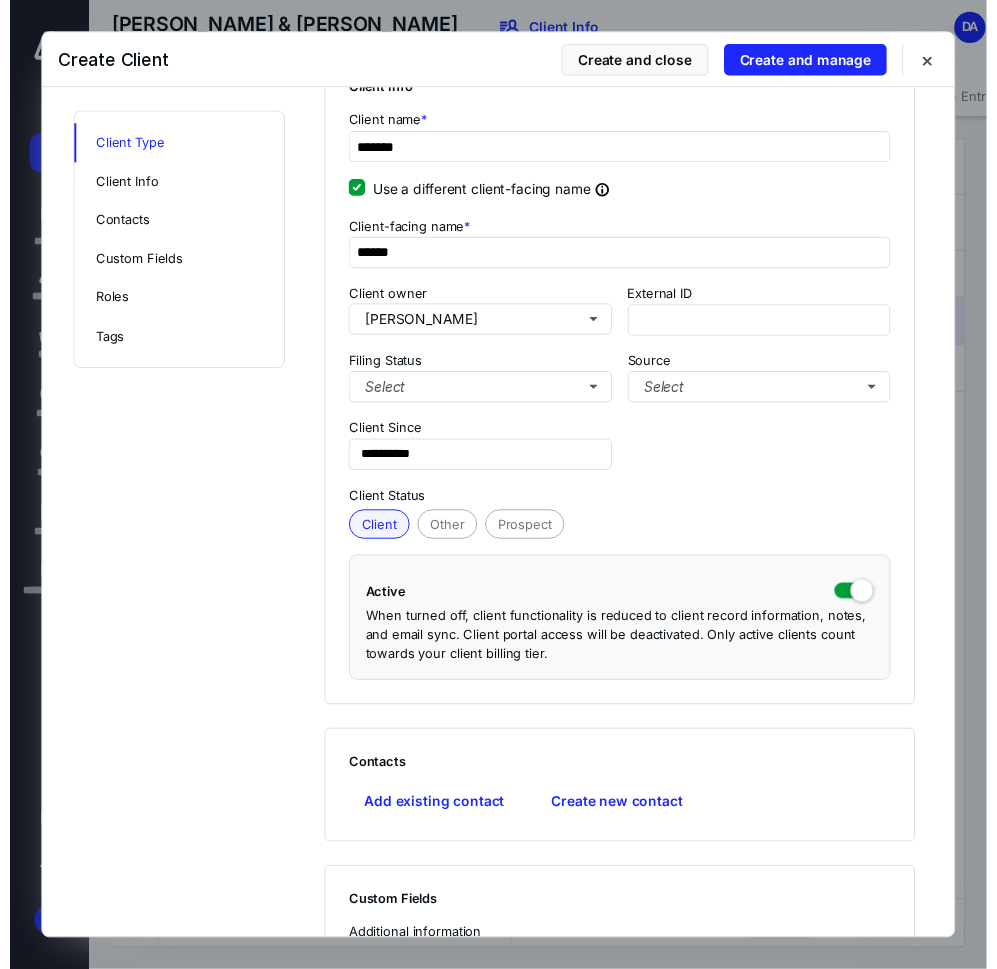 scroll, scrollTop: 400, scrollLeft: 0, axis: vertical 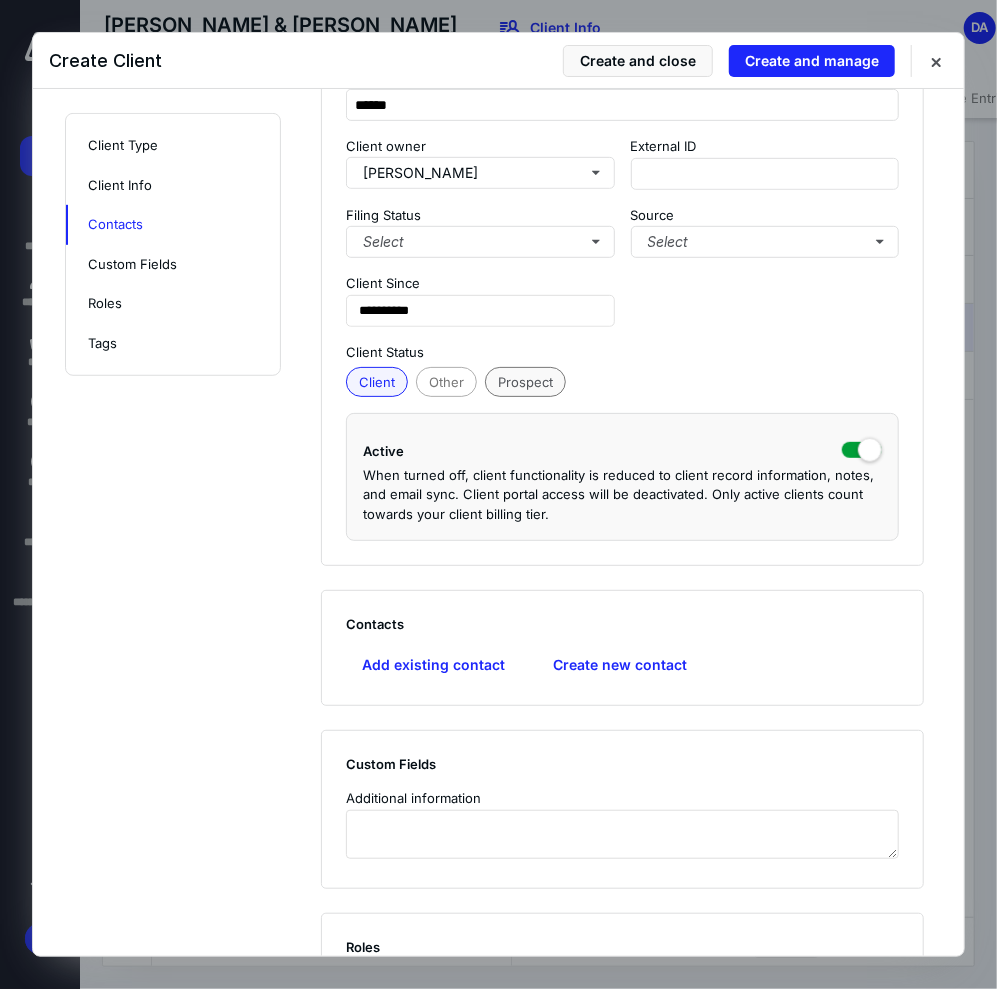 click on "Prospect" at bounding box center (525, 382) 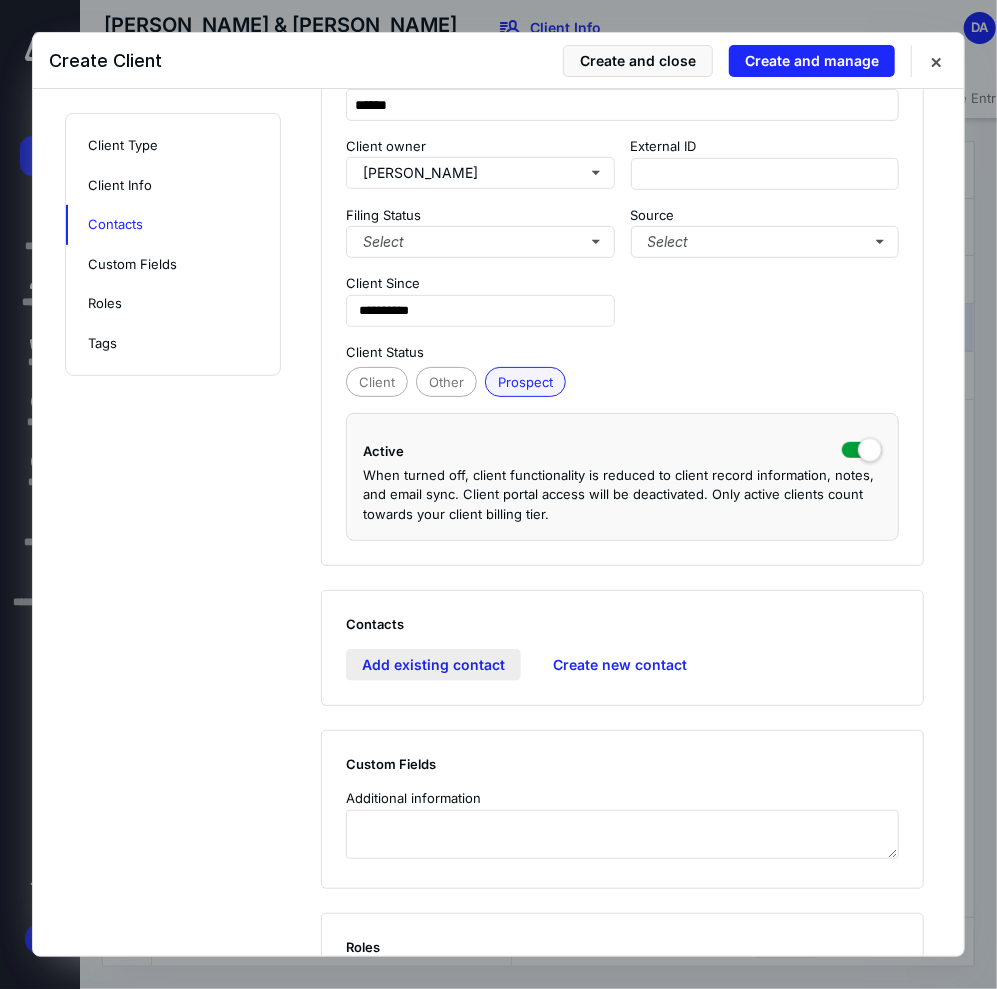 click on "Add existing contact" at bounding box center (433, 665) 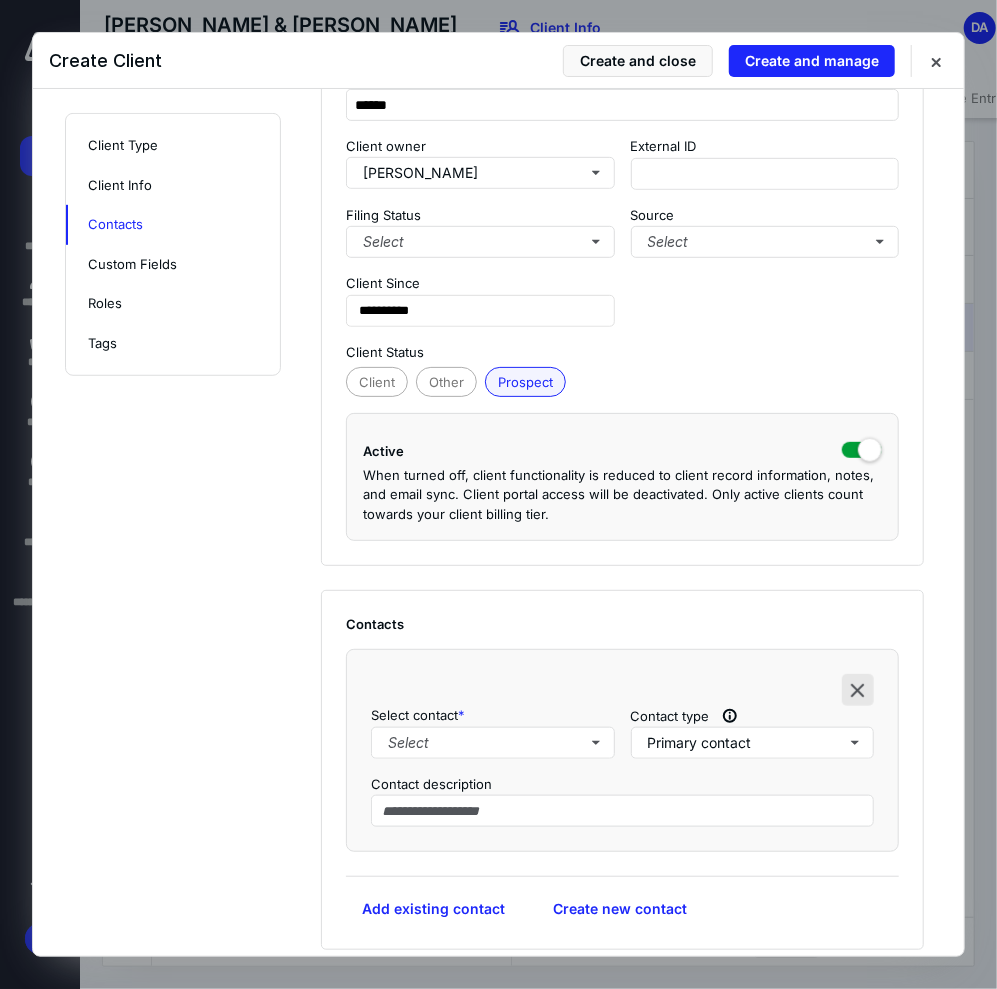 click at bounding box center [858, 690] 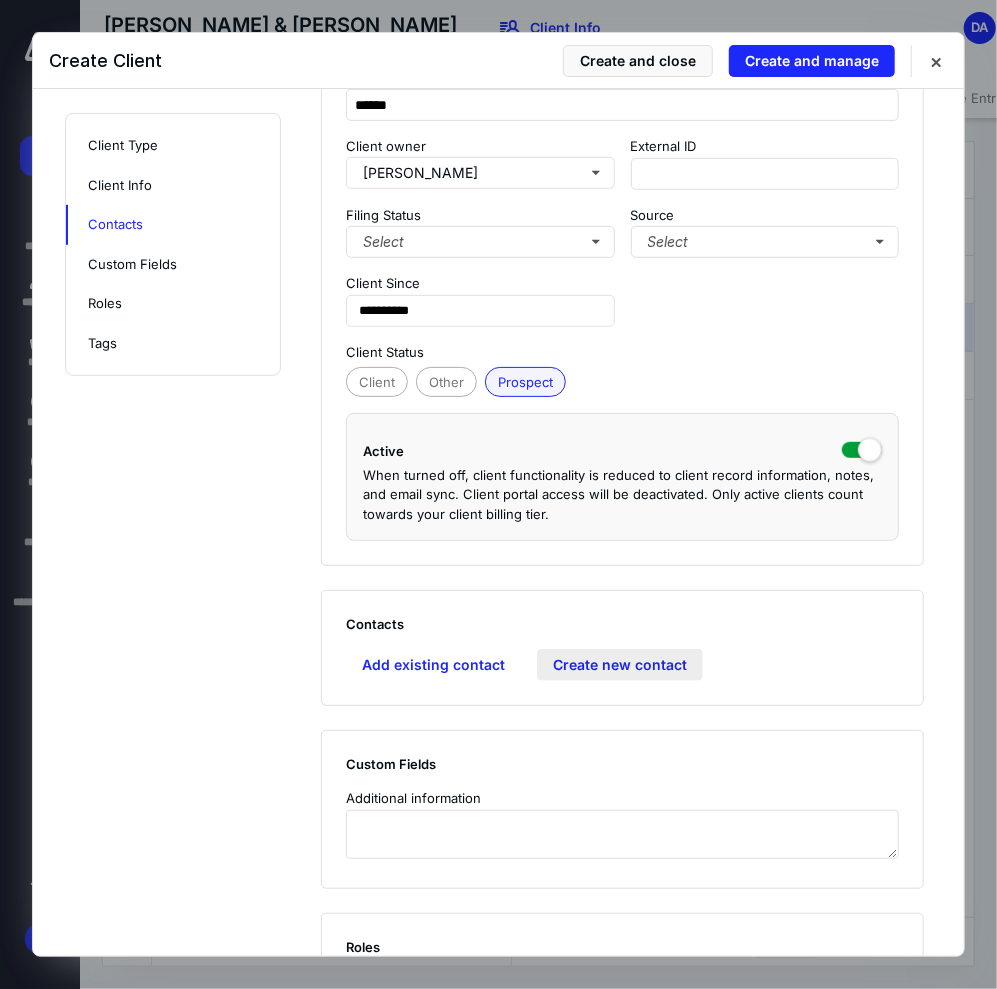 click on "Create new contact" at bounding box center (620, 665) 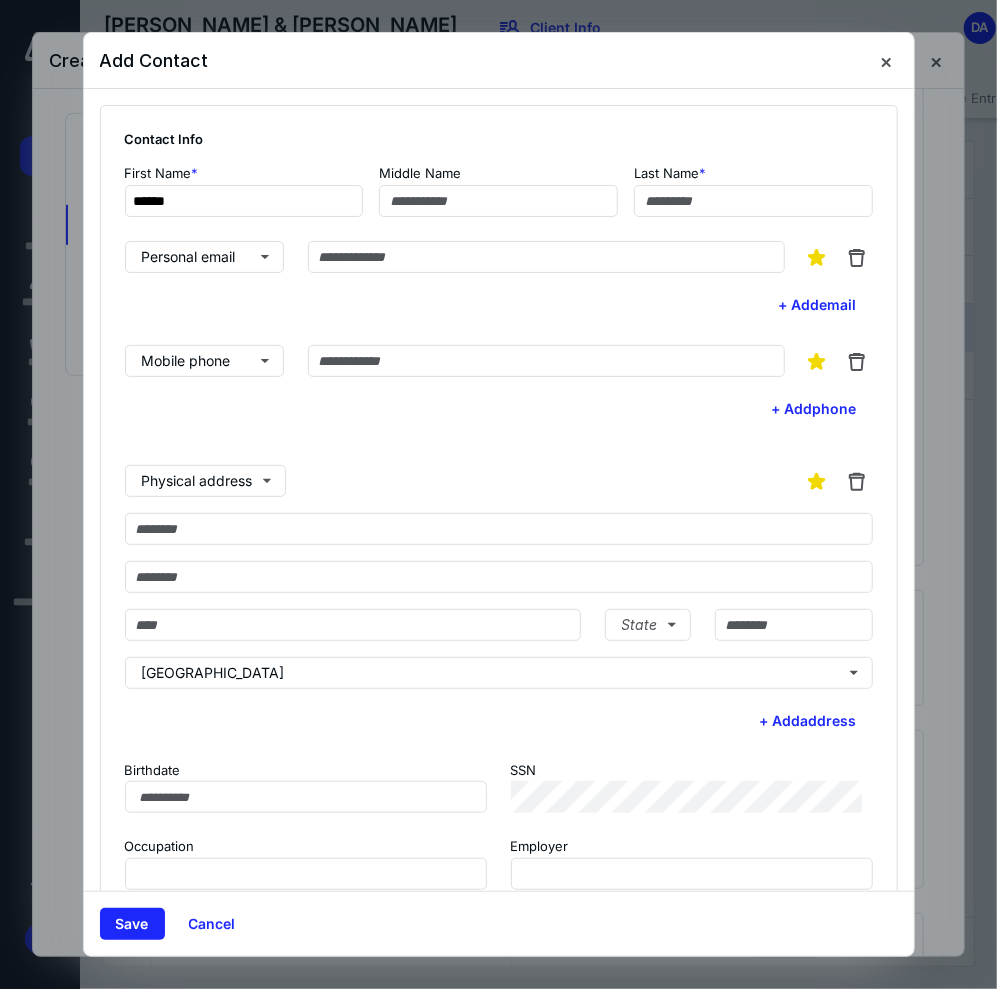 type on "******" 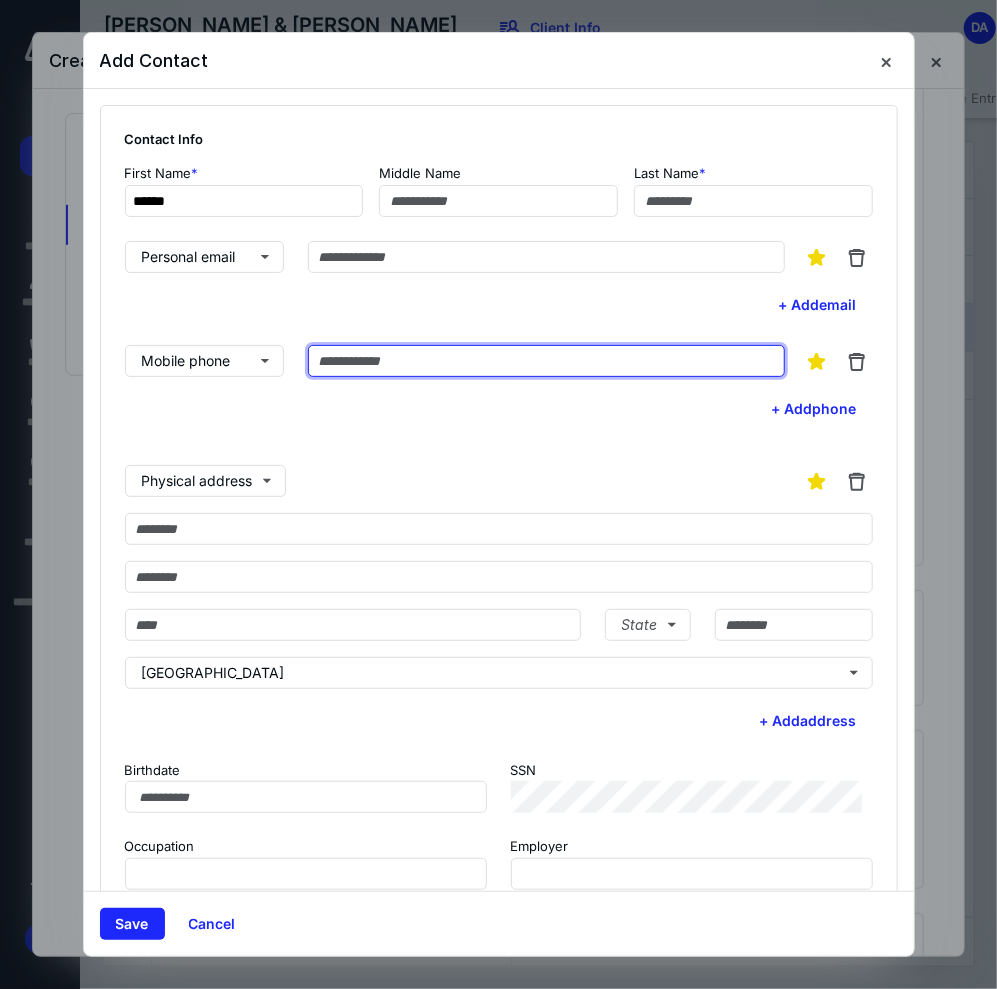 click at bounding box center (546, 361) 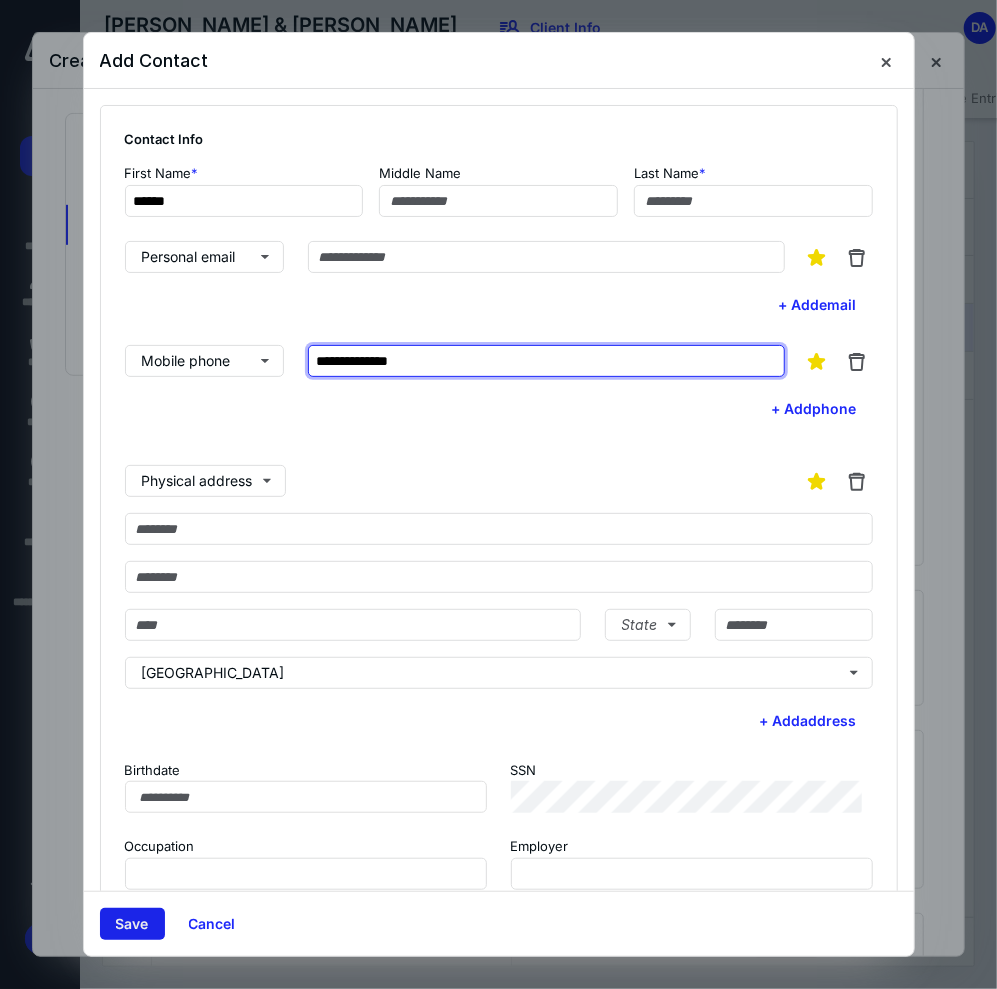 type on "**********" 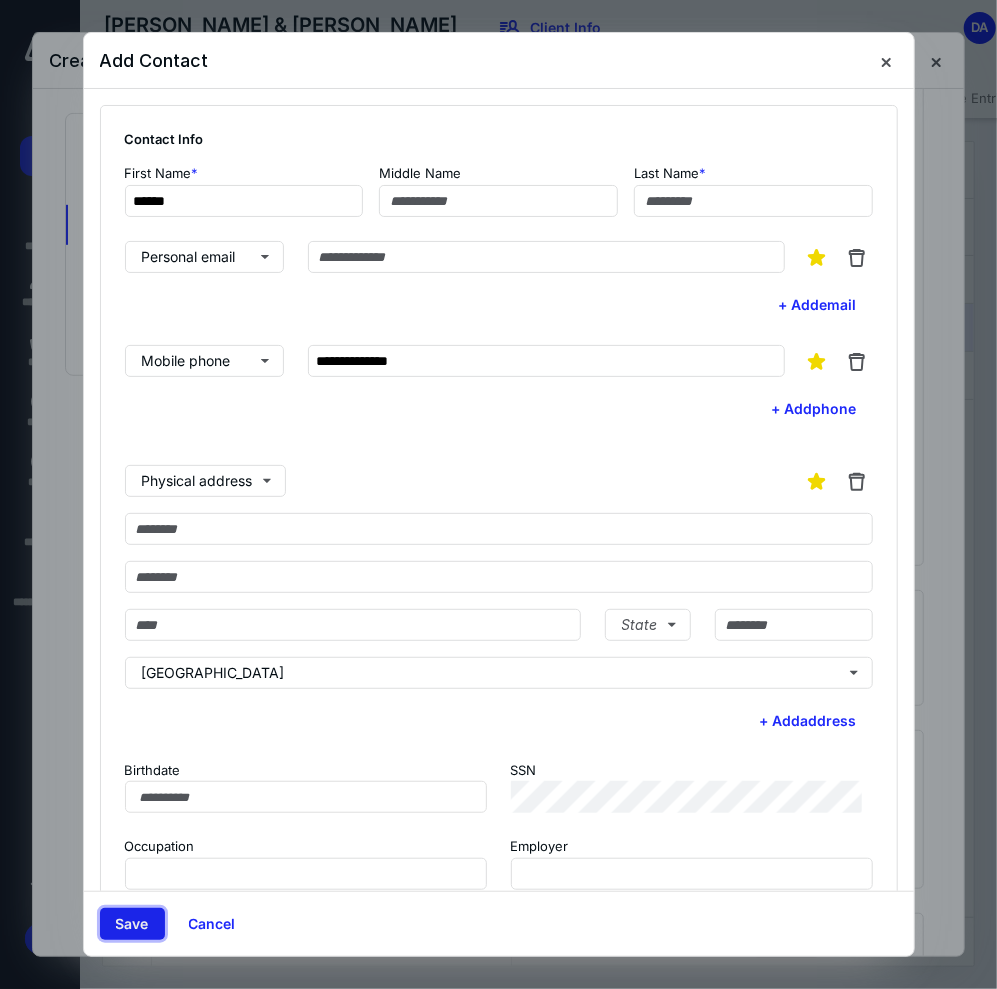 click on "Save" at bounding box center (132, 924) 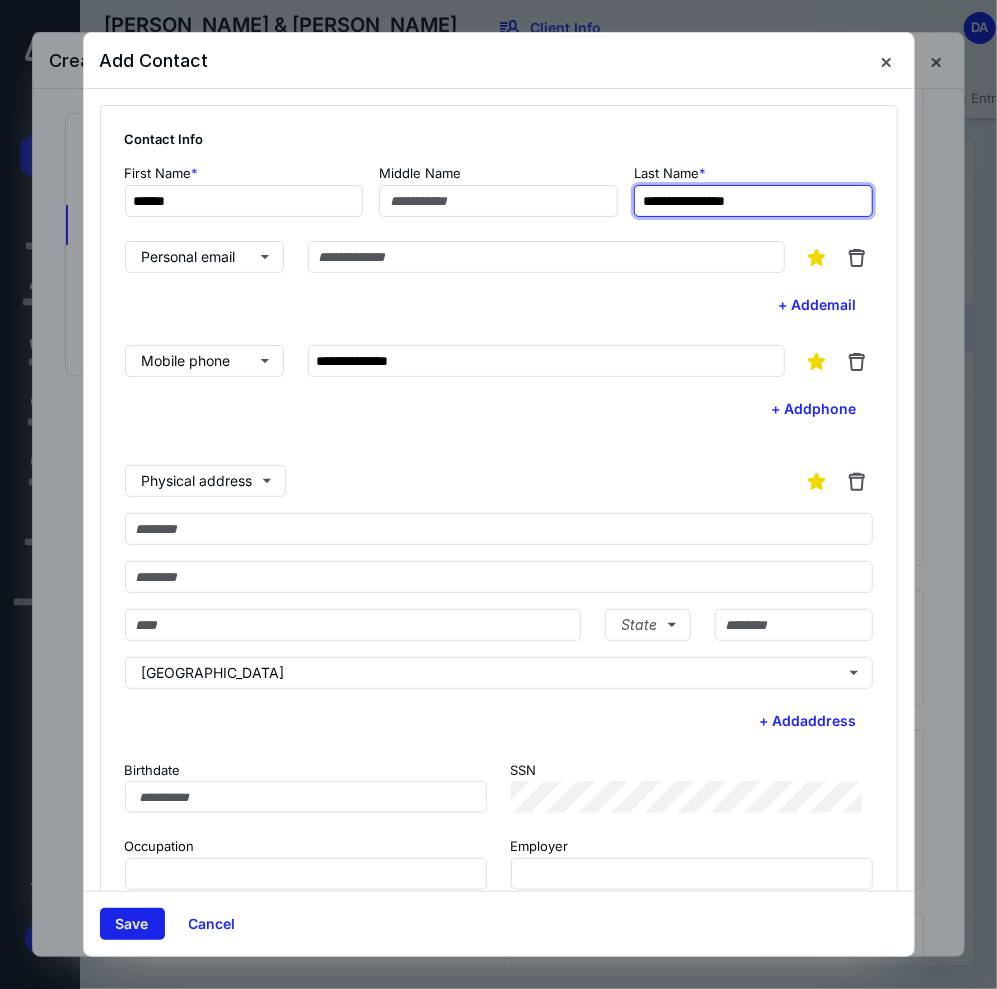 type on "**********" 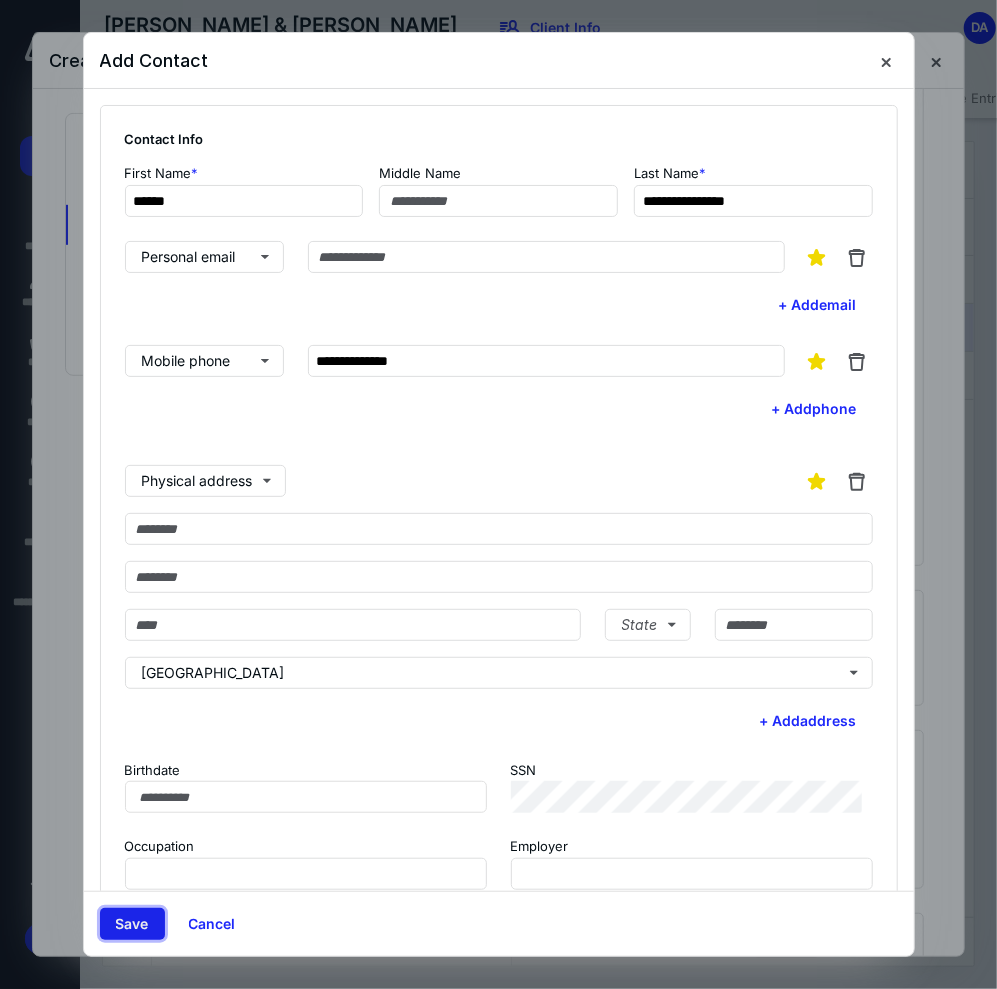 click on "Save" at bounding box center [132, 924] 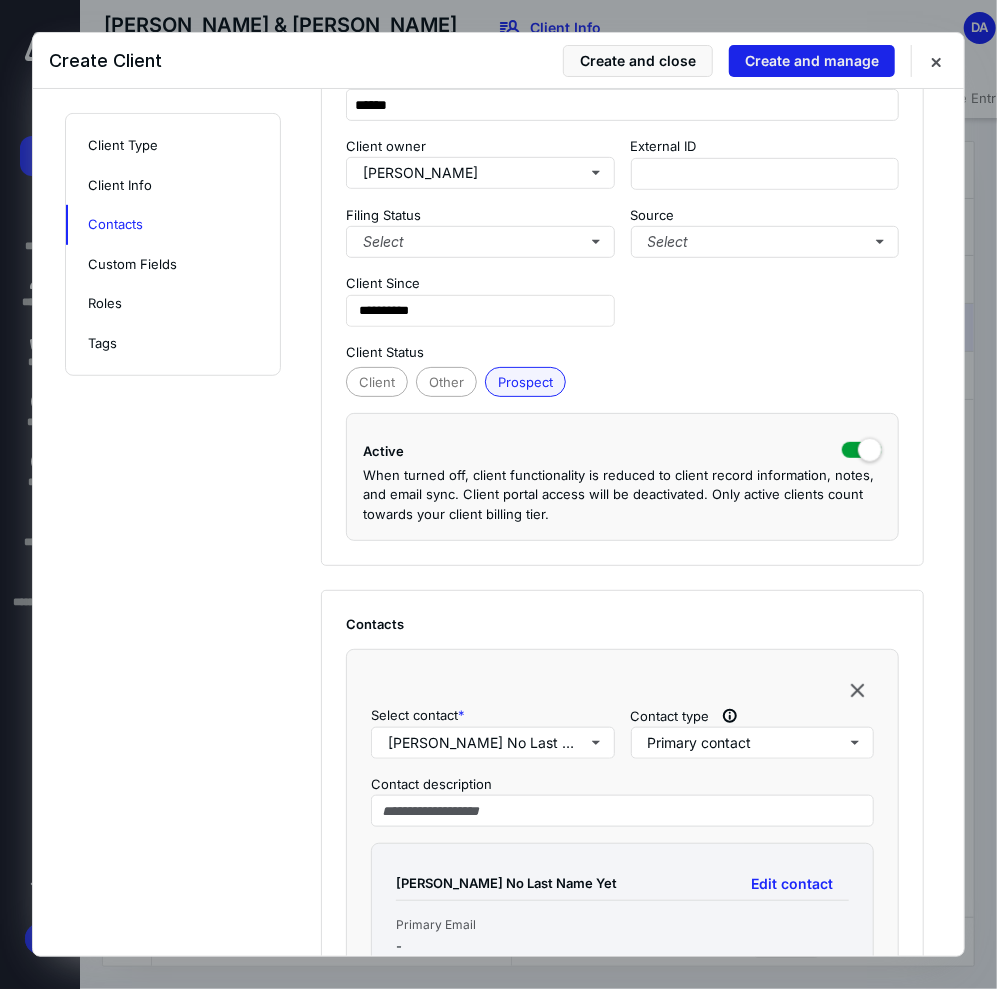 click on "Create and manage" at bounding box center (812, 61) 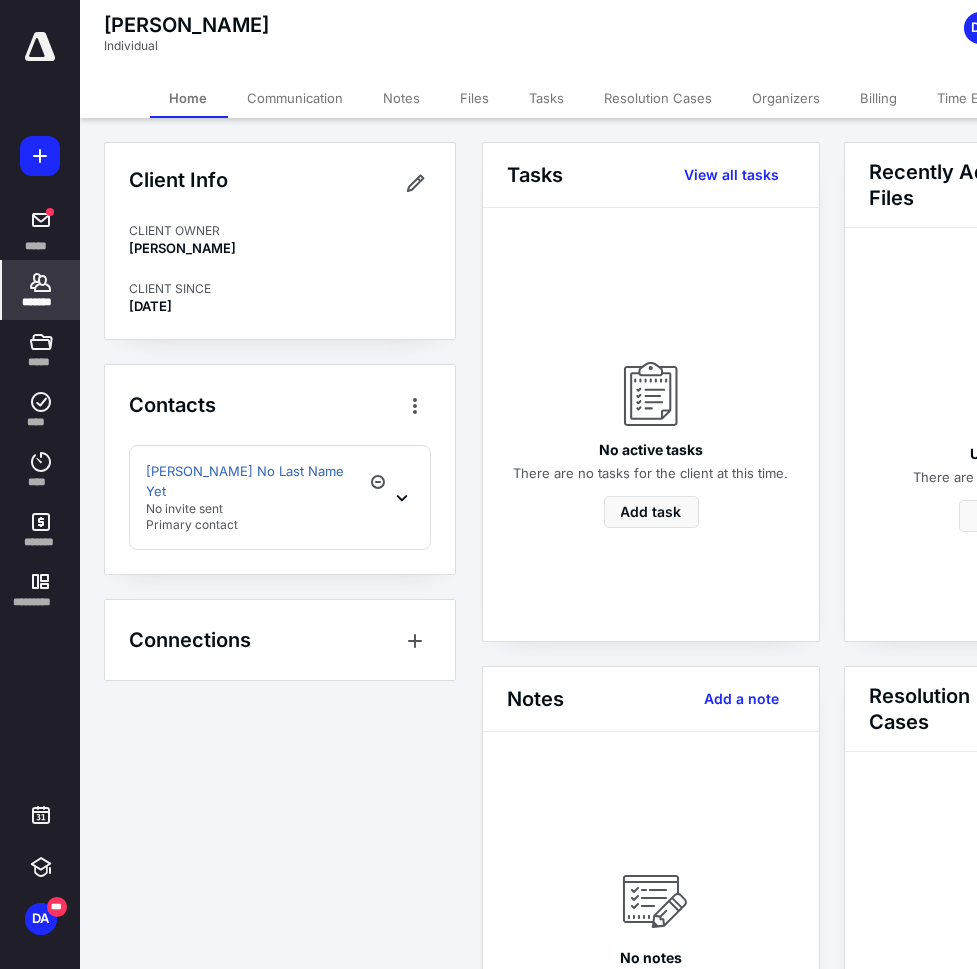 click on "Files" at bounding box center (475, 98) 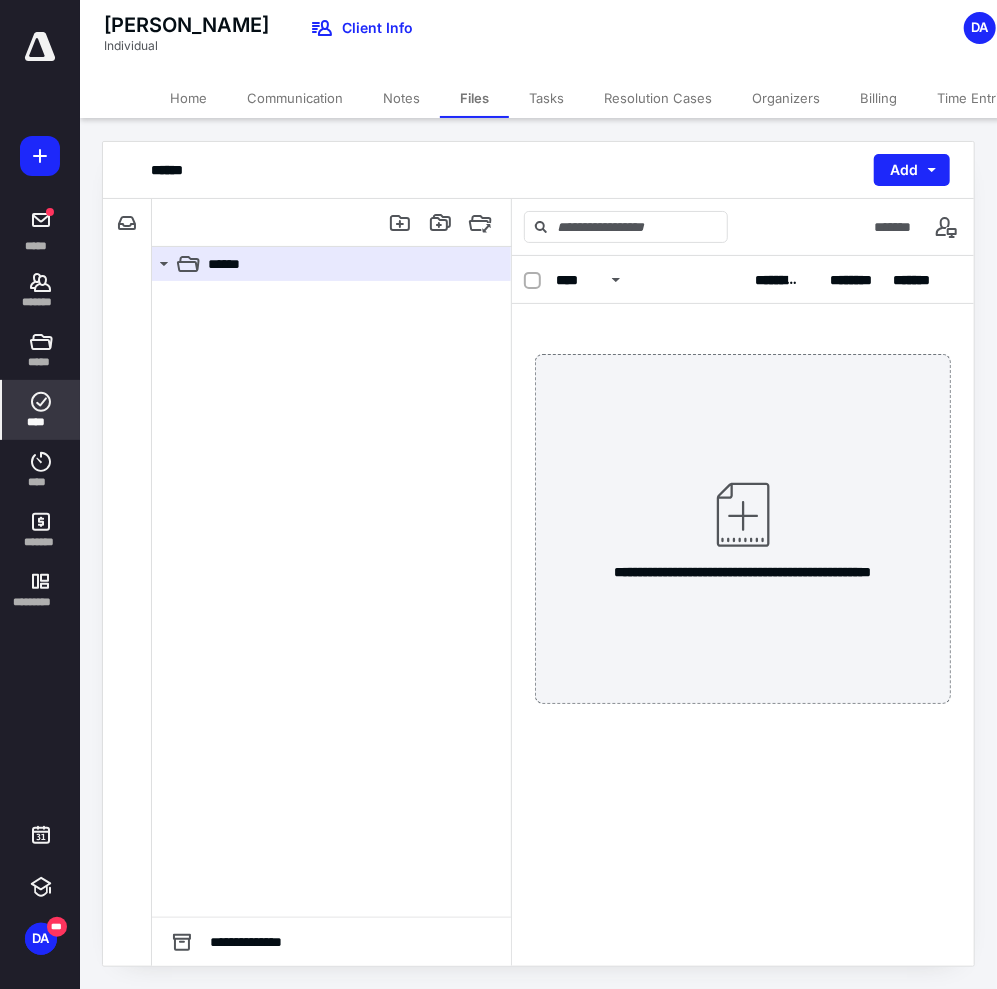 click 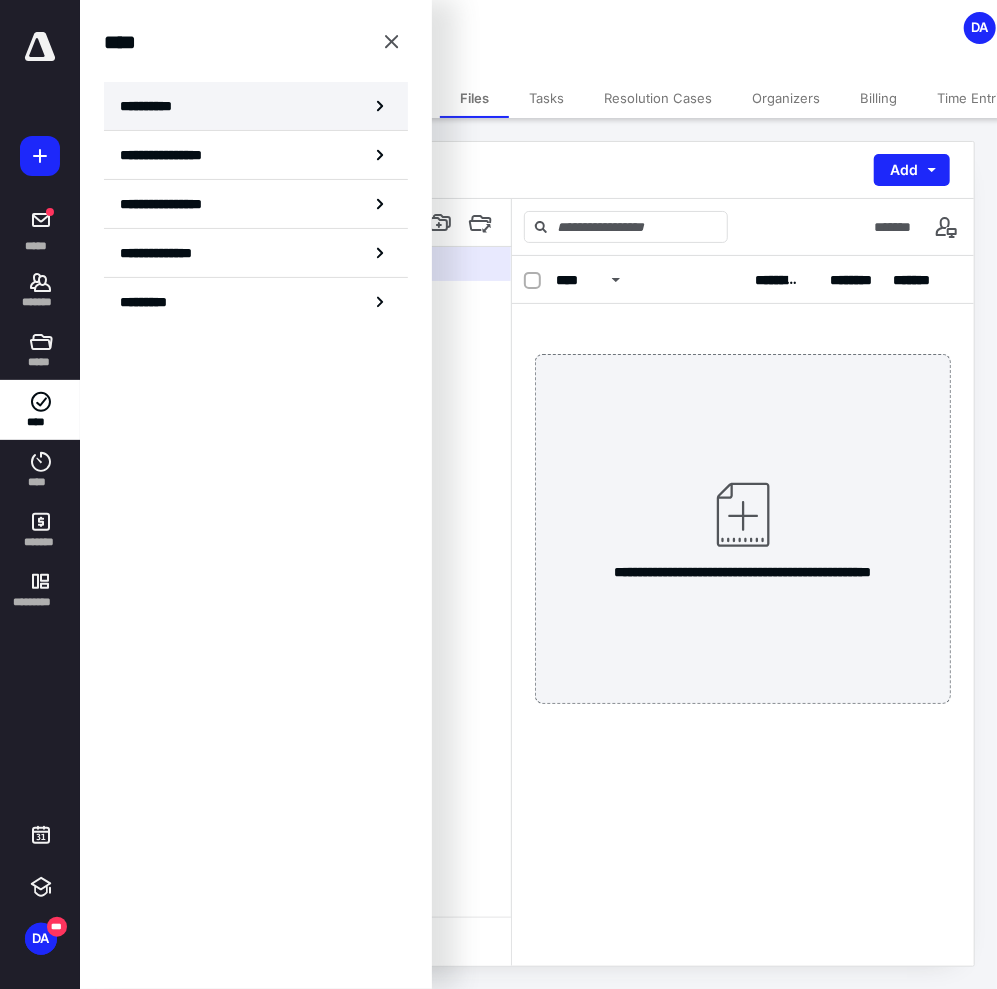click on "**********" at bounding box center [256, 106] 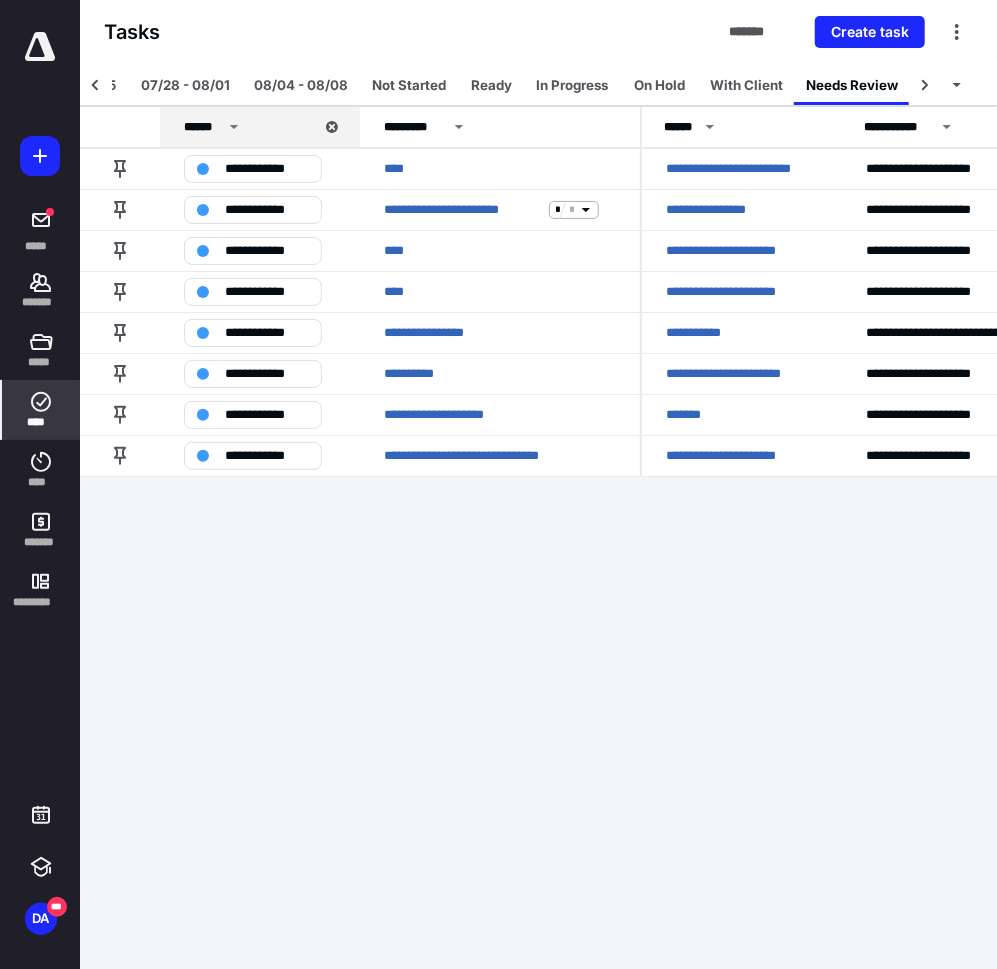 scroll, scrollTop: 0, scrollLeft: 444, axis: horizontal 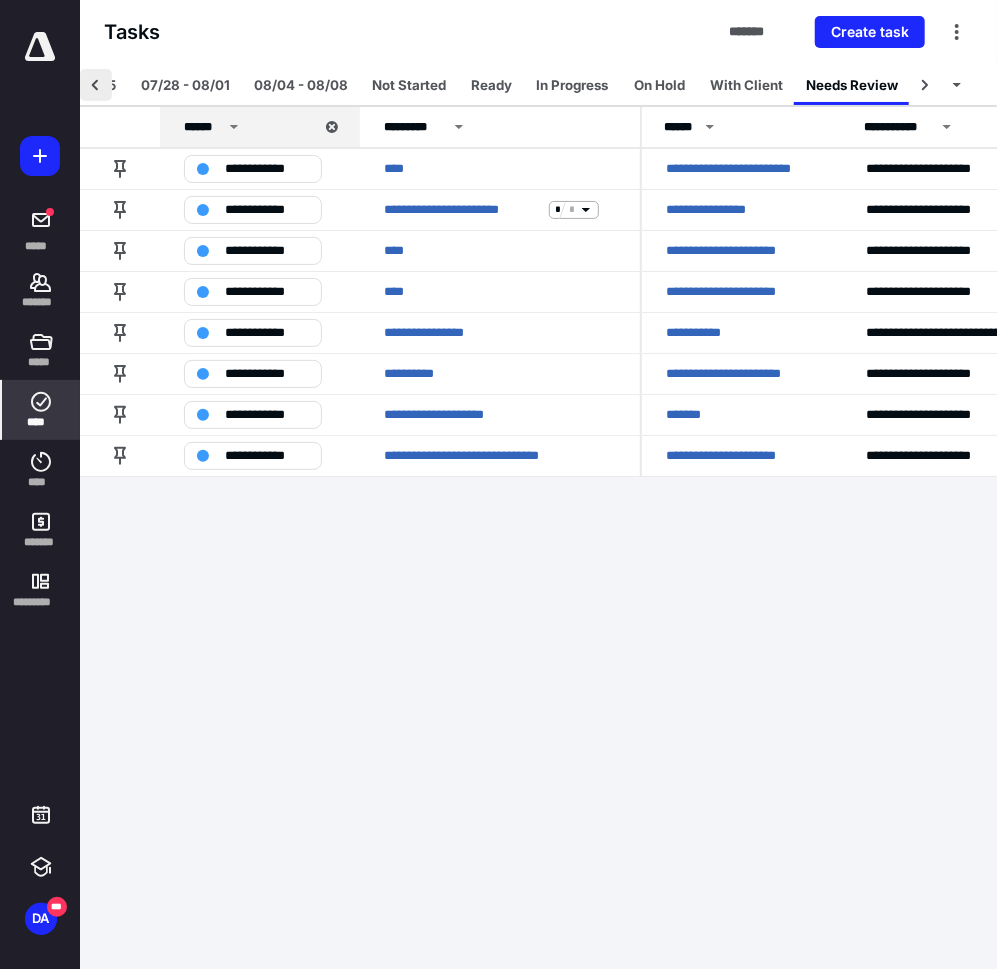 click at bounding box center [96, 85] 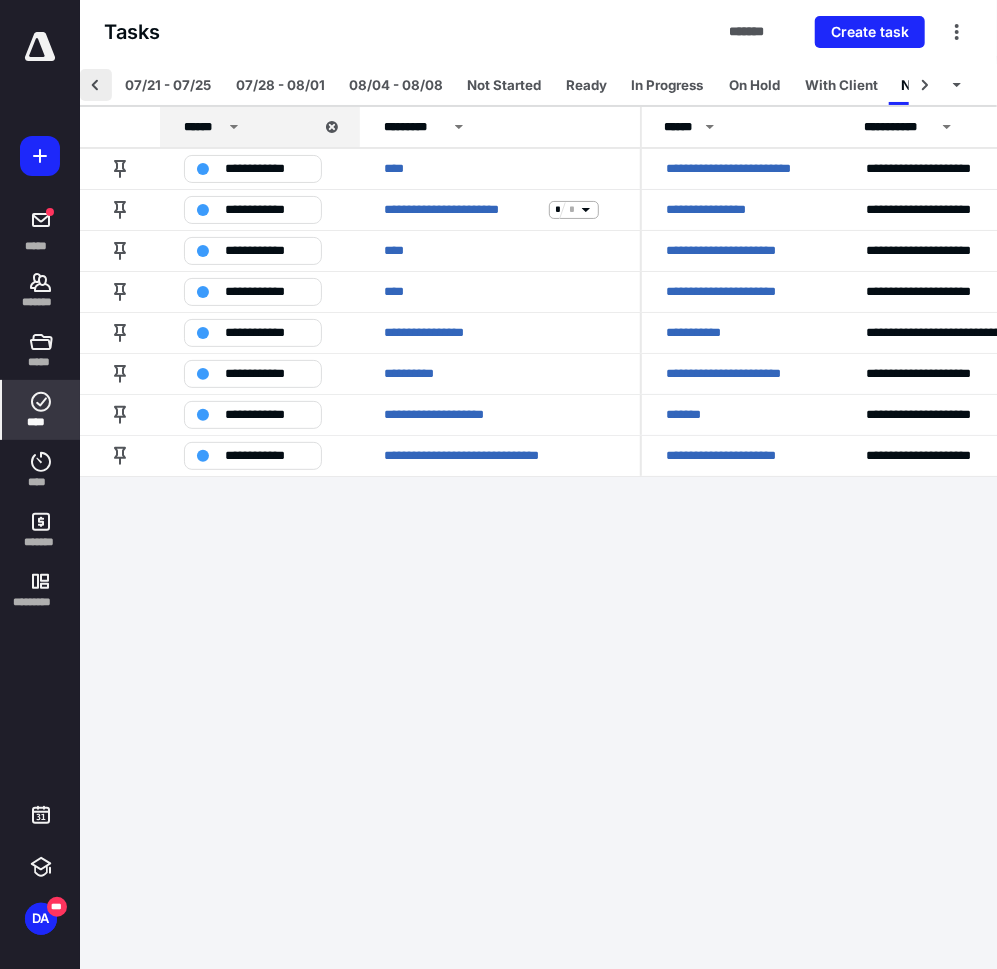 click at bounding box center [96, 85] 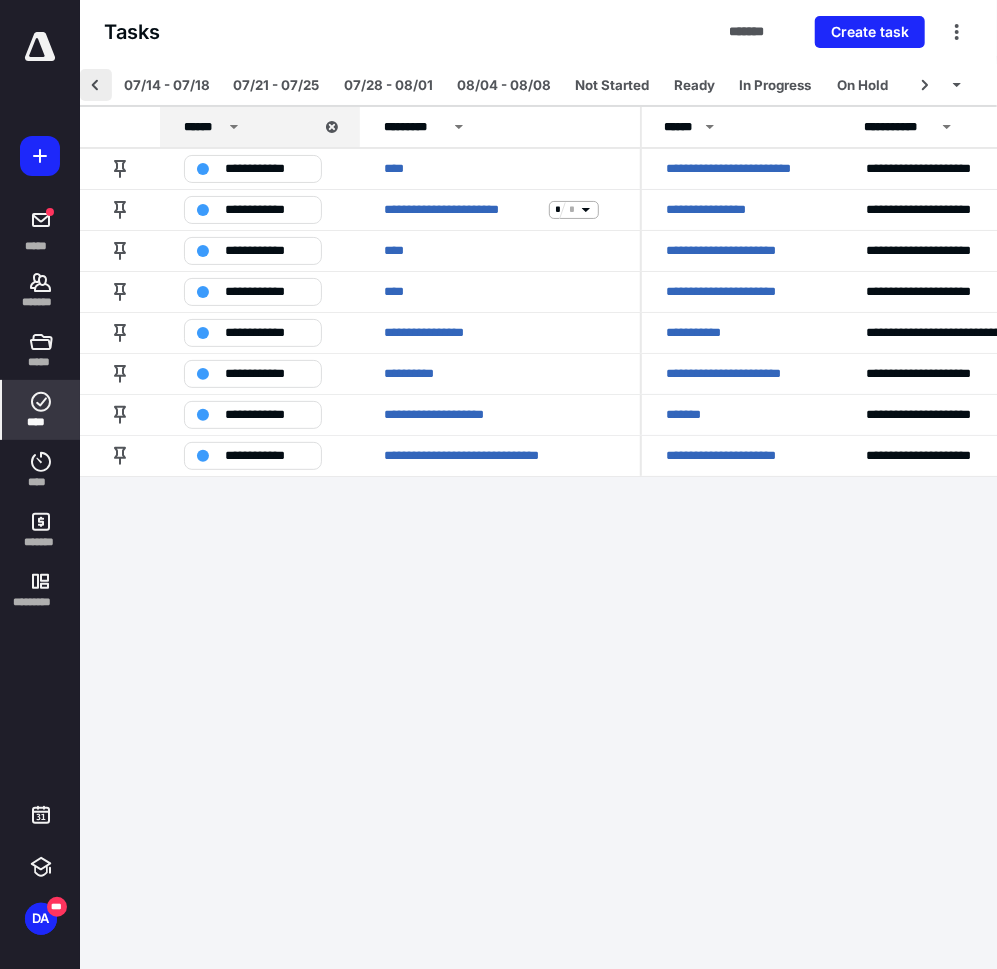 click at bounding box center (96, 85) 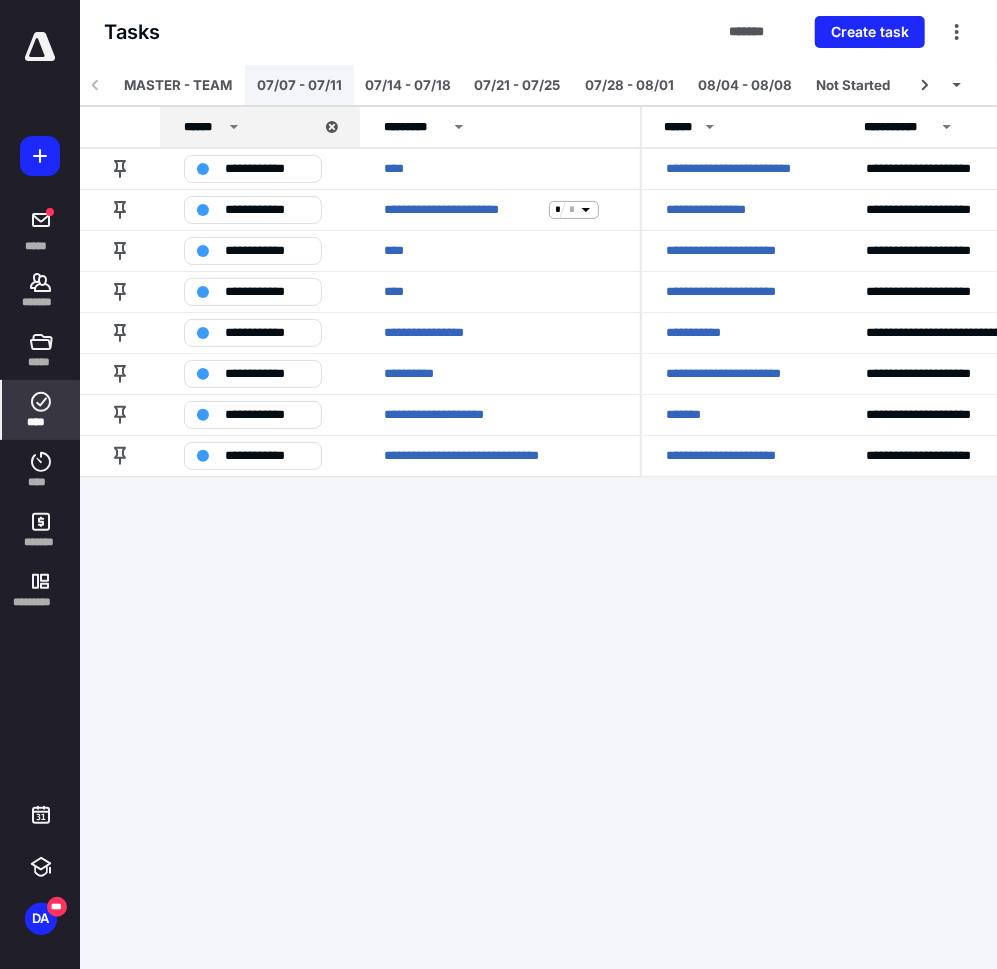 click on "07/07 - 07/11" at bounding box center [299, 85] 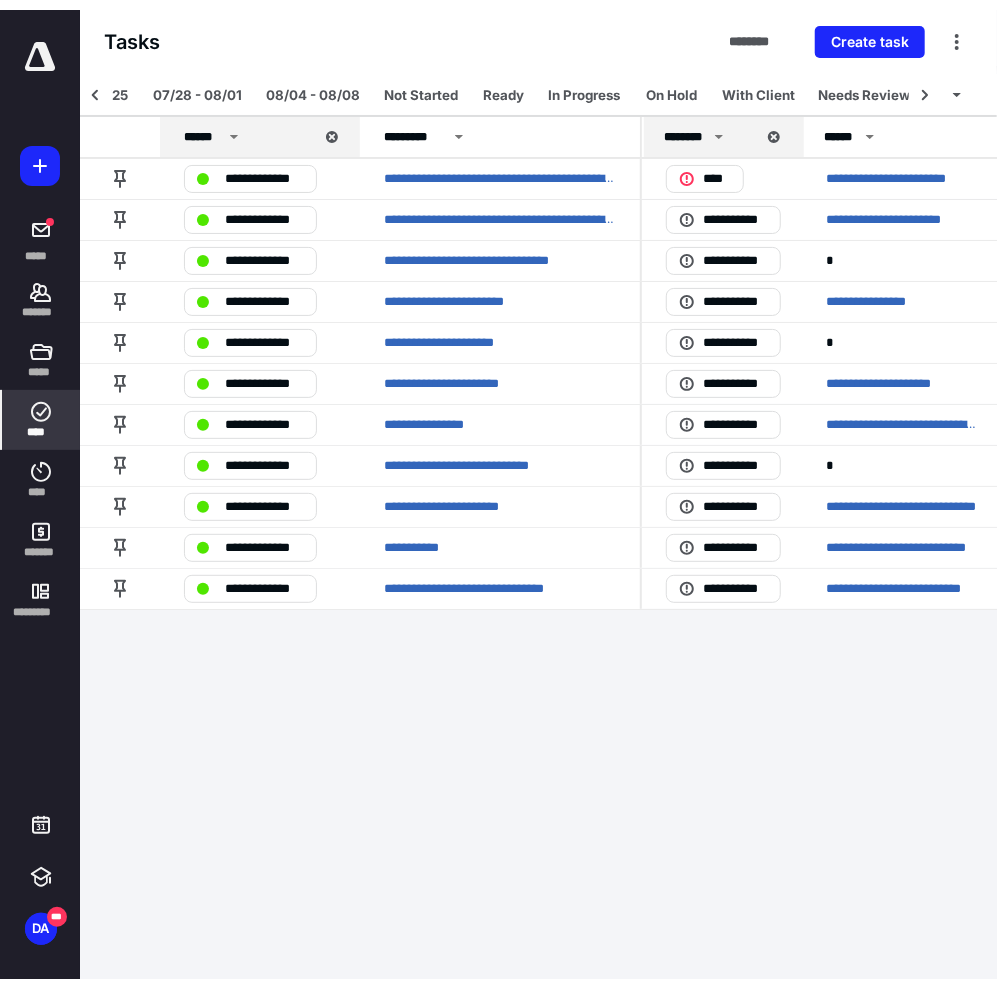 scroll, scrollTop: 0, scrollLeft: 133, axis: horizontal 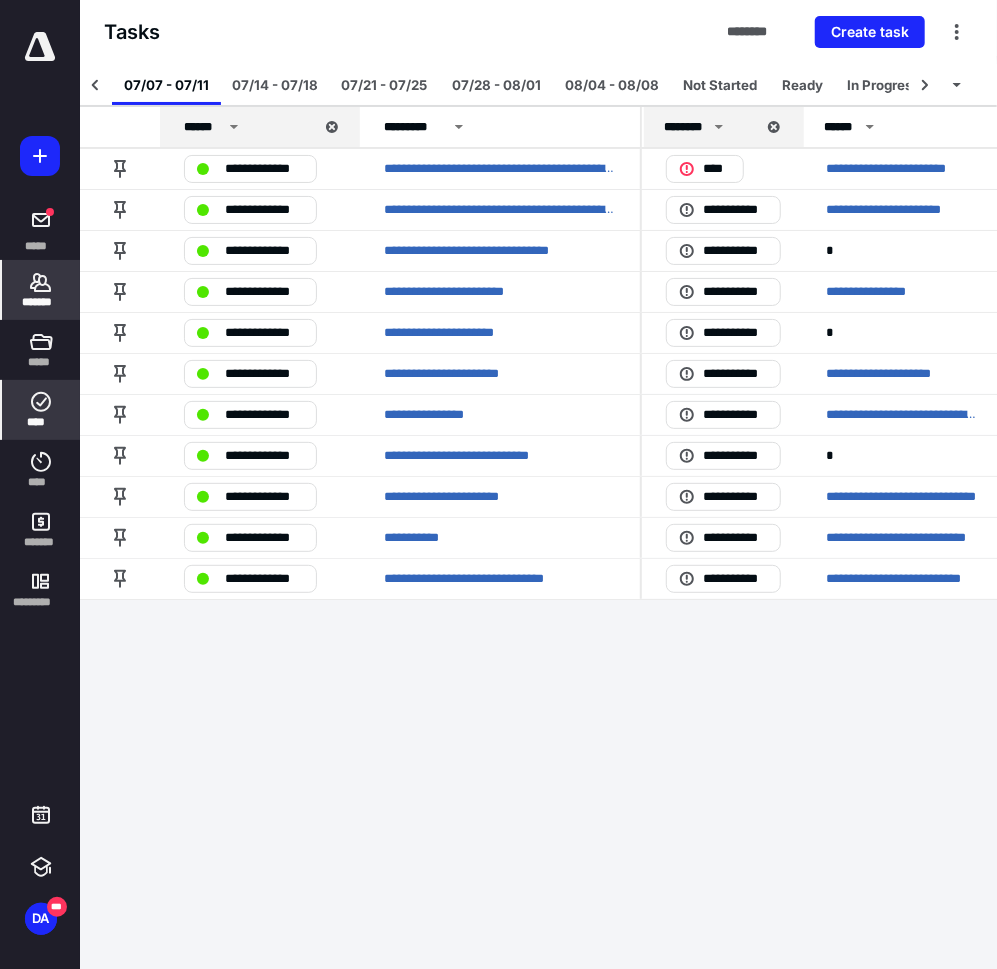 click 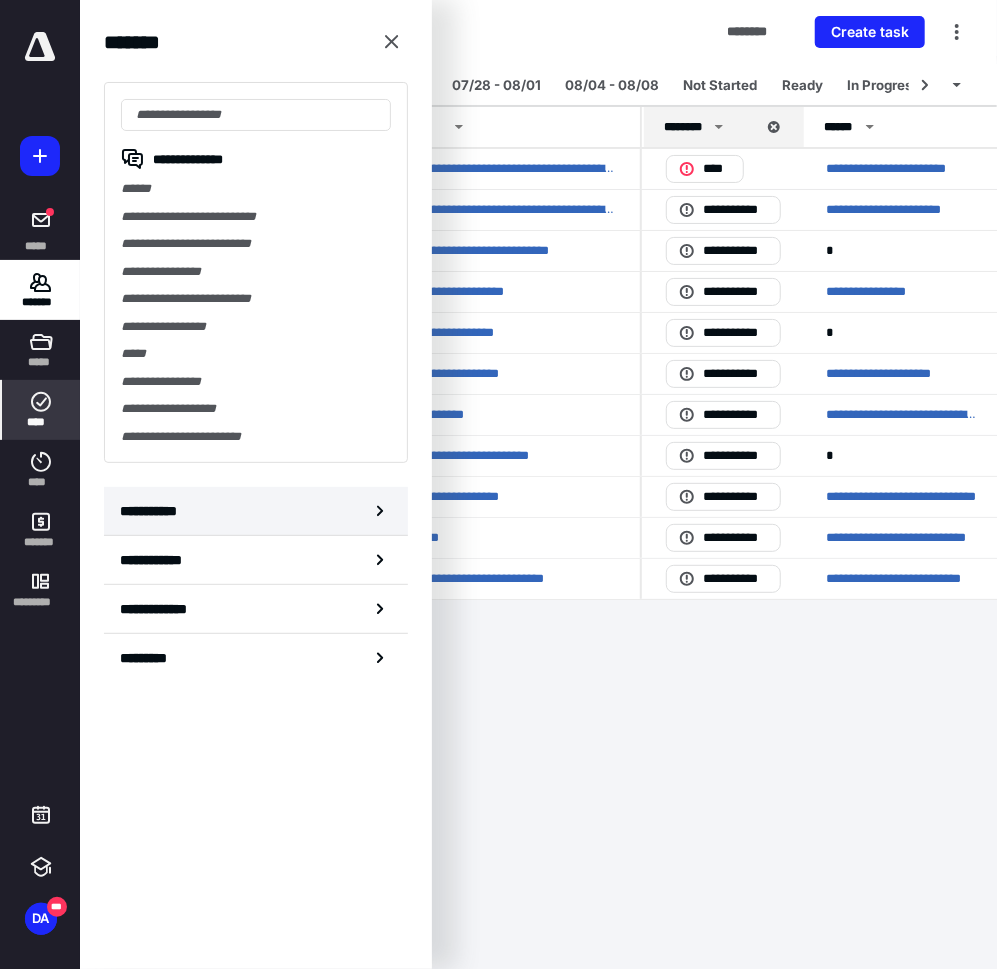 click on "**********" at bounding box center [256, 511] 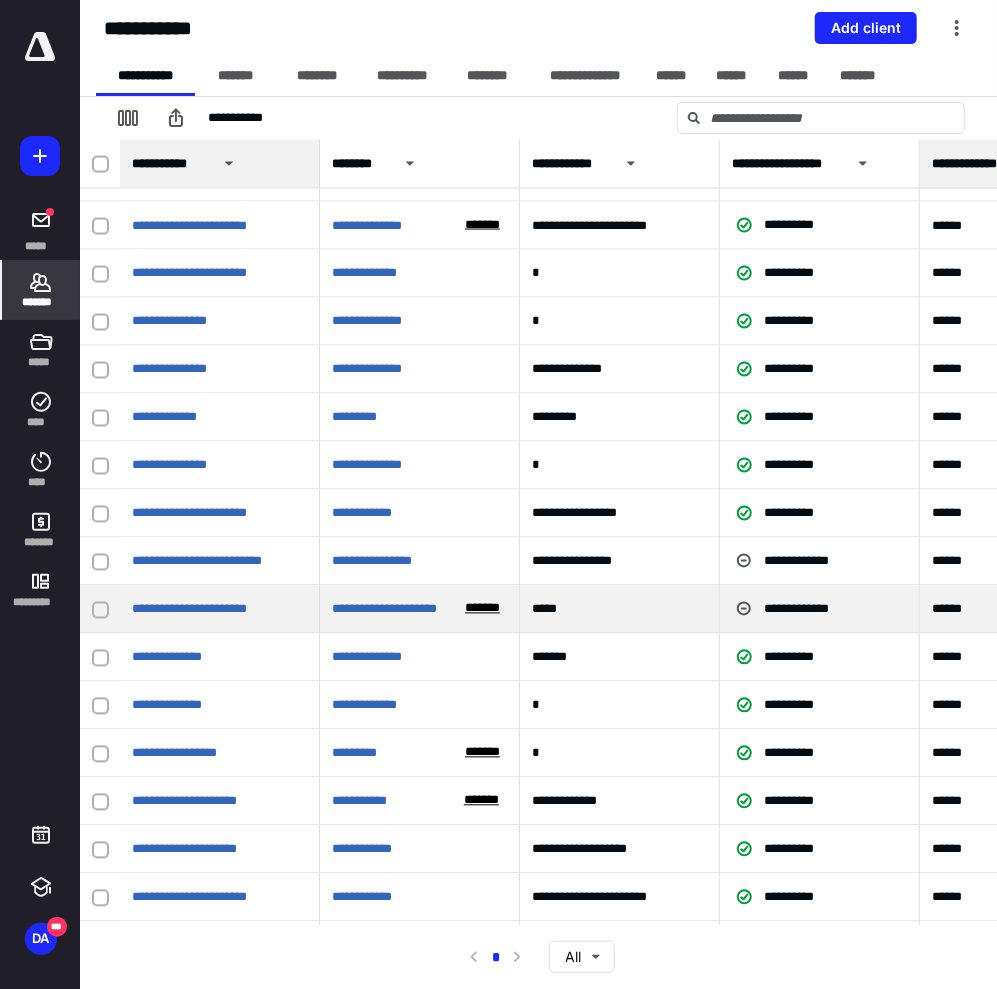 scroll, scrollTop: 4354, scrollLeft: 0, axis: vertical 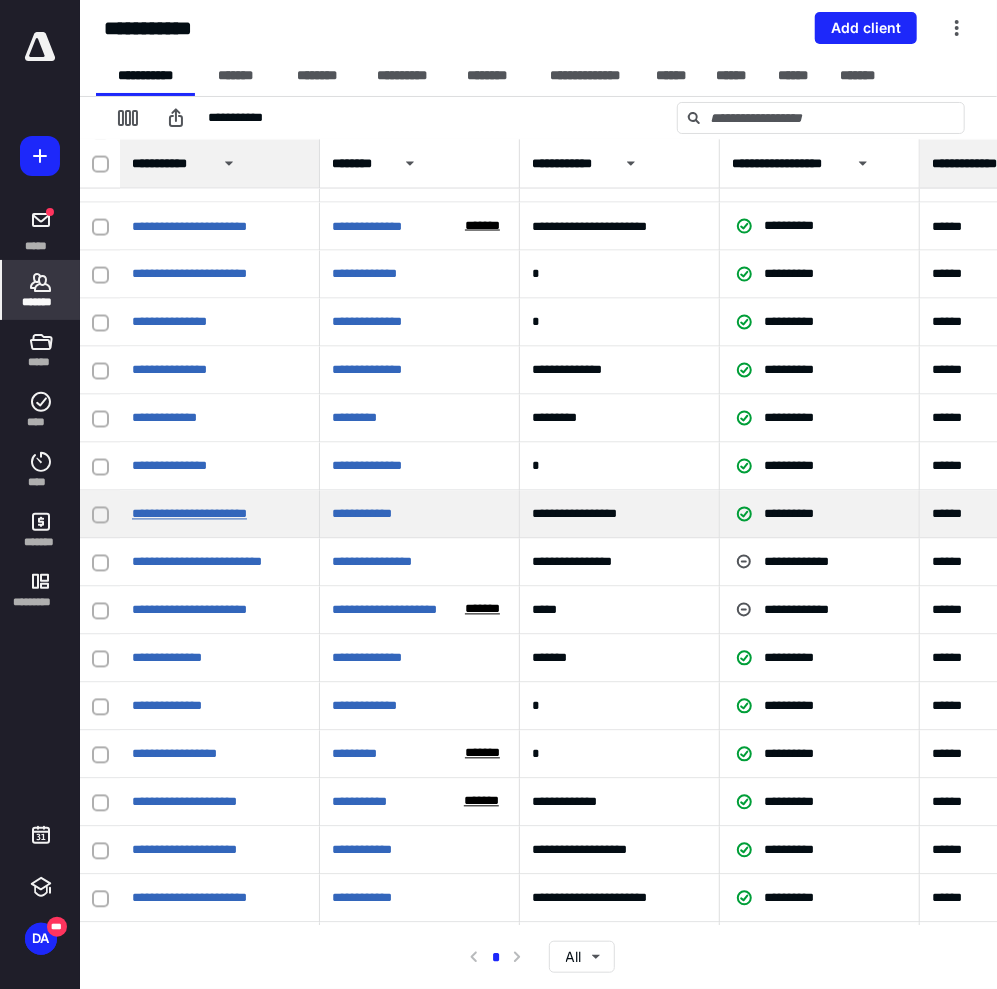 click on "**********" at bounding box center (189, 514) 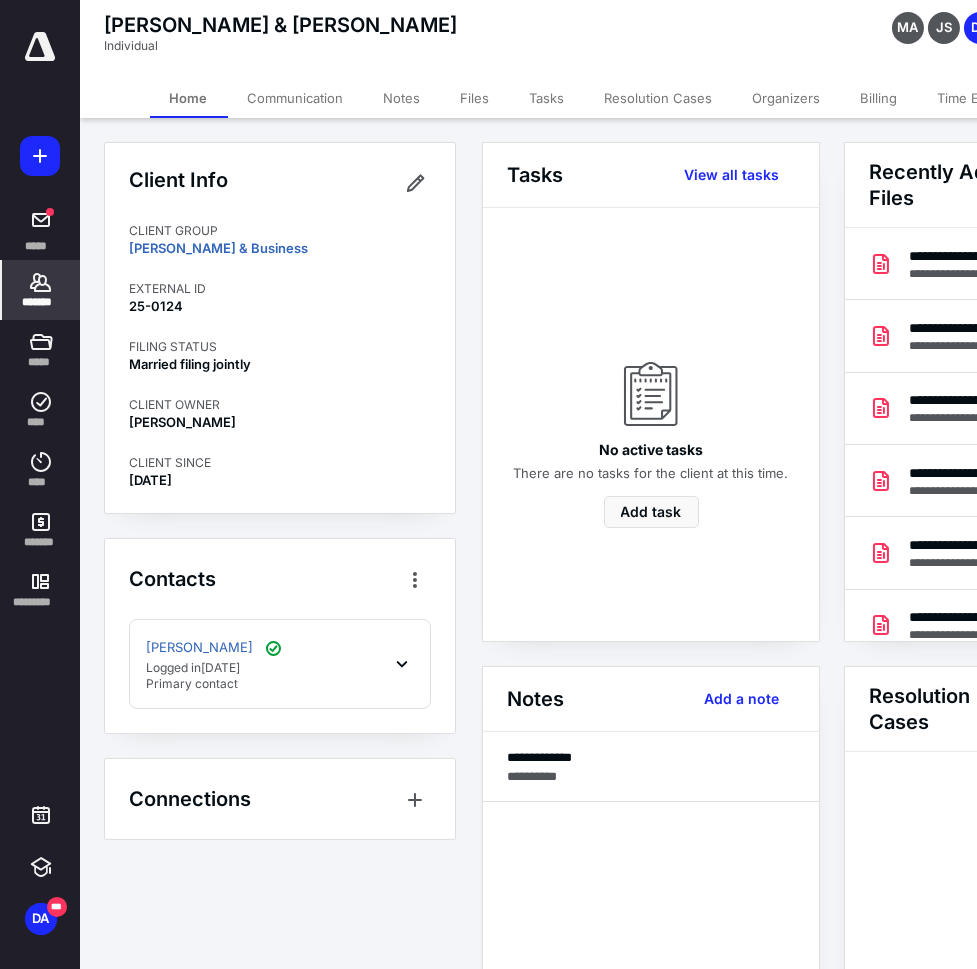 click on "Files" at bounding box center (475, 98) 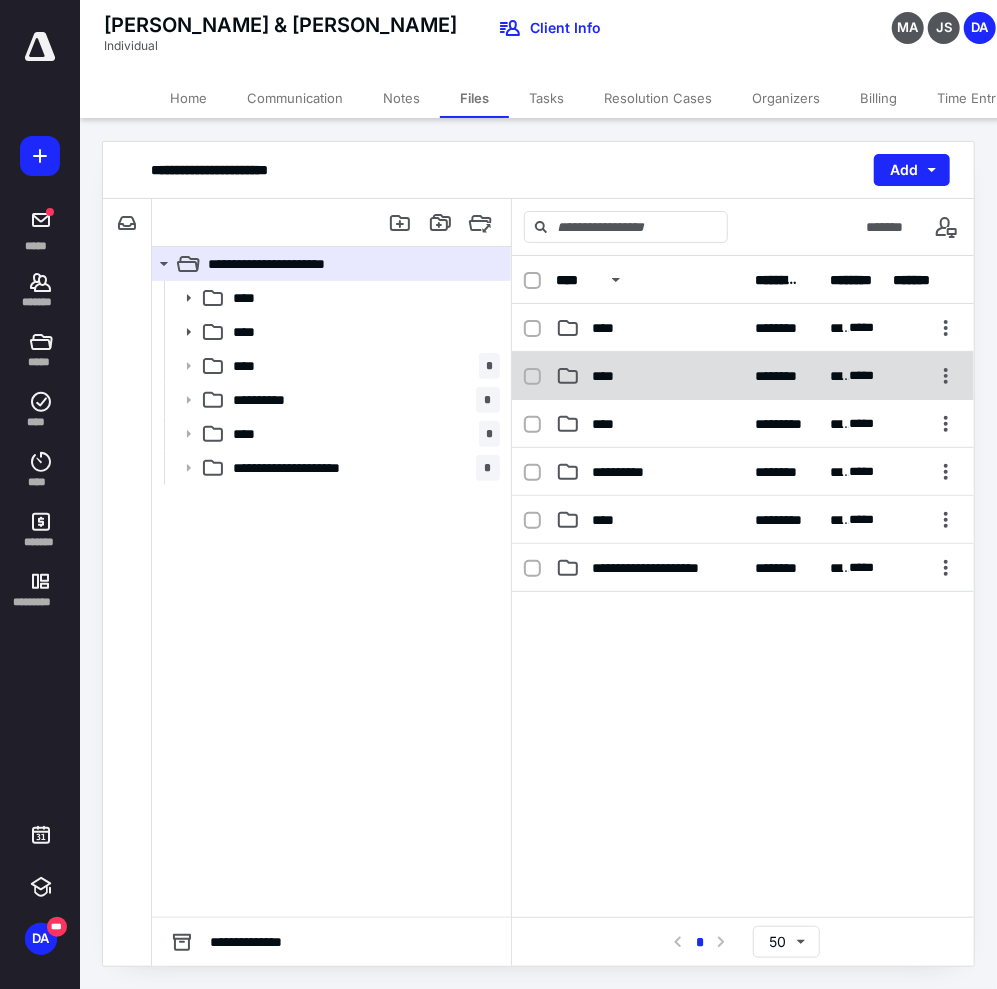 click on "**********" at bounding box center (743, 376) 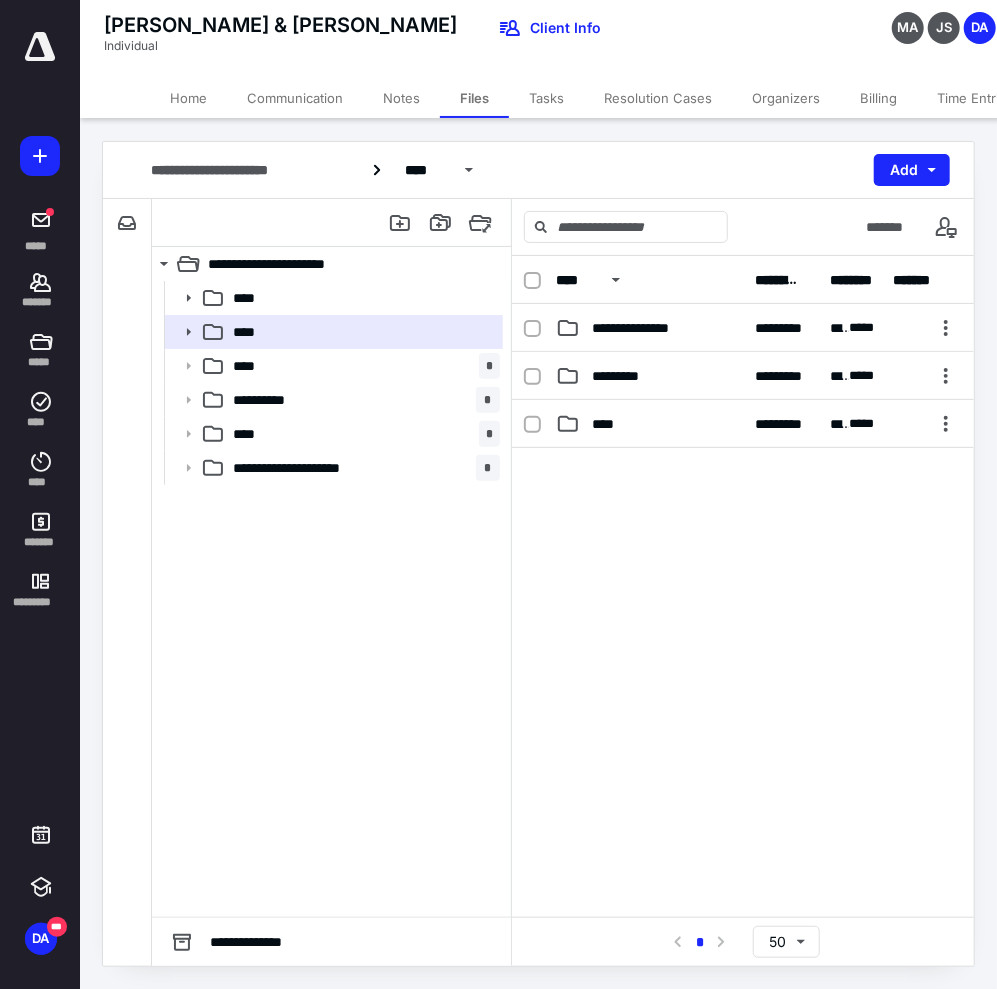 click on "*********" at bounding box center (629, 376) 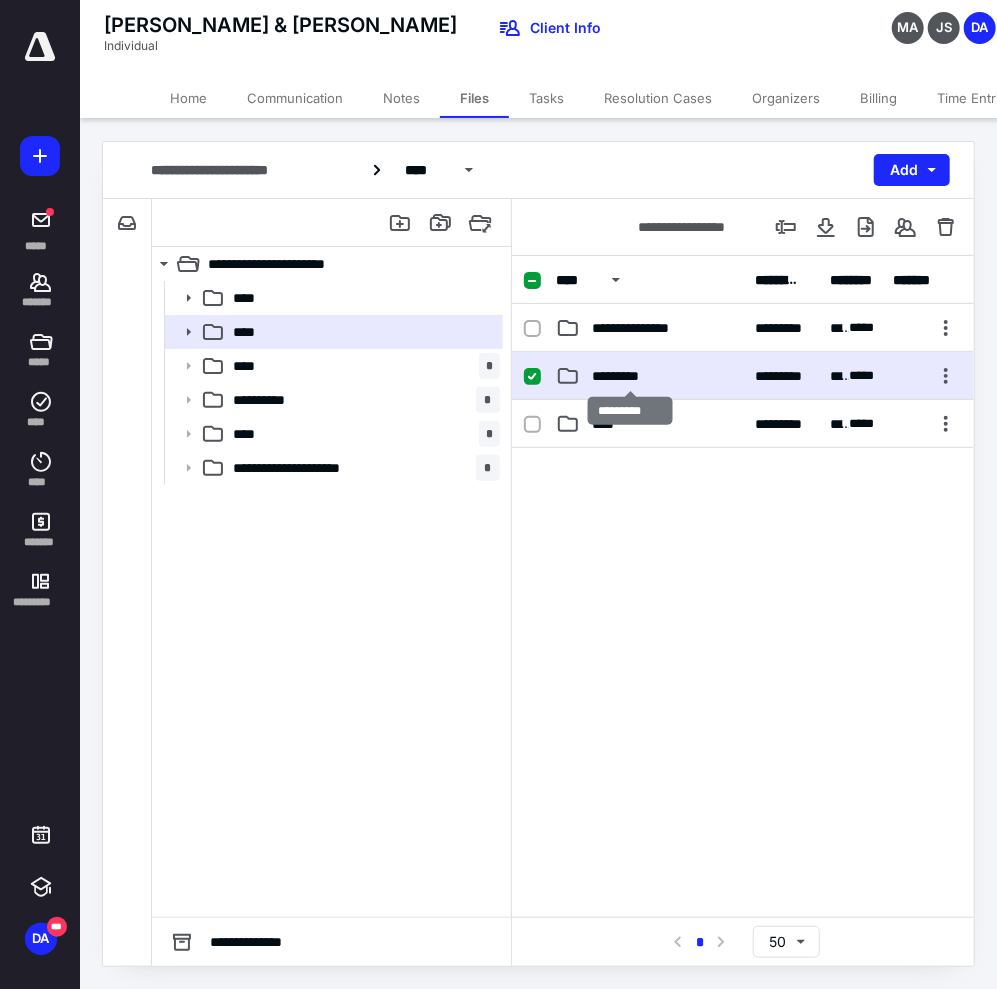 click on "*********" at bounding box center [629, 376] 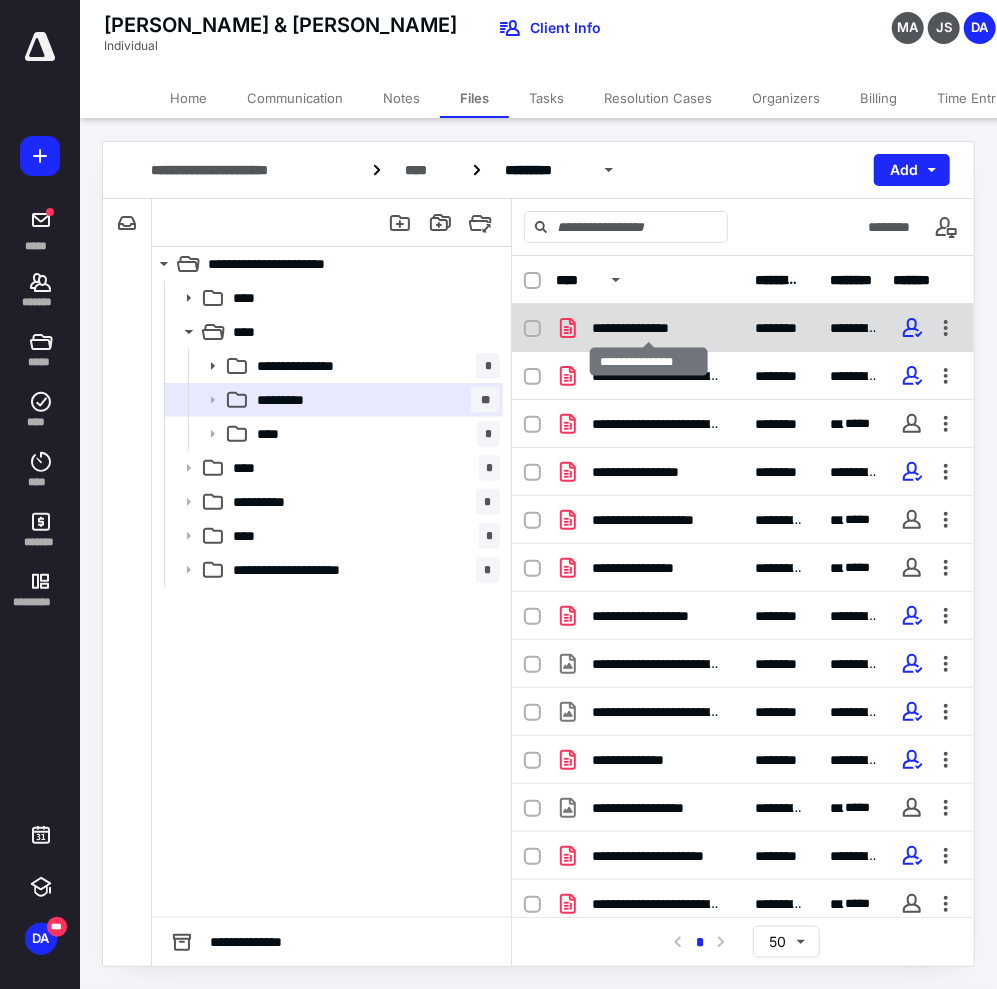 click on "**********" at bounding box center (648, 328) 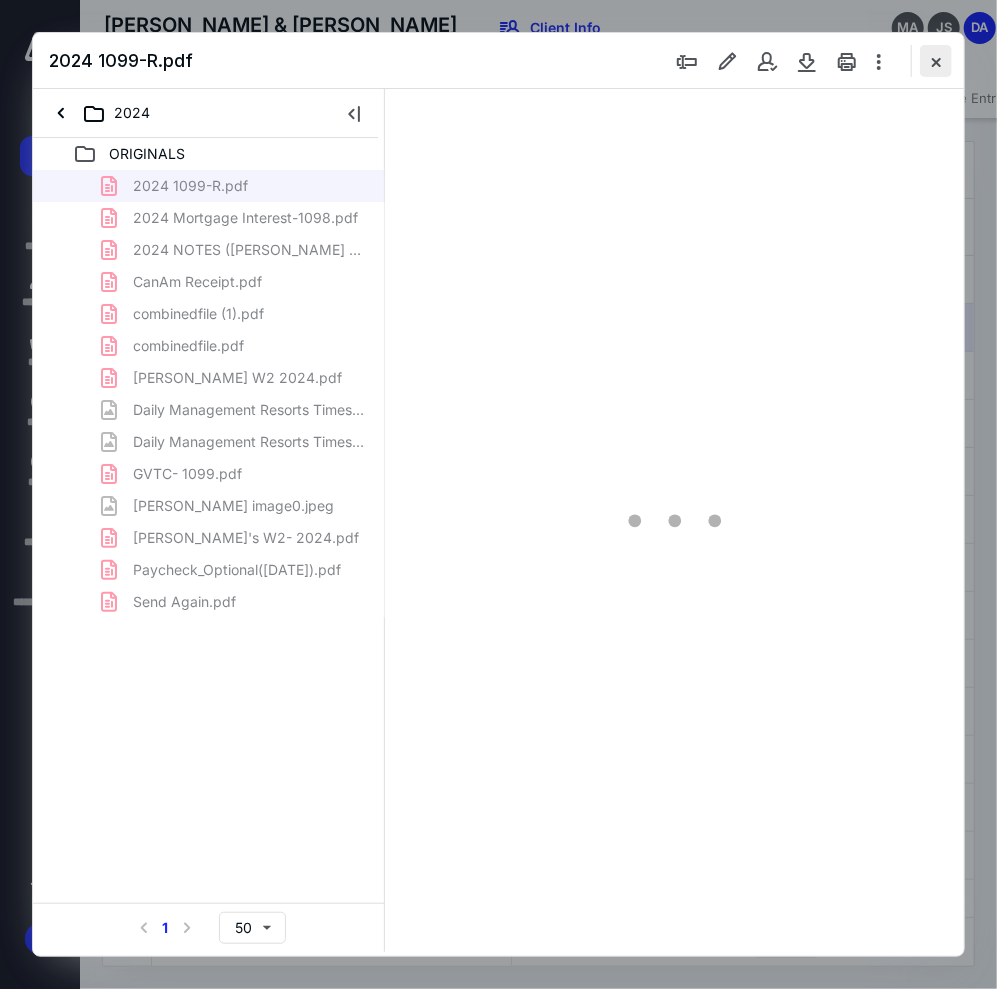 scroll, scrollTop: 0, scrollLeft: 0, axis: both 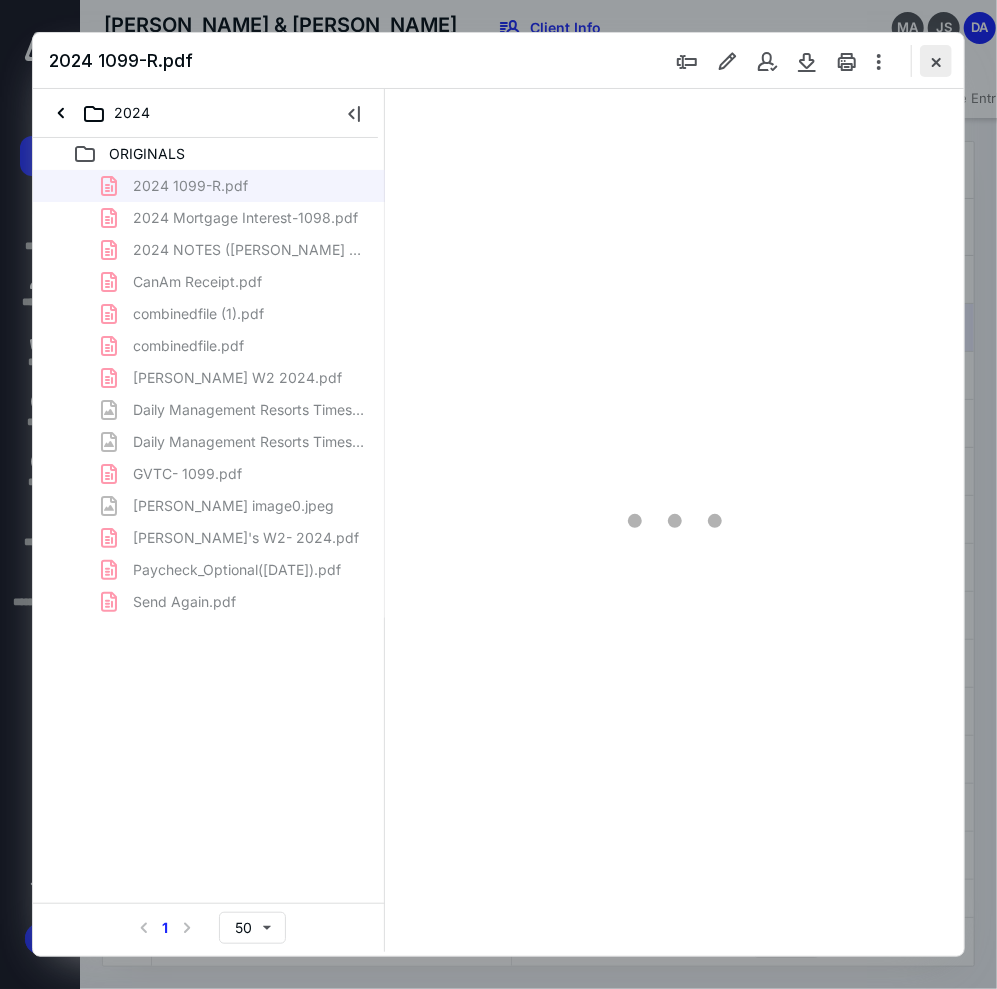 click at bounding box center [936, 61] 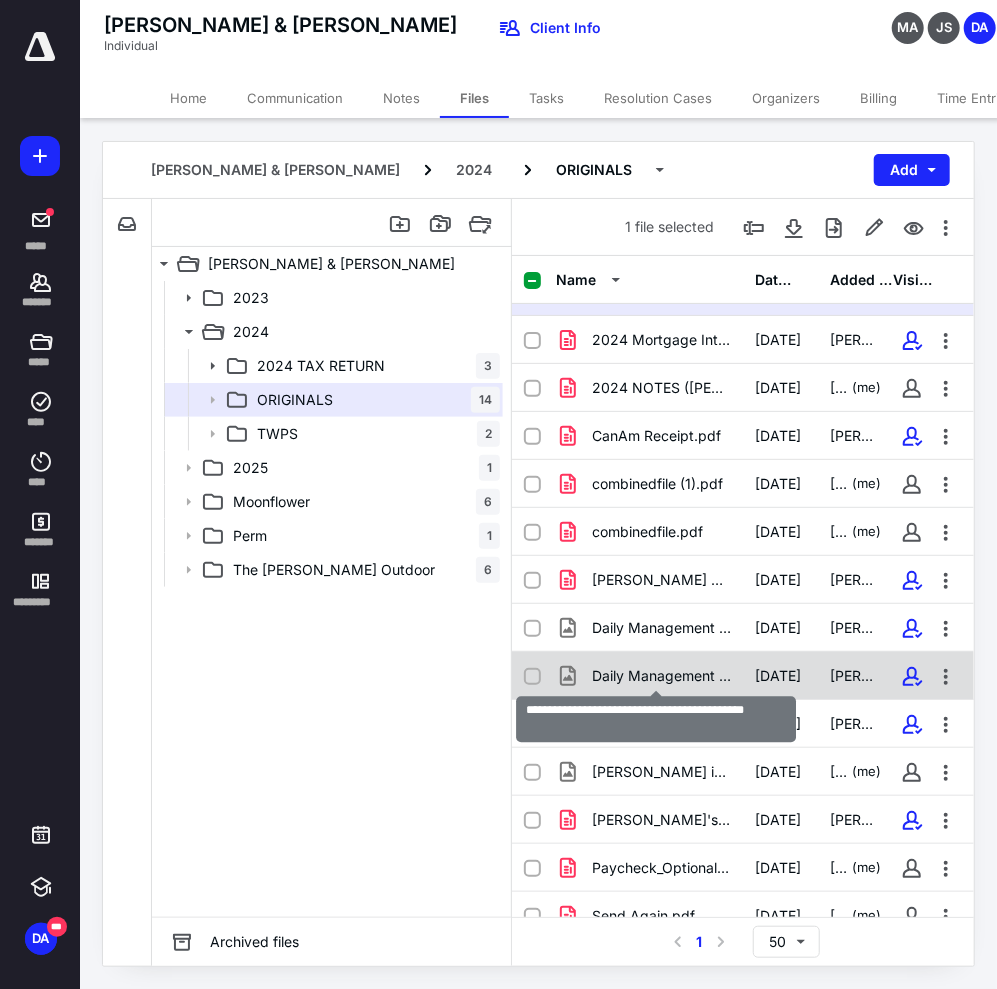 scroll, scrollTop: 59, scrollLeft: 0, axis: vertical 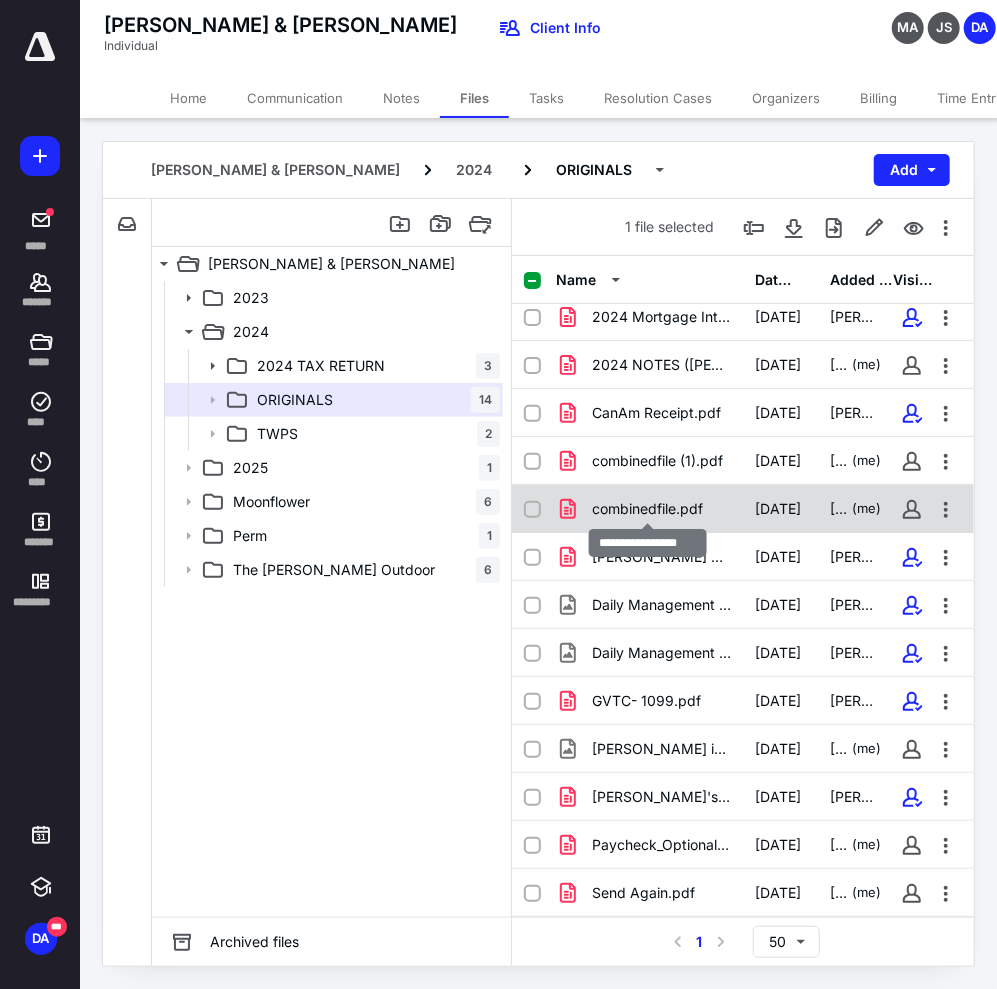 click on "combinedfile.pdf" at bounding box center (647, 509) 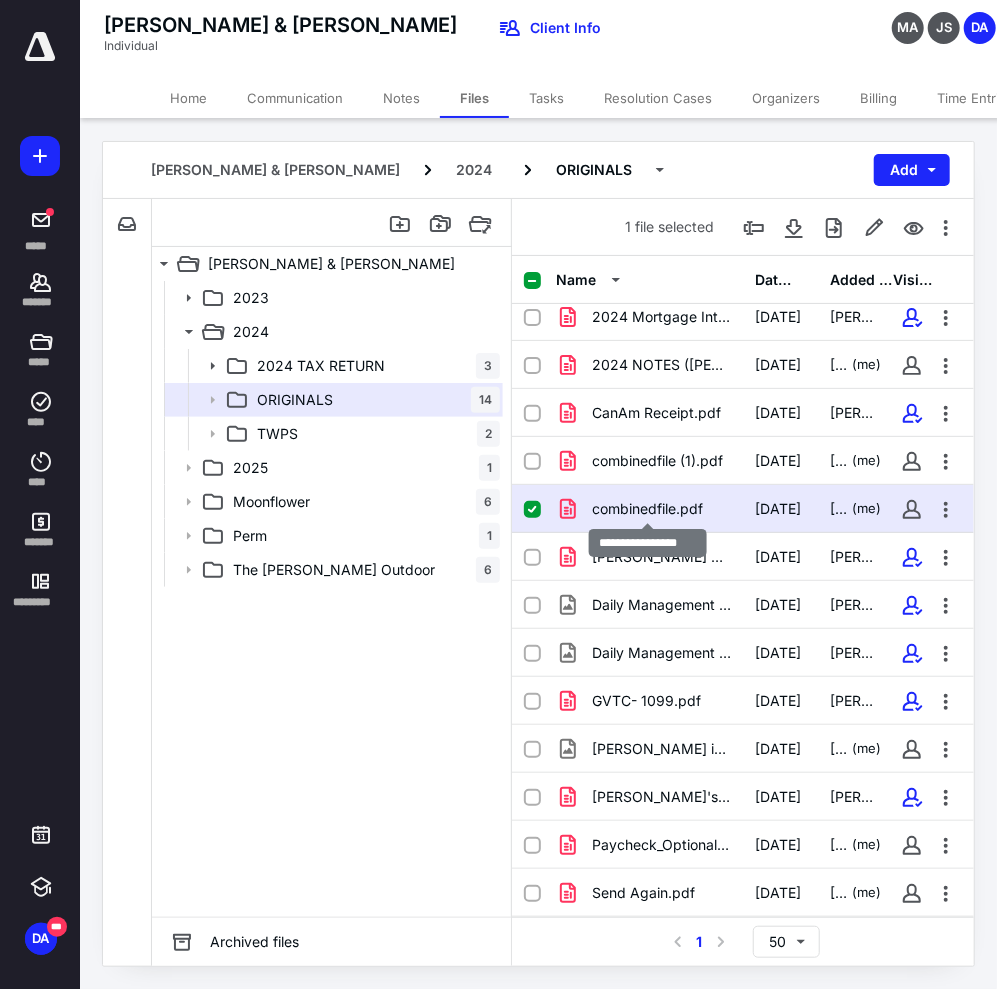 click on "combinedfile.pdf" at bounding box center [647, 509] 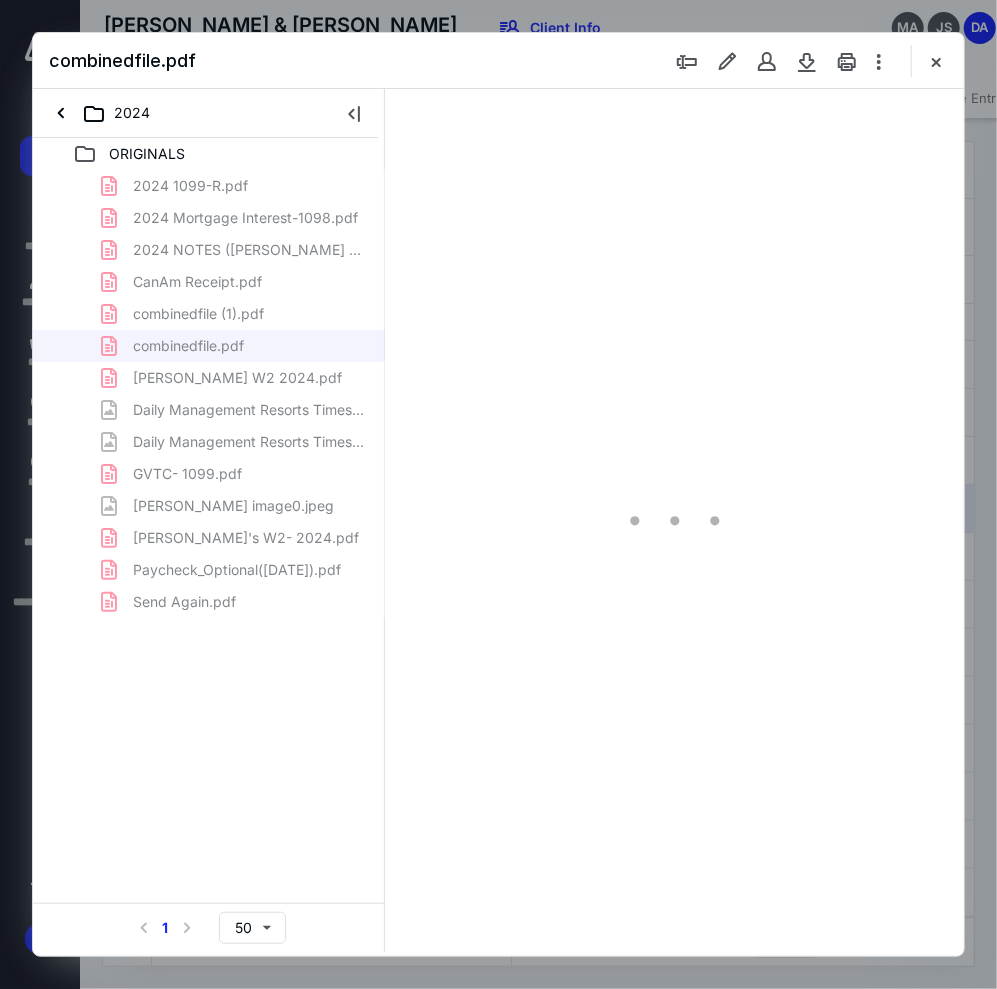 scroll, scrollTop: 0, scrollLeft: 0, axis: both 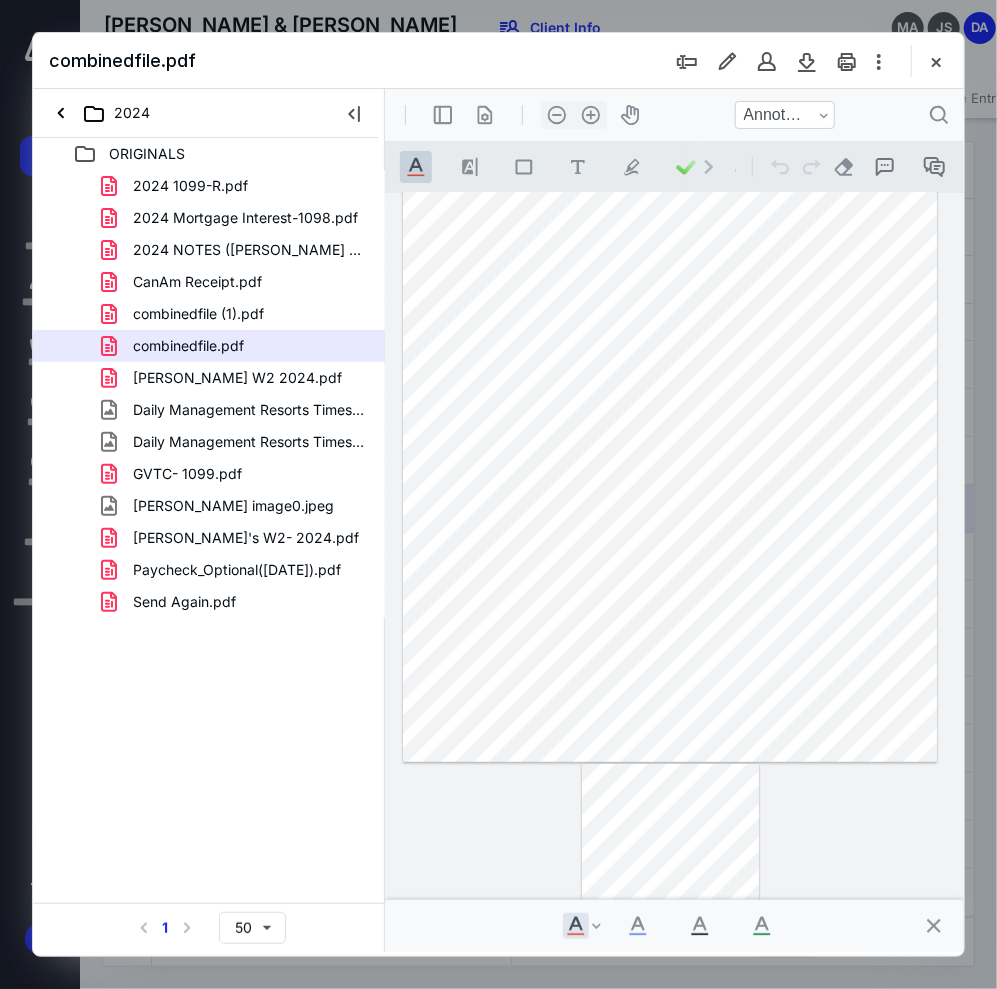type on "*" 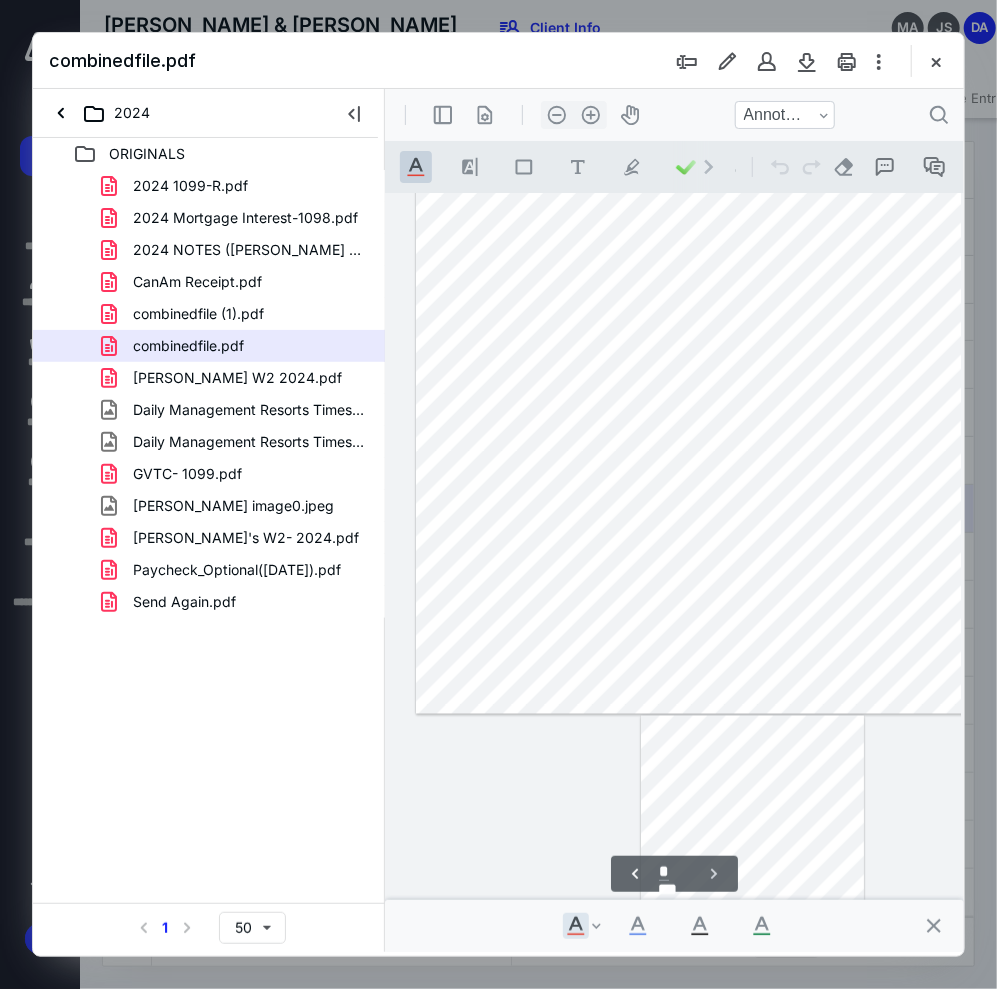 scroll, scrollTop: 4119, scrollLeft: 0, axis: vertical 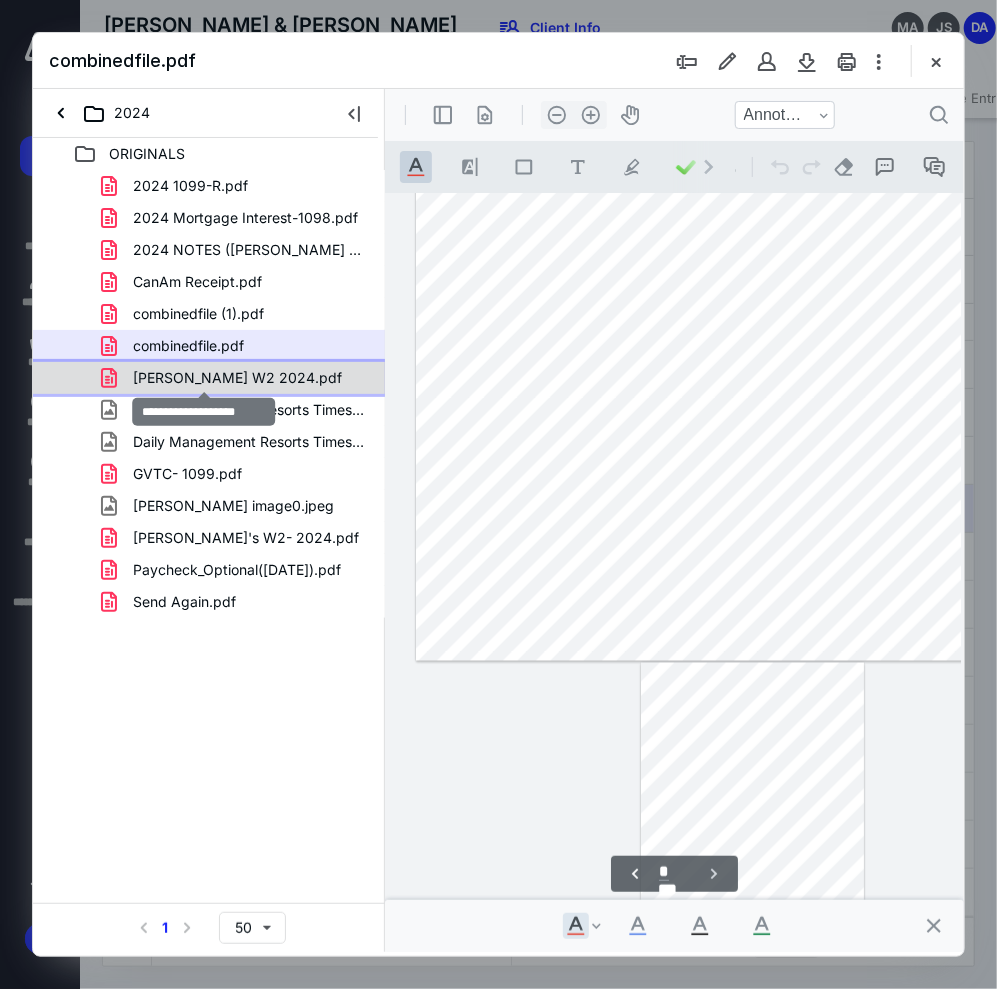 click on "[PERSON_NAME] W2 2024.pdf" at bounding box center [237, 378] 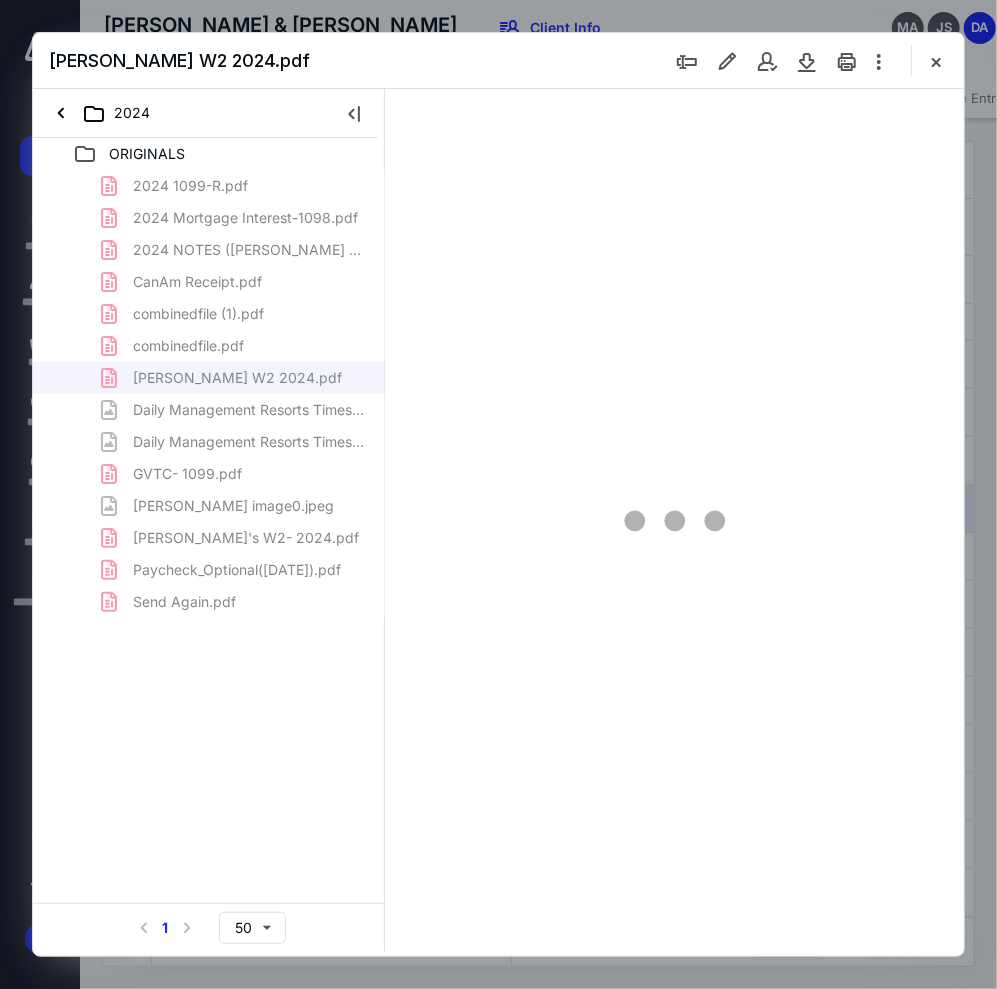click on "2024 1099-R.pdf 2024 Mortgage Interest-1098.pdf 2024 NOTES ([PERSON_NAME] and [PERSON_NAME]).pdf CanAm Receipt.pdf combinedfile (1).pdf combinedfile.pdf [PERSON_NAME] W2 2024.pdf Daily Management Resorts Timeshare Tax receipt.jpg Daily Management Resorts Timeshare taxes.jpg GVTC- 1099.pdf [PERSON_NAME] image0.jpeg [PERSON_NAME]'s W2- 2024.pdf Paycheck_Optional([DATE]).pdf Send Again.pdf" at bounding box center (209, 394) 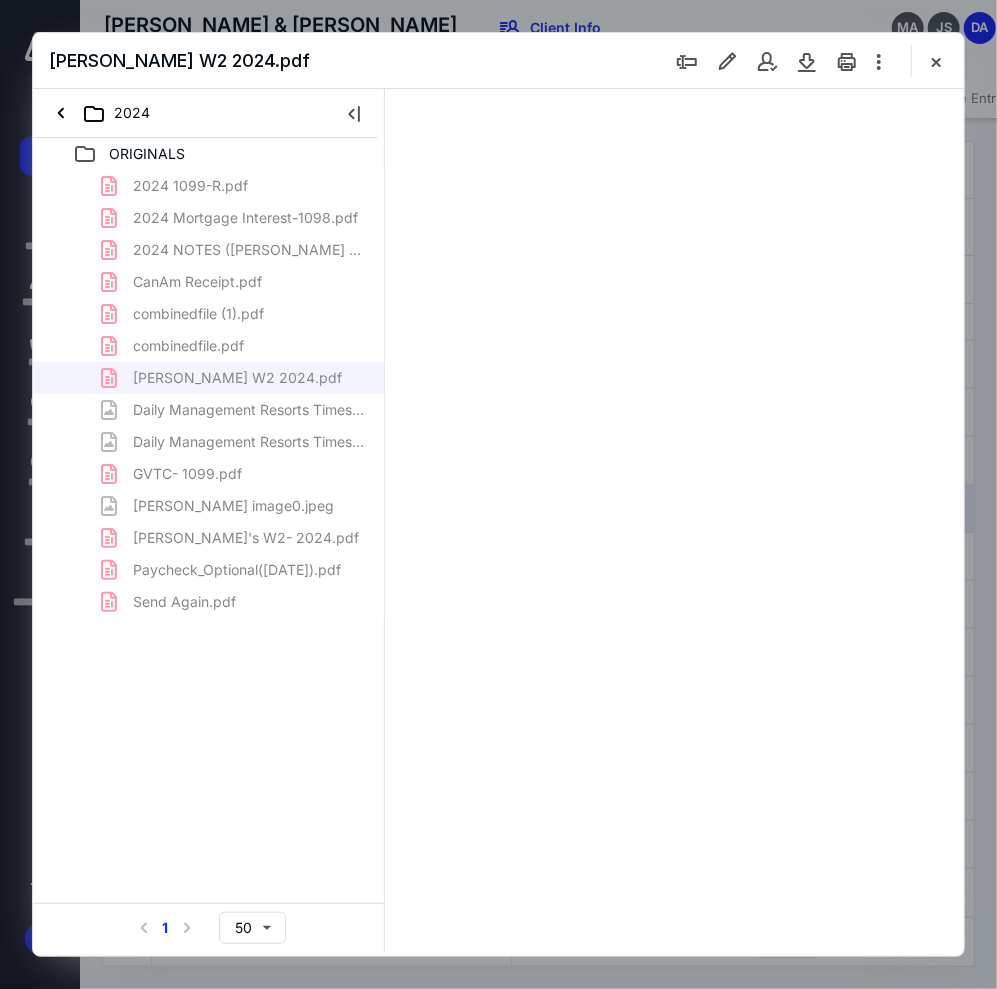 scroll, scrollTop: 0, scrollLeft: 0, axis: both 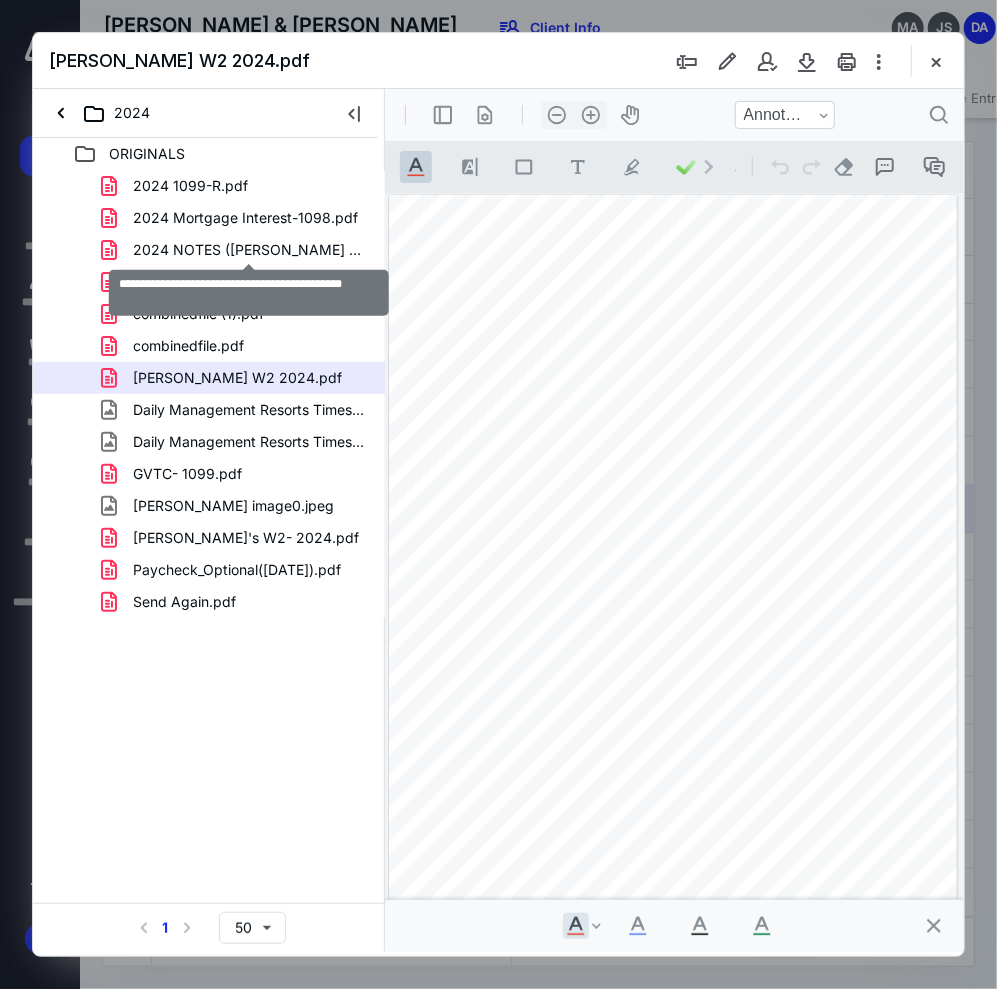 click on "2024 NOTES ([PERSON_NAME] and [PERSON_NAME]).pdf" at bounding box center [249, 250] 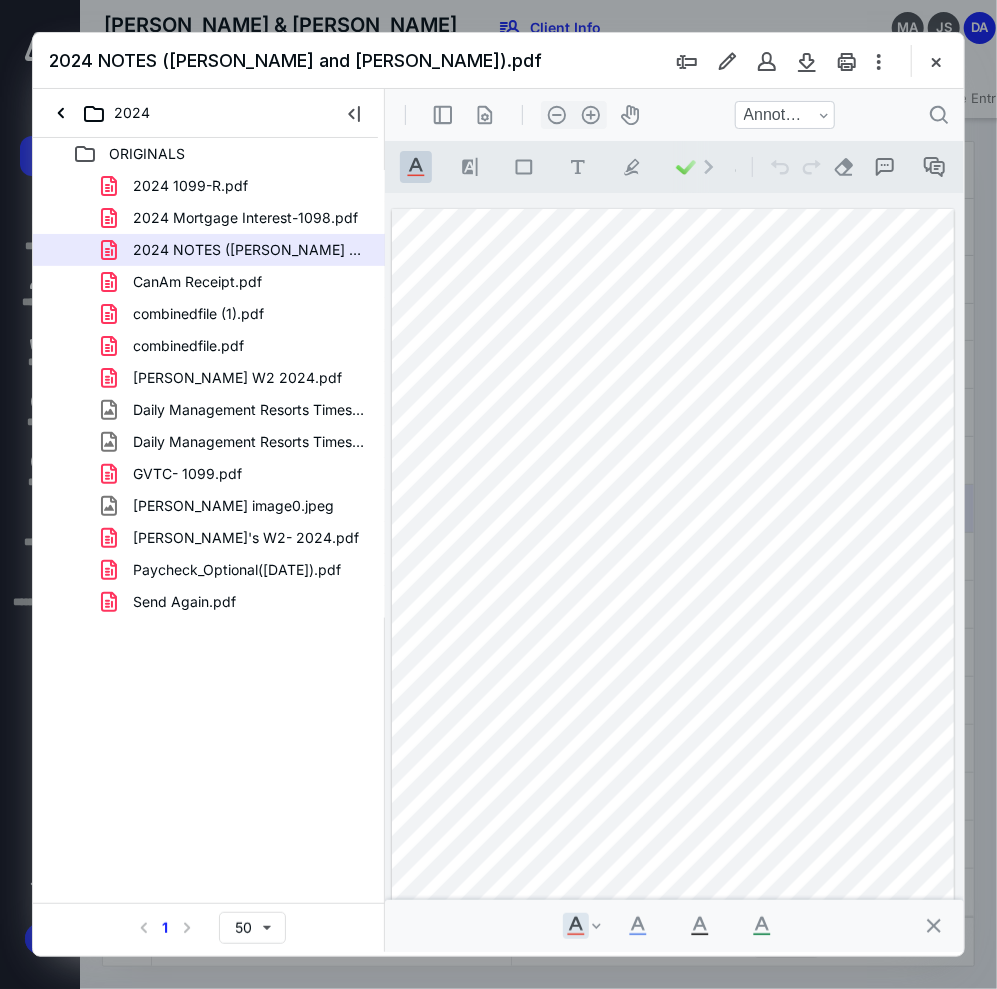 click at bounding box center (672, 572) 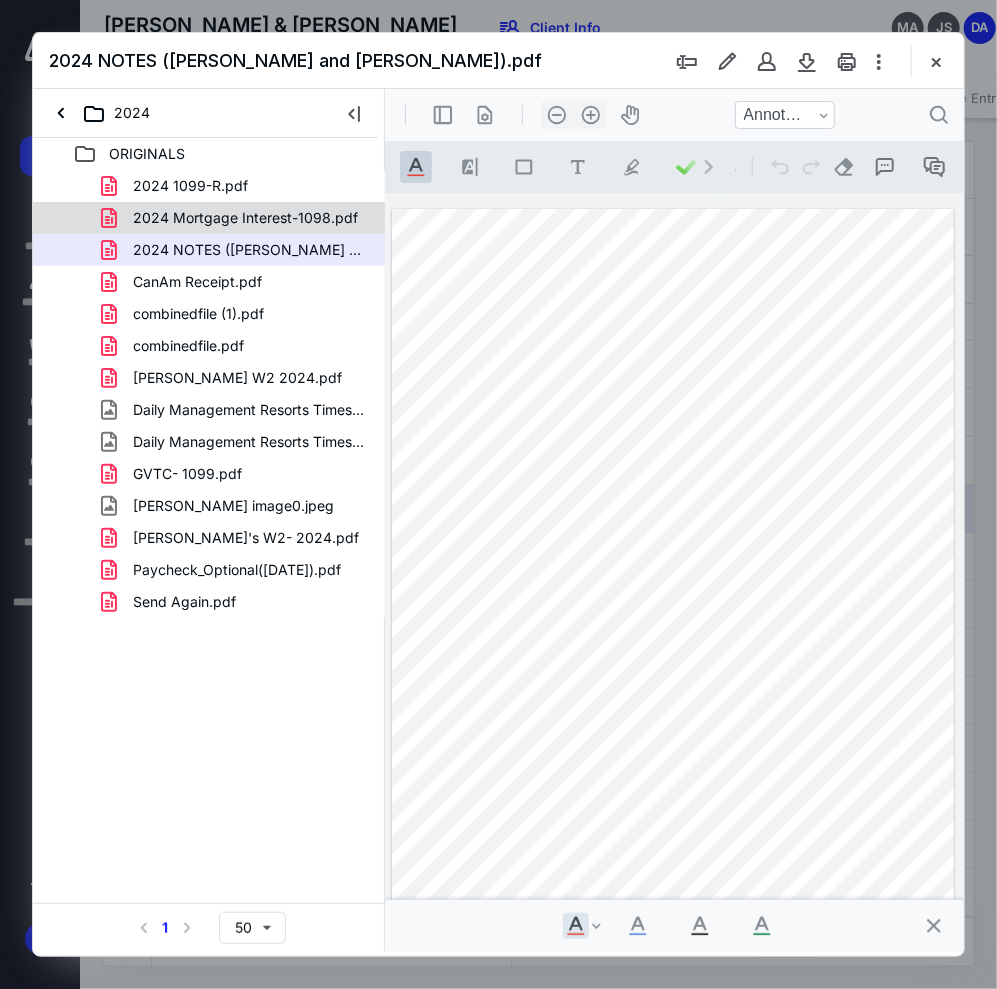 click on "2024 Mortgage Interest-1098.pdf" at bounding box center [245, 218] 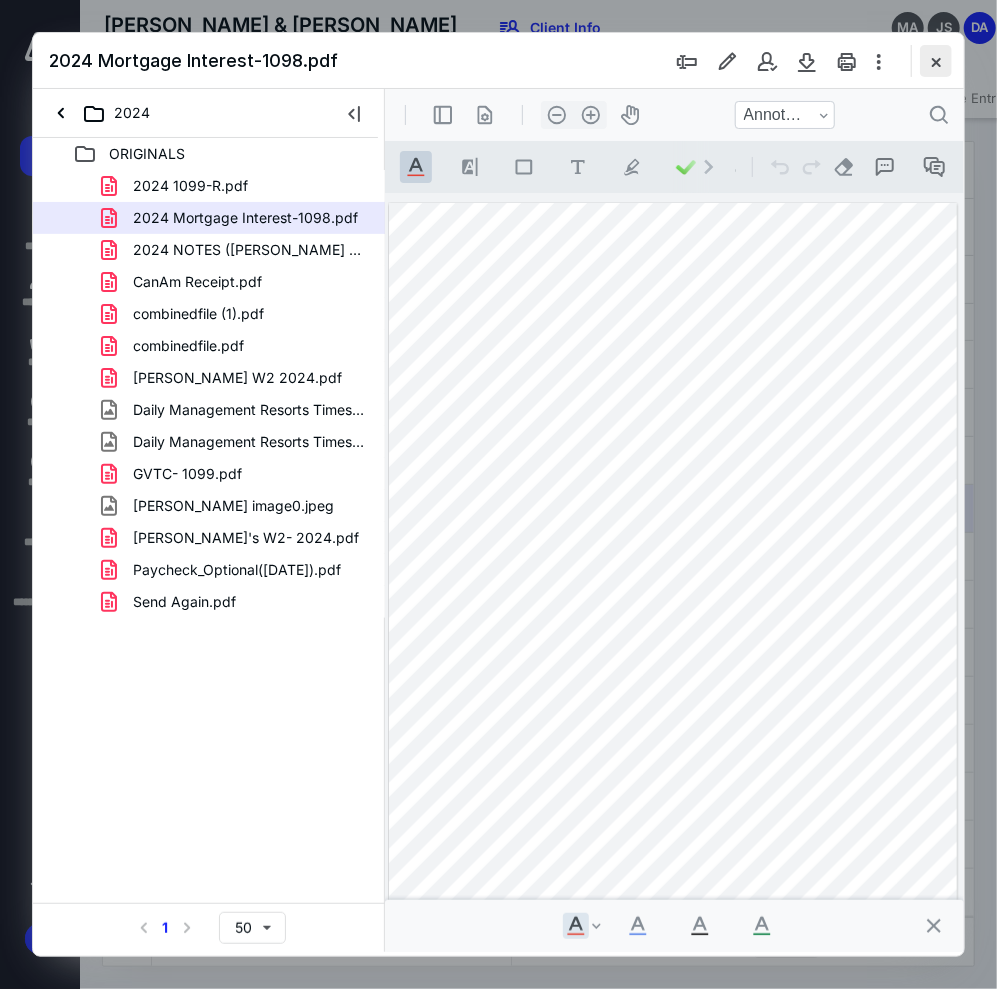 click at bounding box center (936, 61) 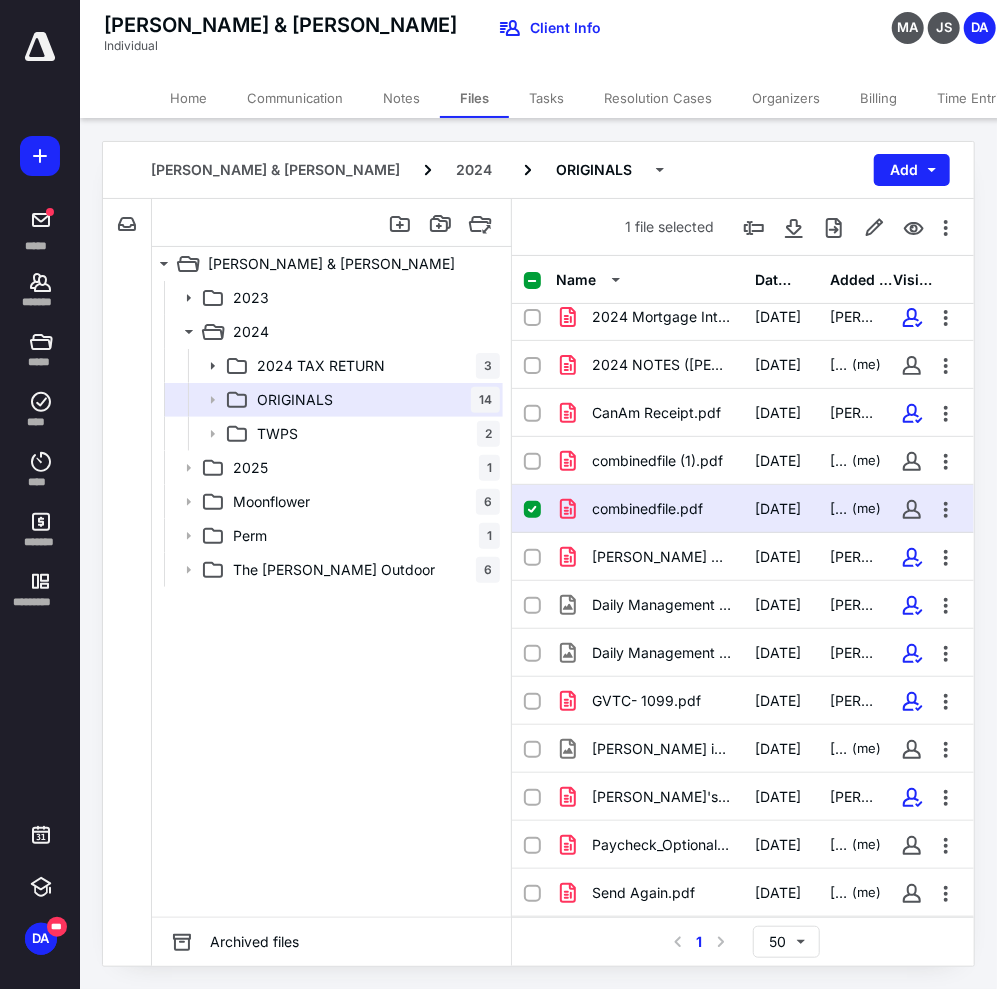 click on "combinedfile.pdf" at bounding box center (647, 509) 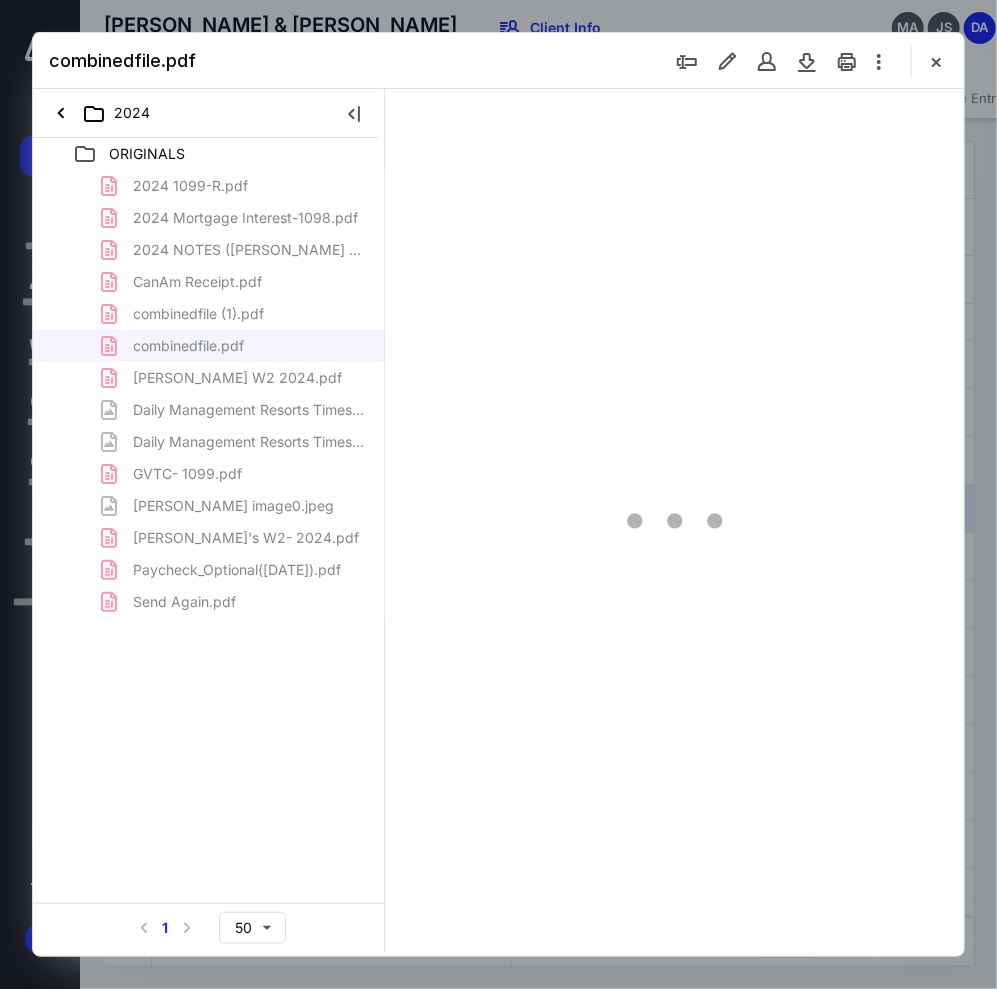 scroll, scrollTop: 0, scrollLeft: 0, axis: both 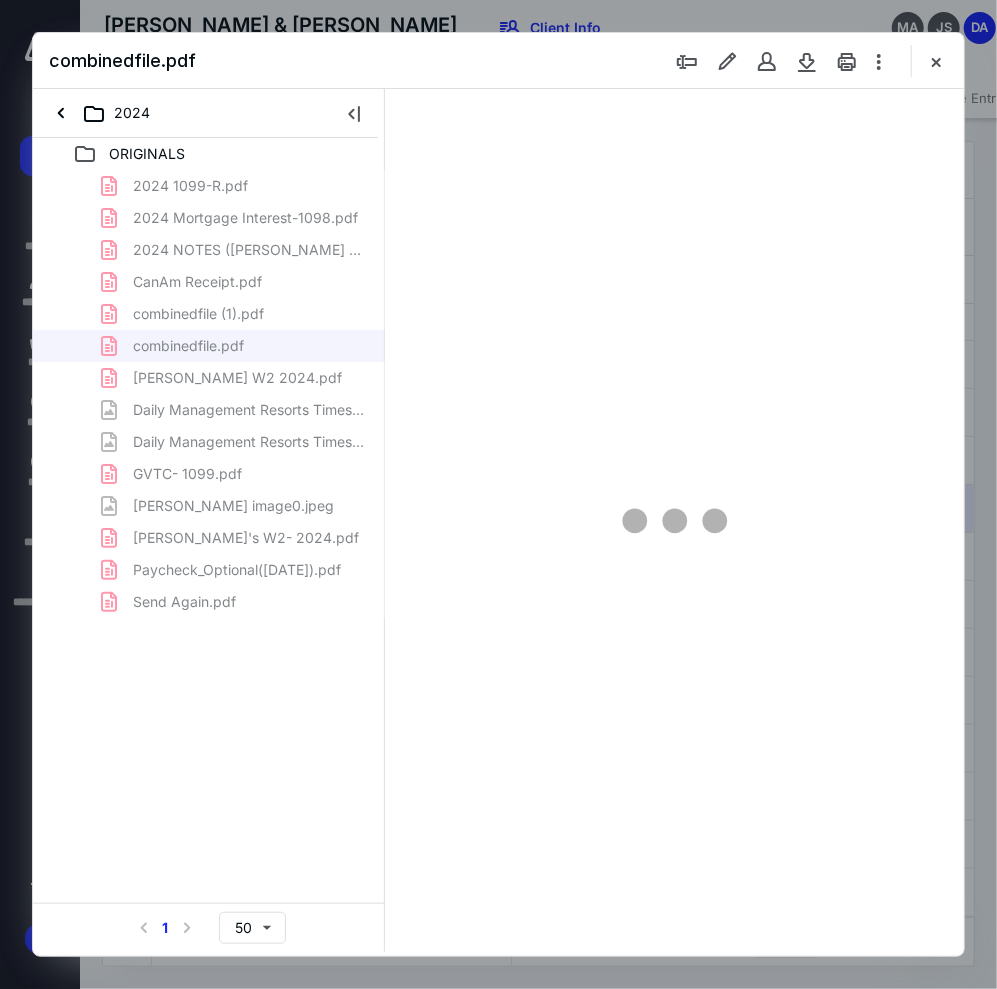 click on "2024 1099-R.pdf 2024 Mortgage Interest-1098.pdf 2024 NOTES ([PERSON_NAME] and [PERSON_NAME]).pdf CanAm Receipt.pdf combinedfile (1).pdf combinedfile.pdf [PERSON_NAME] W2 2024.pdf Daily Management Resorts Timeshare Tax receipt.jpg Daily Management Resorts Timeshare taxes.jpg GVTC- 1099.pdf [PERSON_NAME] image0.jpeg [PERSON_NAME]'s W2- 2024.pdf Paycheck_Optional([DATE]).pdf Send Again.pdf" at bounding box center [209, 394] 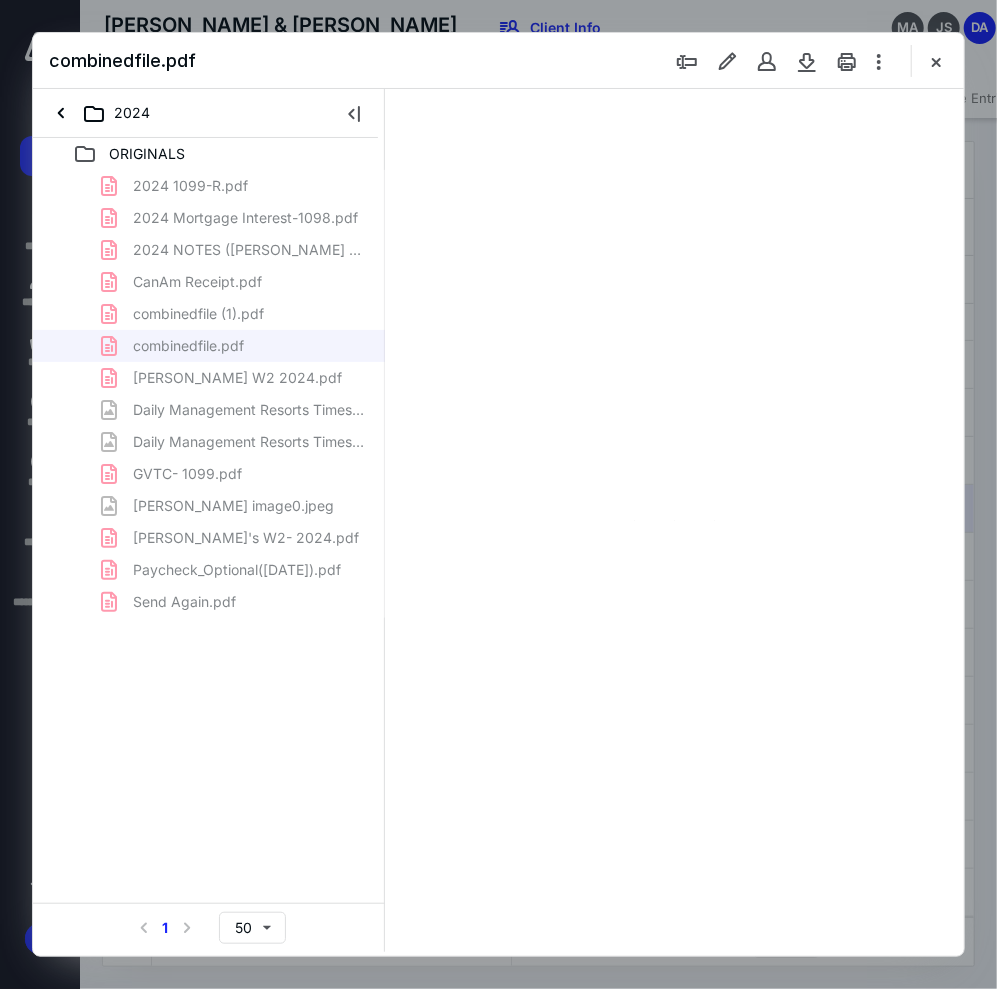 click on "2024 1099-R.pdf 2024 Mortgage Interest-1098.pdf 2024 NOTES ([PERSON_NAME] and [PERSON_NAME]).pdf CanAm Receipt.pdf combinedfile (1).pdf combinedfile.pdf [PERSON_NAME] W2 2024.pdf Daily Management Resorts Timeshare Tax receipt.jpg Daily Management Resorts Timeshare taxes.jpg GVTC- 1099.pdf [PERSON_NAME] image0.jpeg [PERSON_NAME]'s W2- 2024.pdf Paycheck_Optional([DATE]).pdf Send Again.pdf" at bounding box center [209, 394] 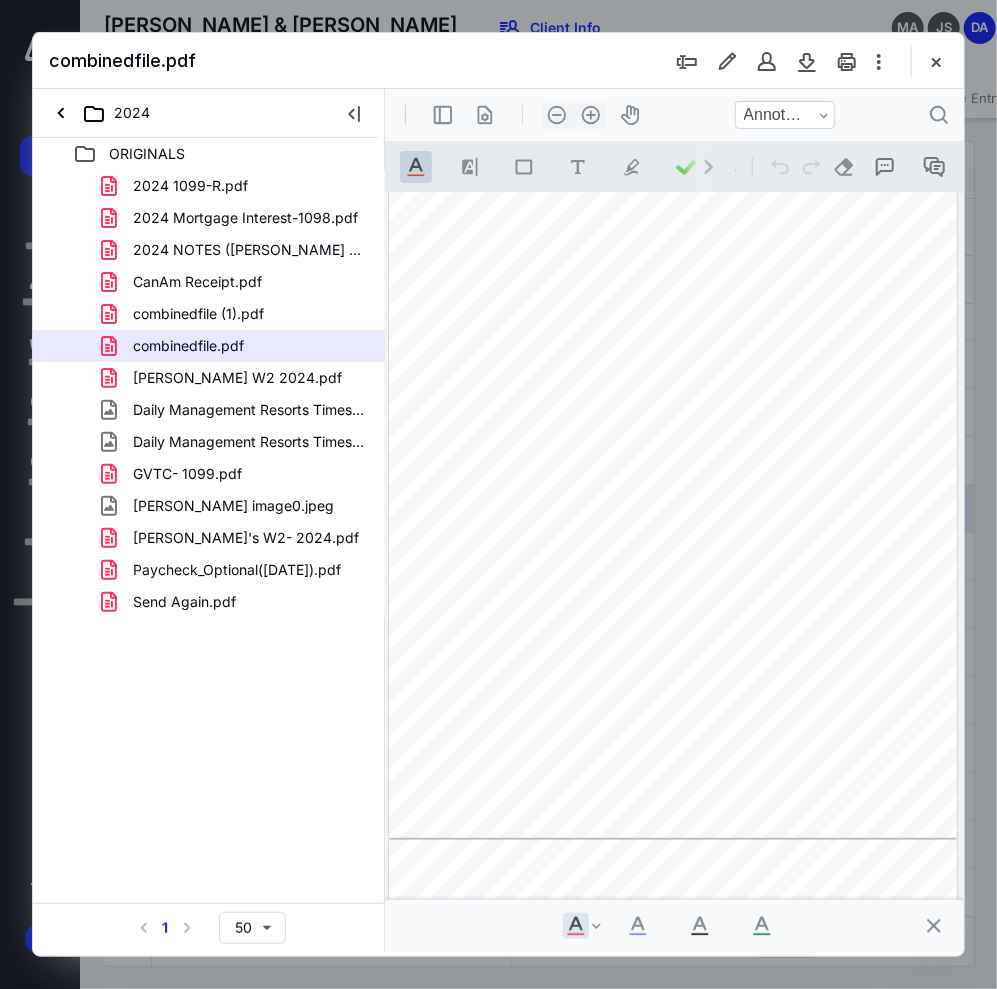 scroll, scrollTop: 104, scrollLeft: 7, axis: both 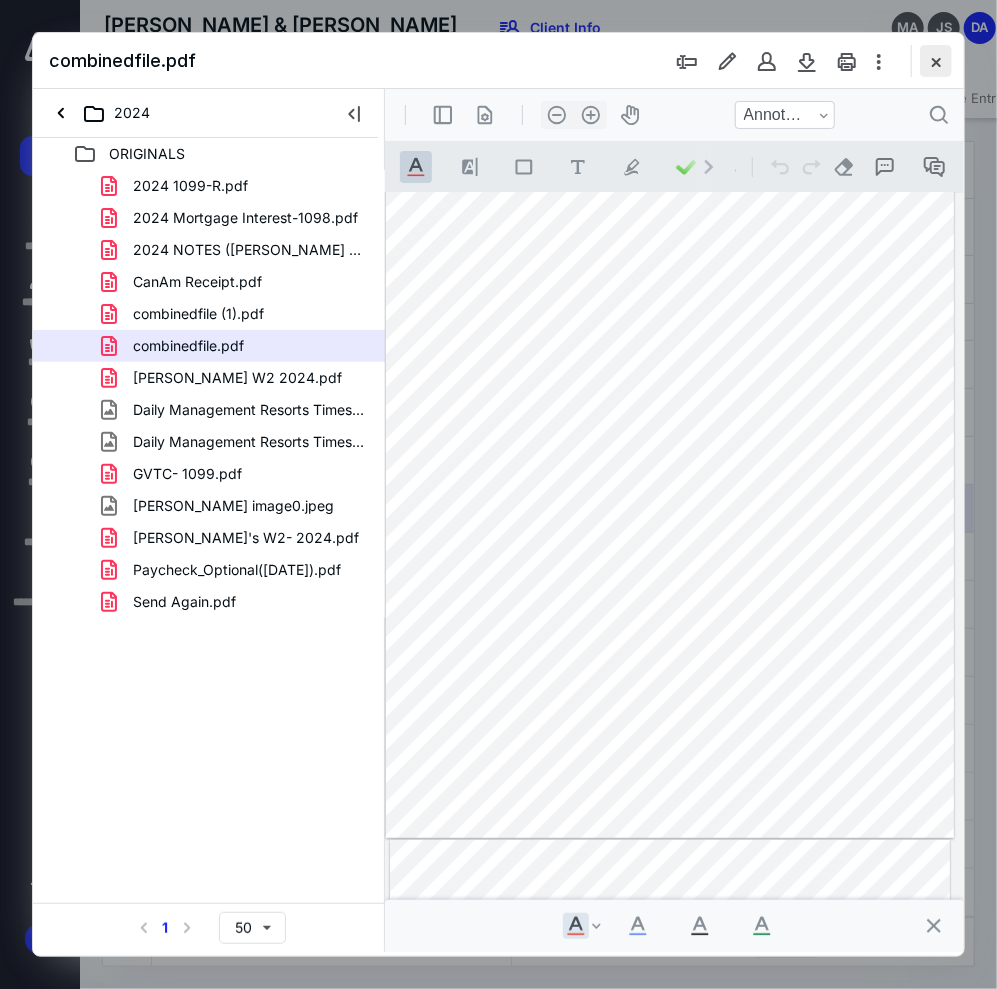 click at bounding box center (936, 61) 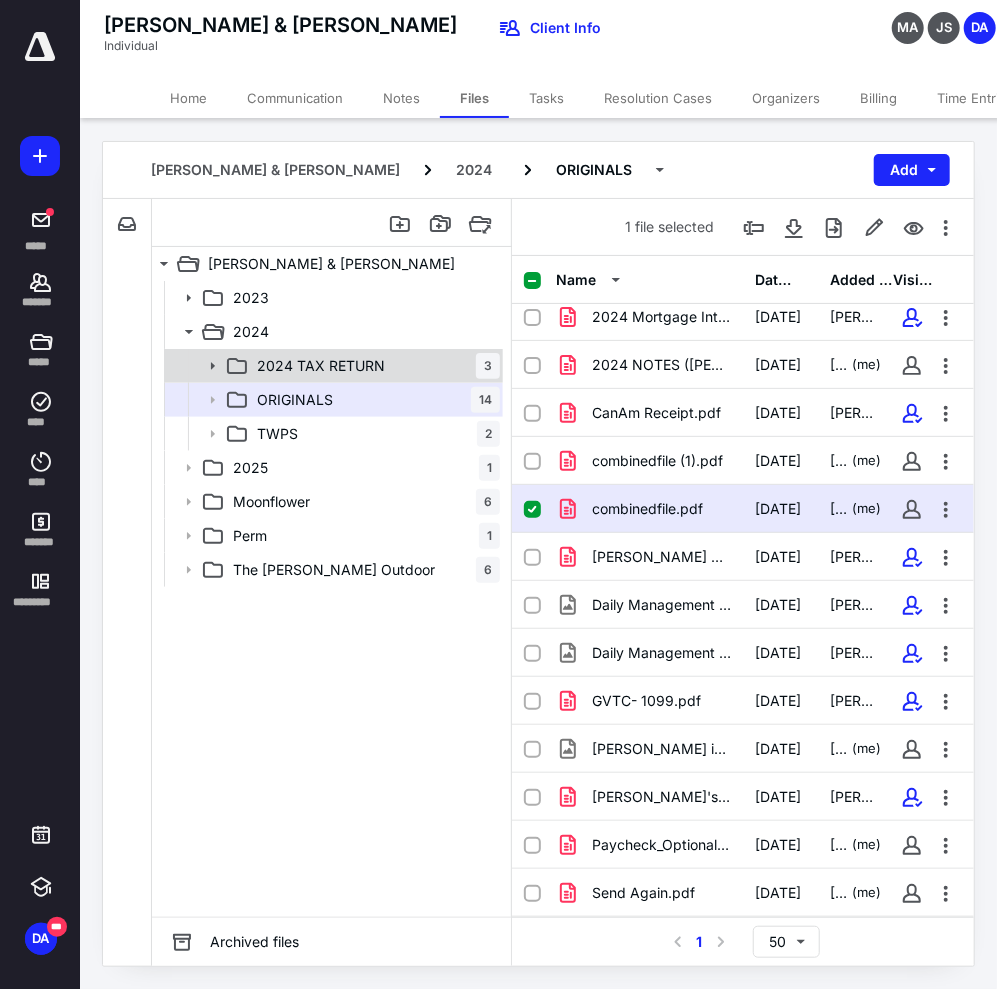 click on "2024 TAX RETURN" at bounding box center [321, 366] 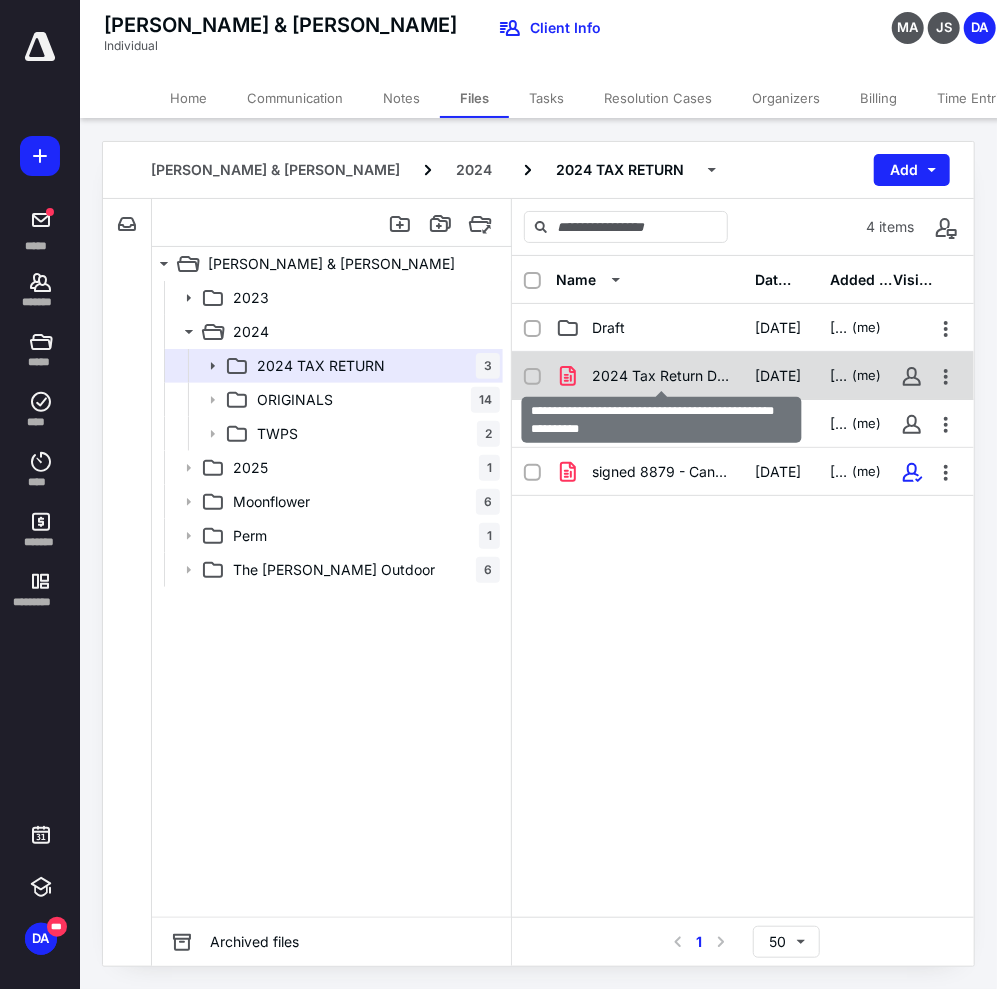 click on "2024 Tax Return Documents ([PERSON_NAME] and [PERSON_NAME]).pdf" at bounding box center (661, 376) 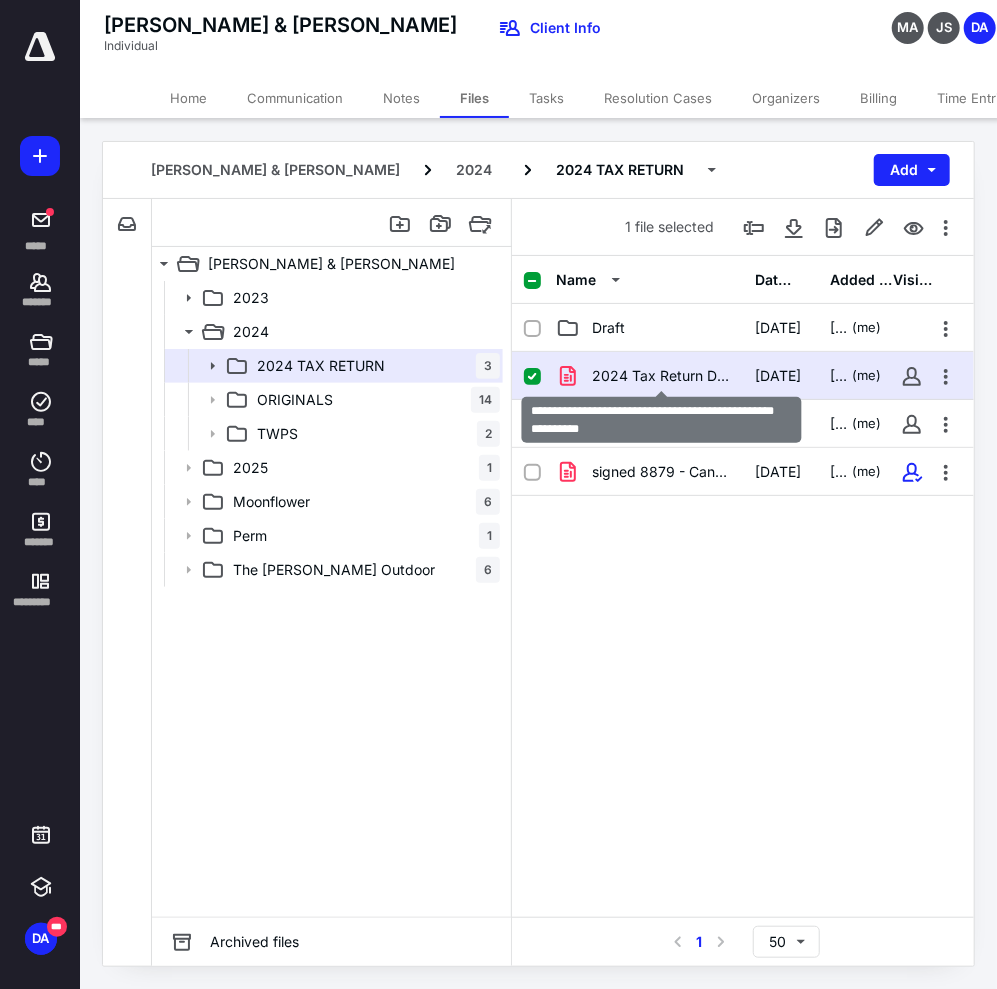 click on "2024 Tax Return Documents ([PERSON_NAME] and [PERSON_NAME]).pdf" at bounding box center [661, 376] 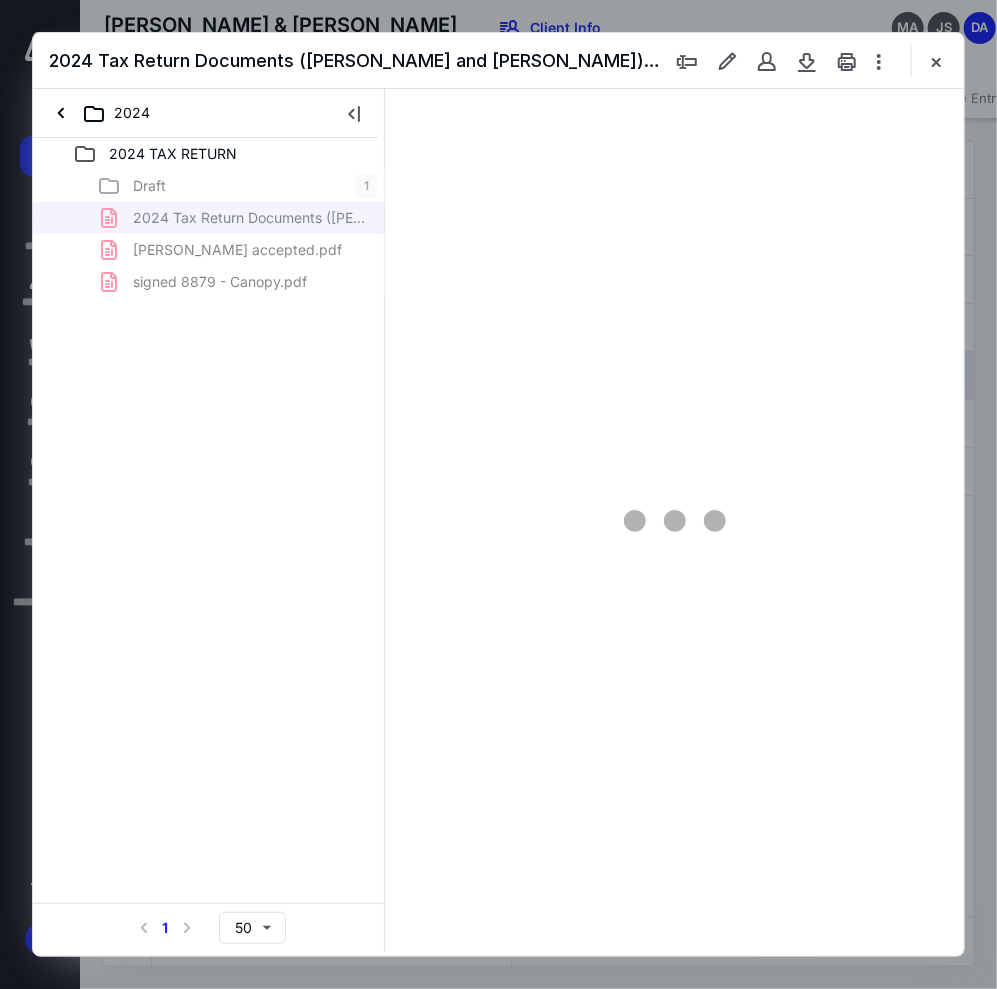 scroll, scrollTop: 0, scrollLeft: 0, axis: both 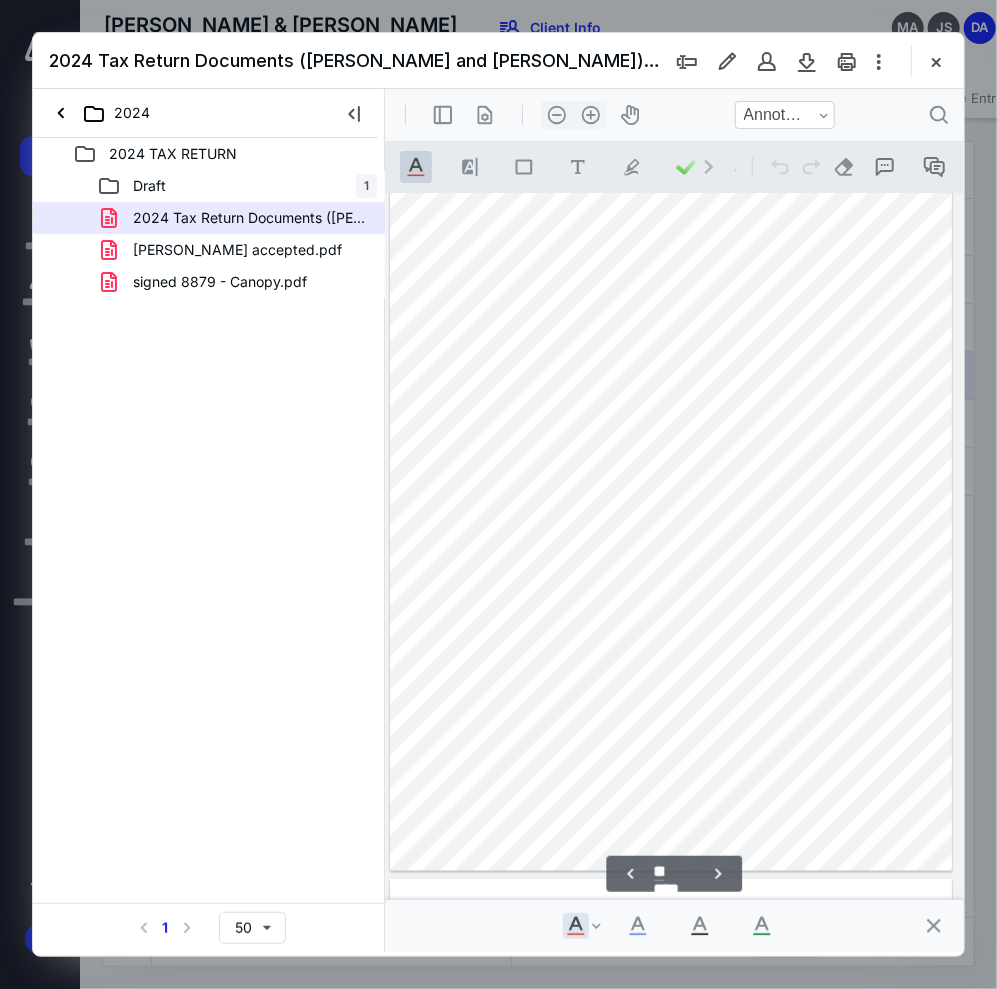 type on "**" 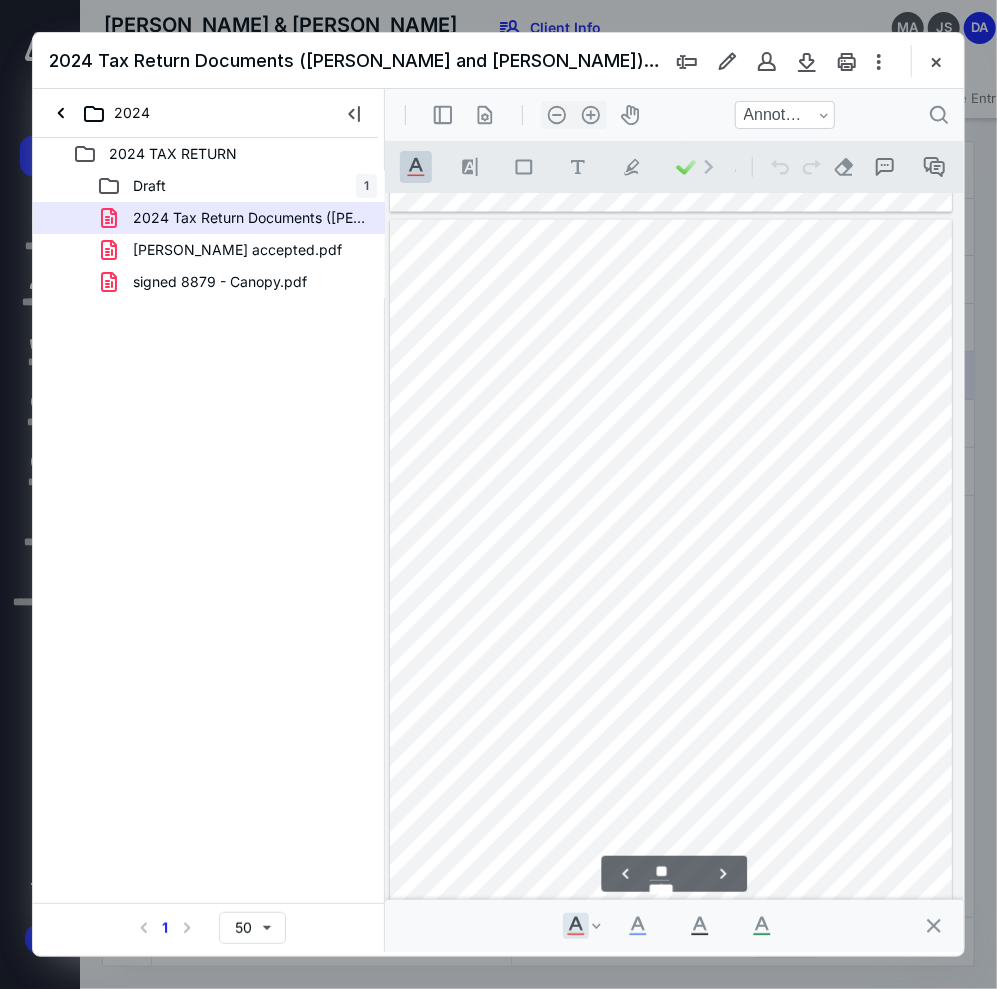 scroll, scrollTop: 7331, scrollLeft: 82, axis: both 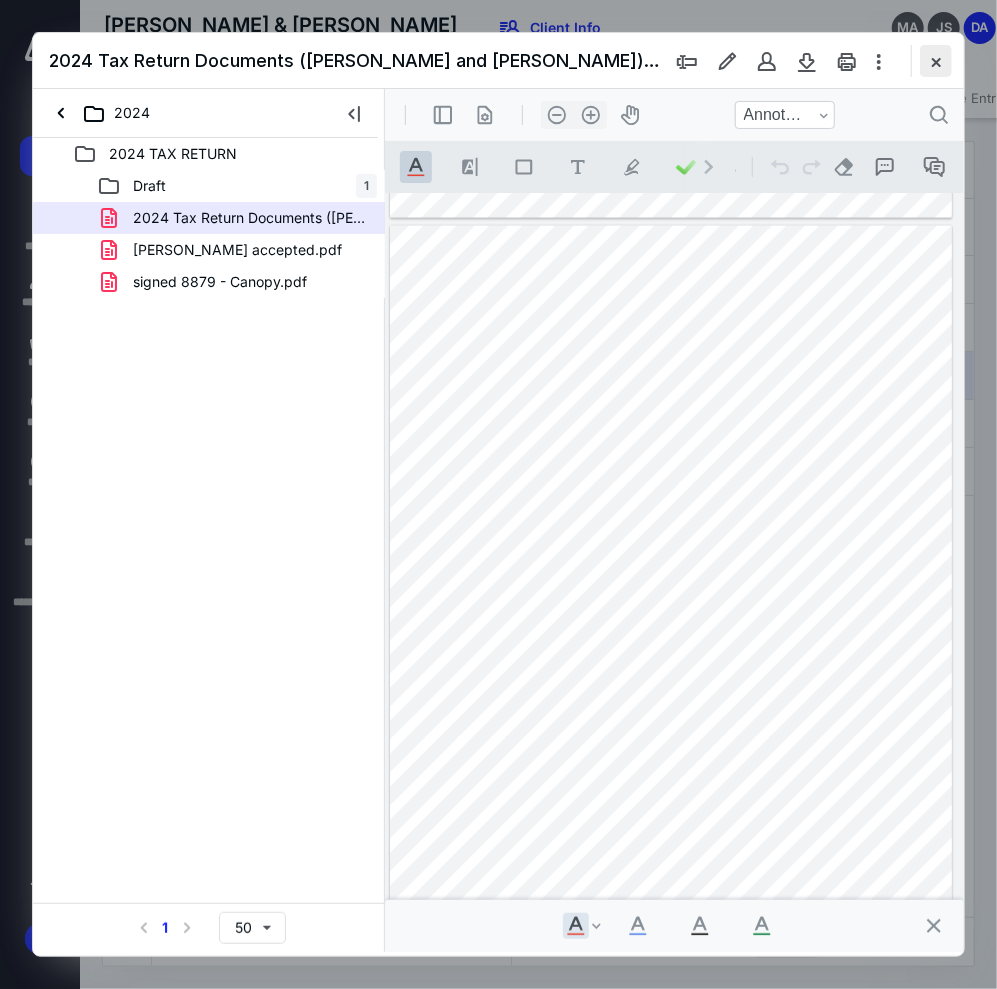 click at bounding box center [936, 61] 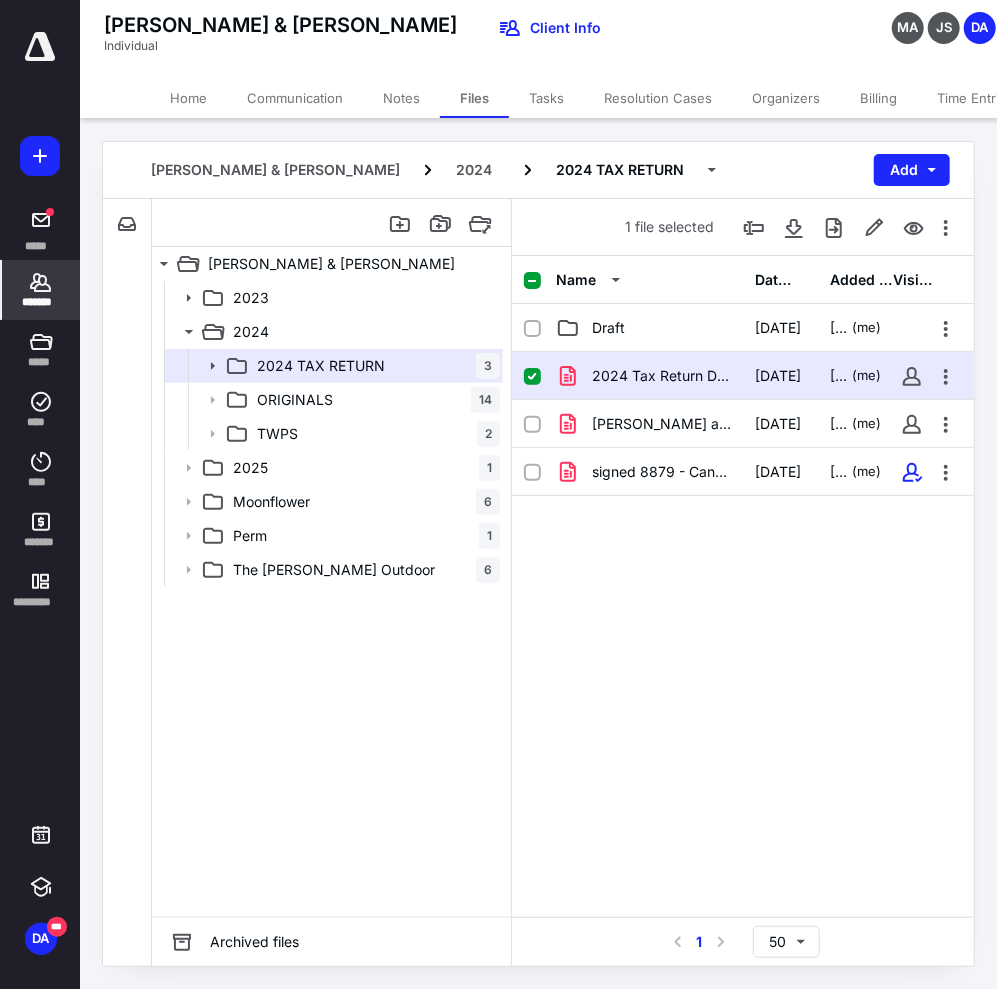 click on "*******" at bounding box center (41, 302) 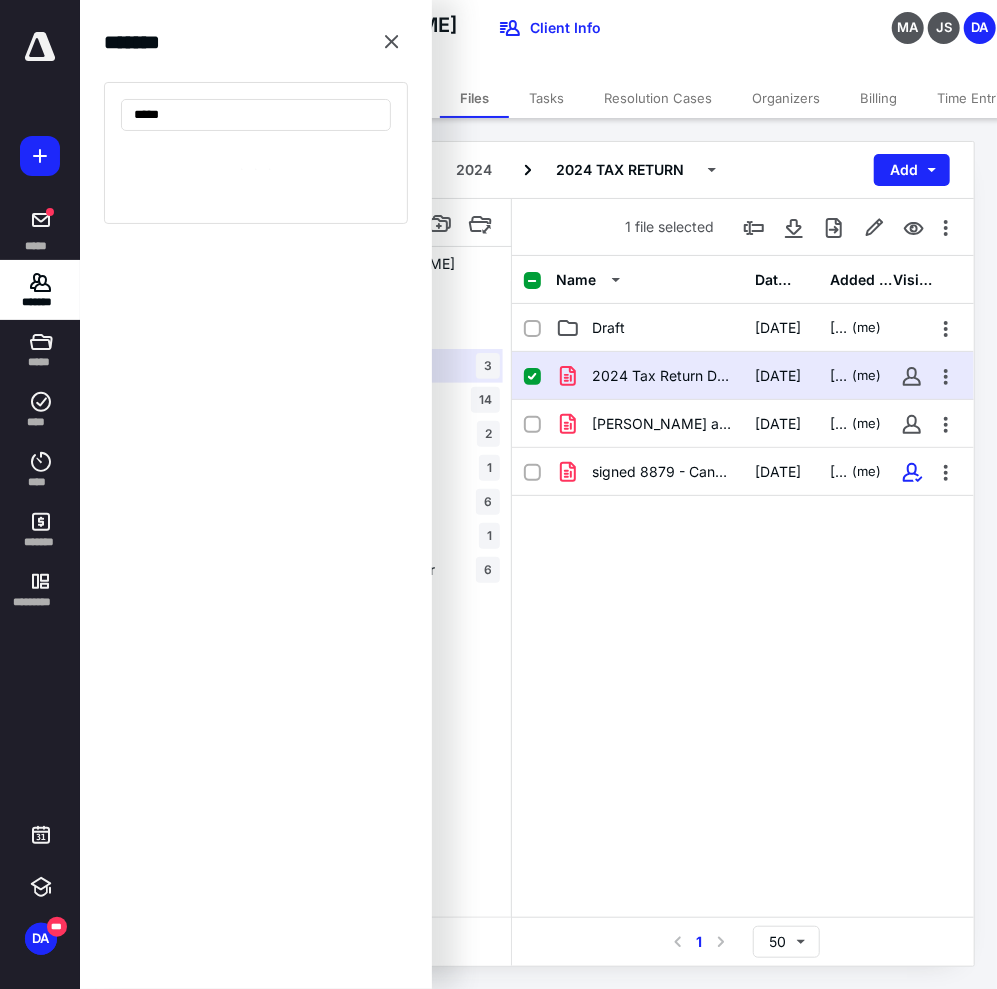 type on "******" 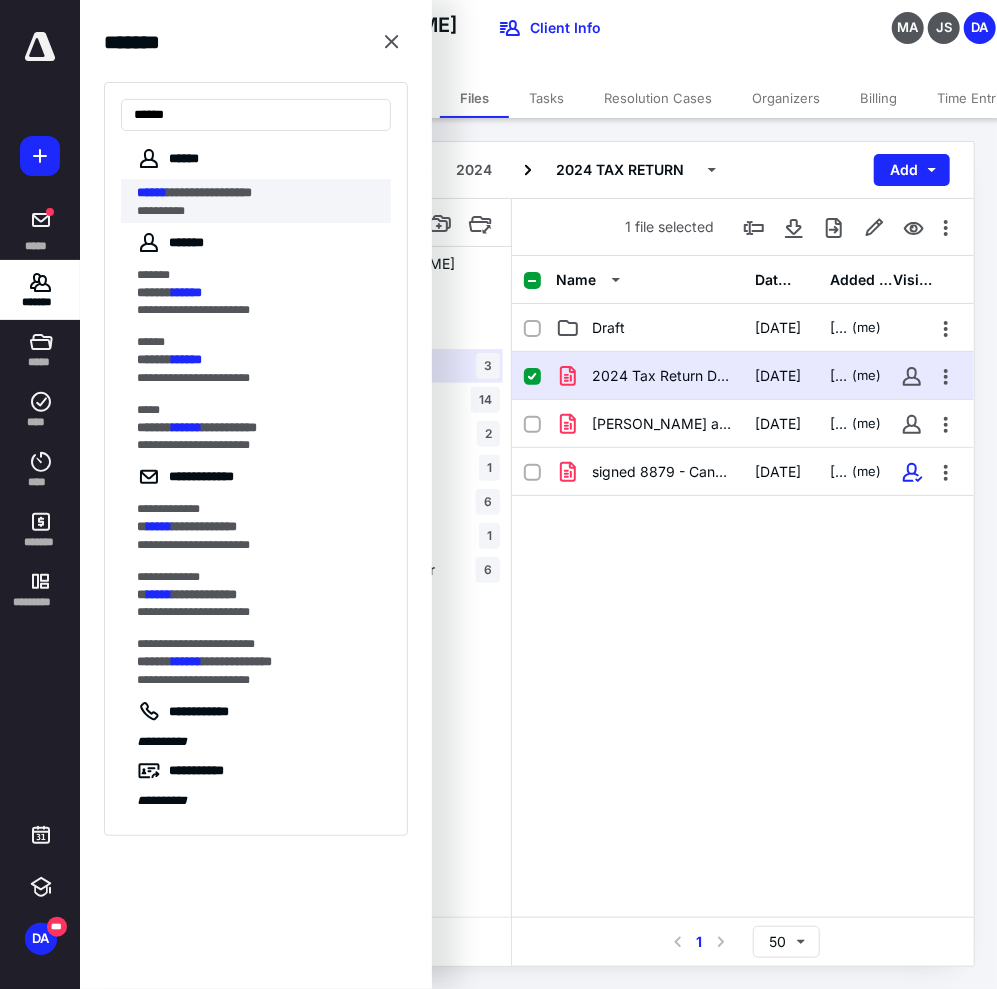 click on "**********" at bounding box center [258, 211] 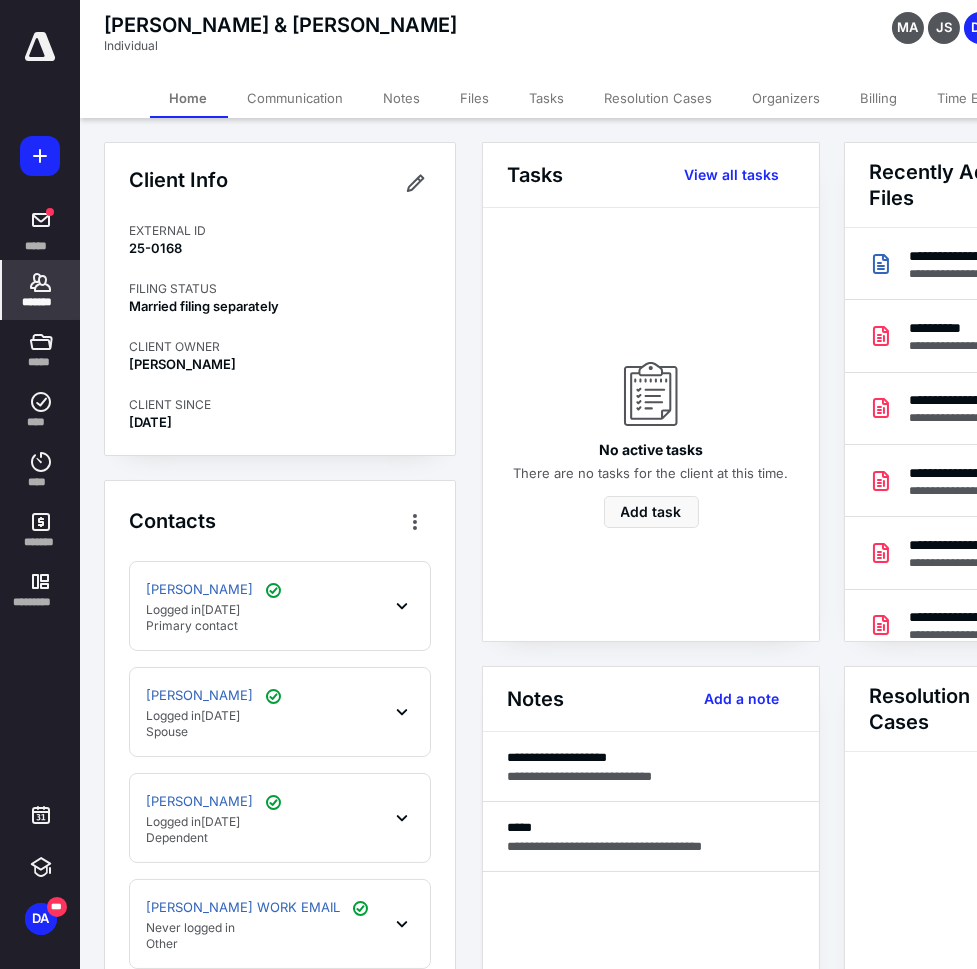 click on "Files" at bounding box center [475, 98] 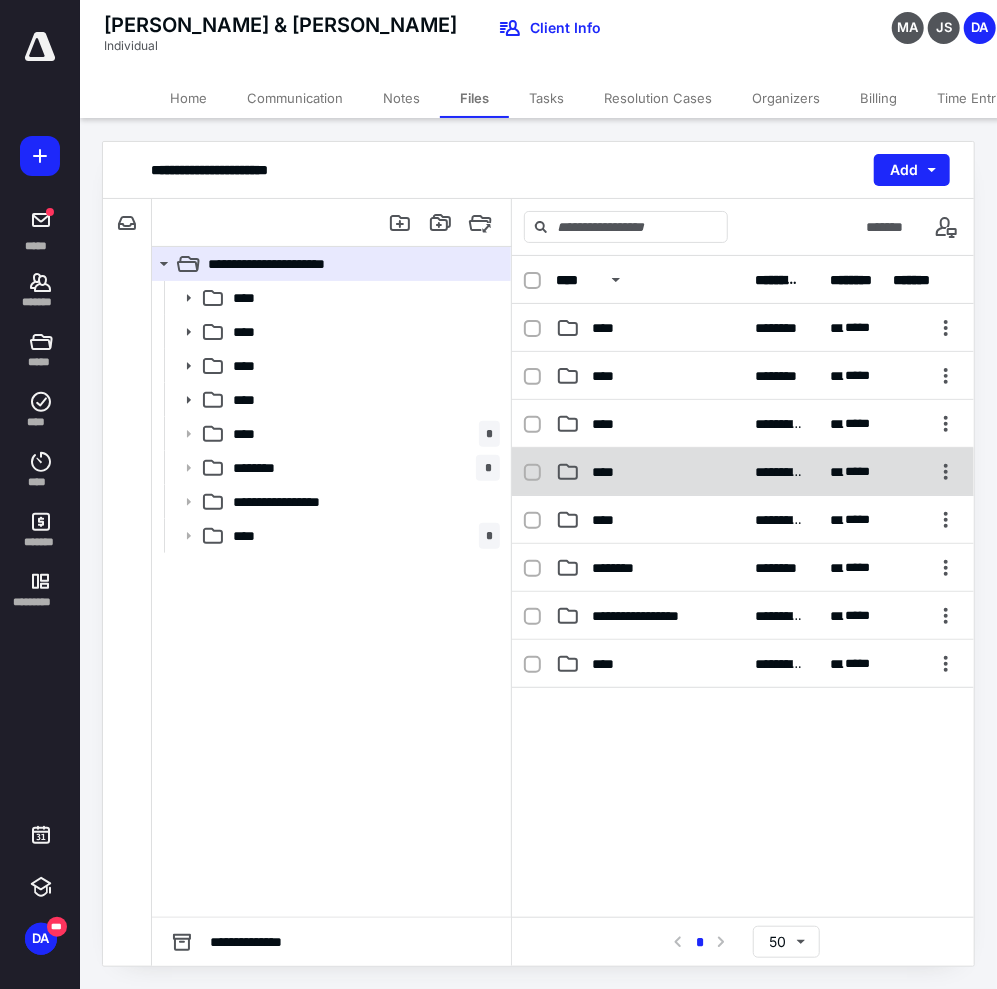 click on "****" at bounding box center (649, 472) 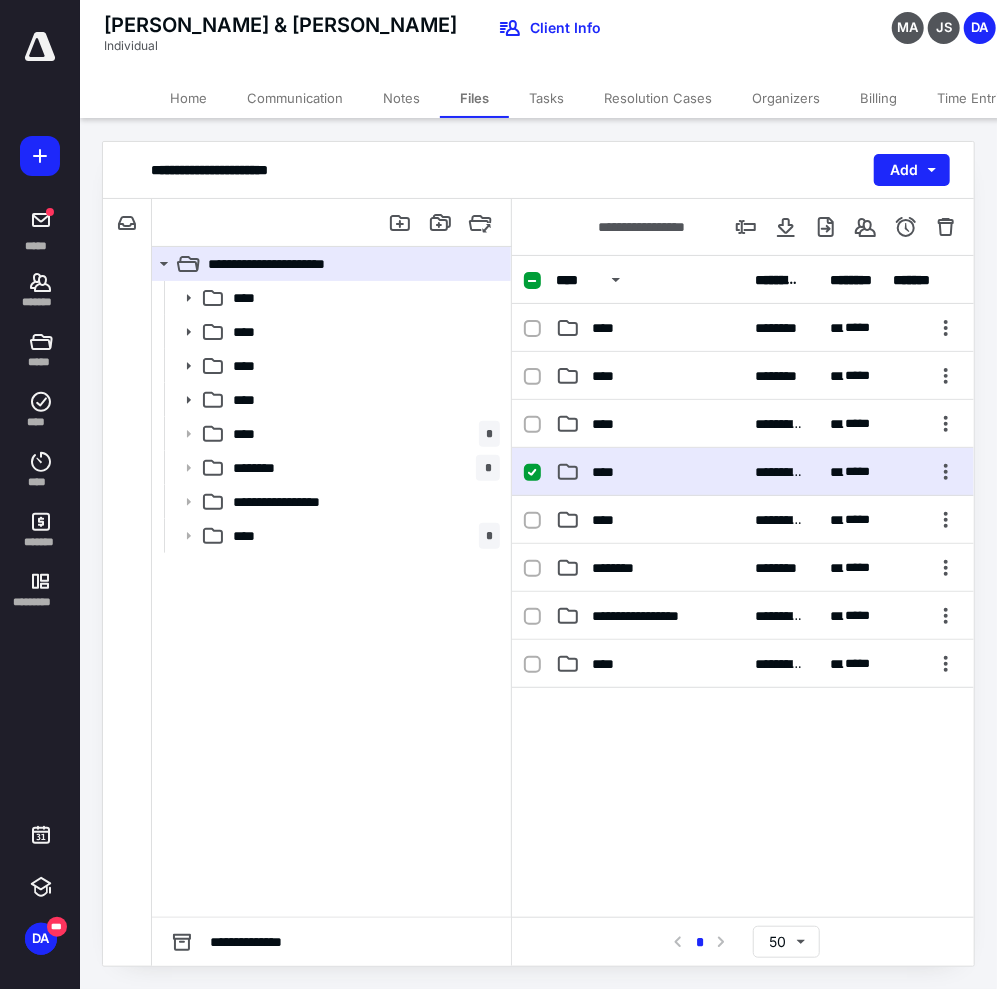 click on "****" at bounding box center [649, 472] 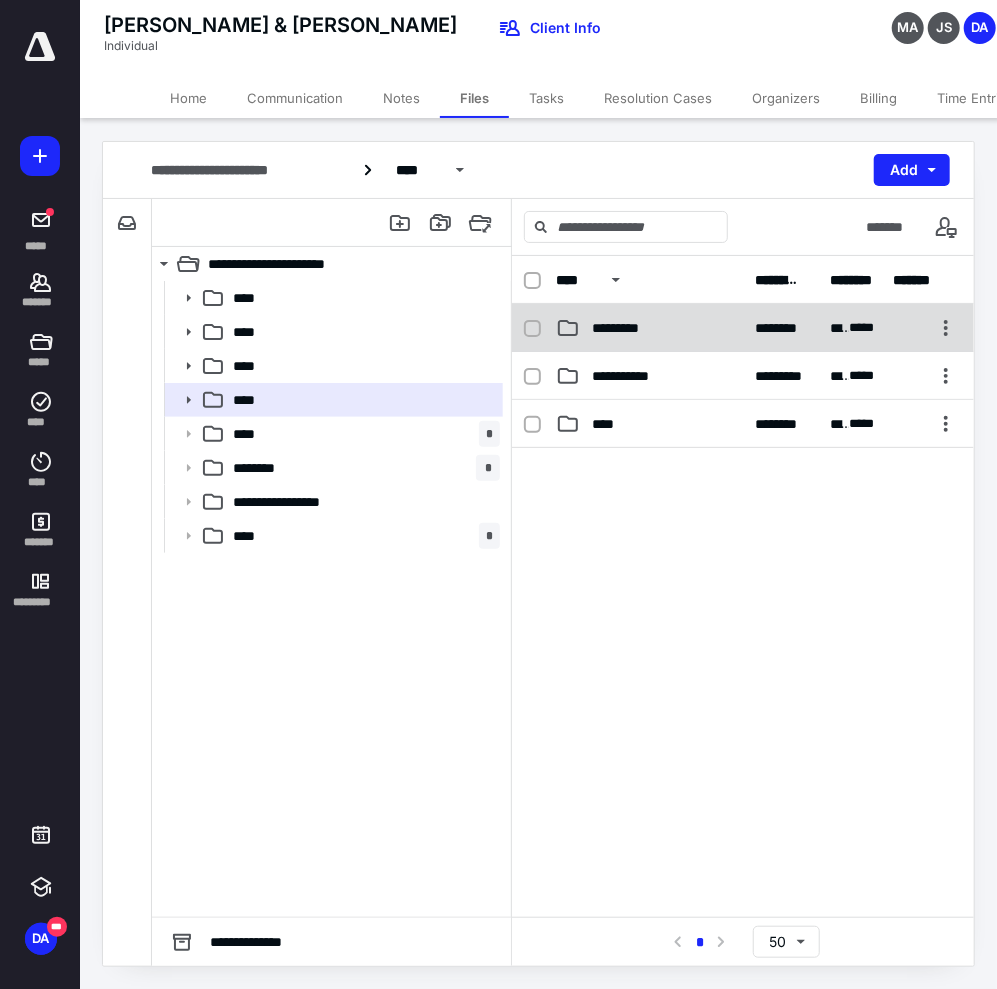 click on "**********" at bounding box center [743, 328] 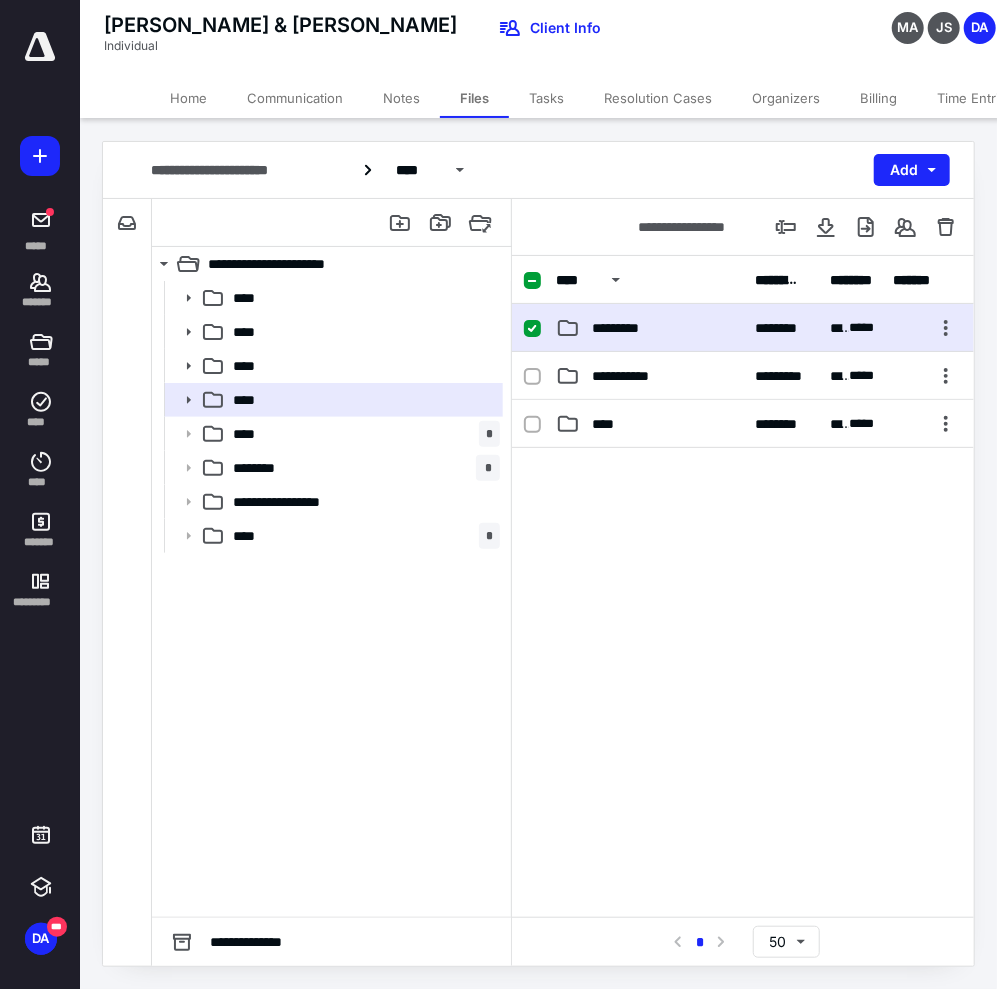 click on "**********" at bounding box center [743, 328] 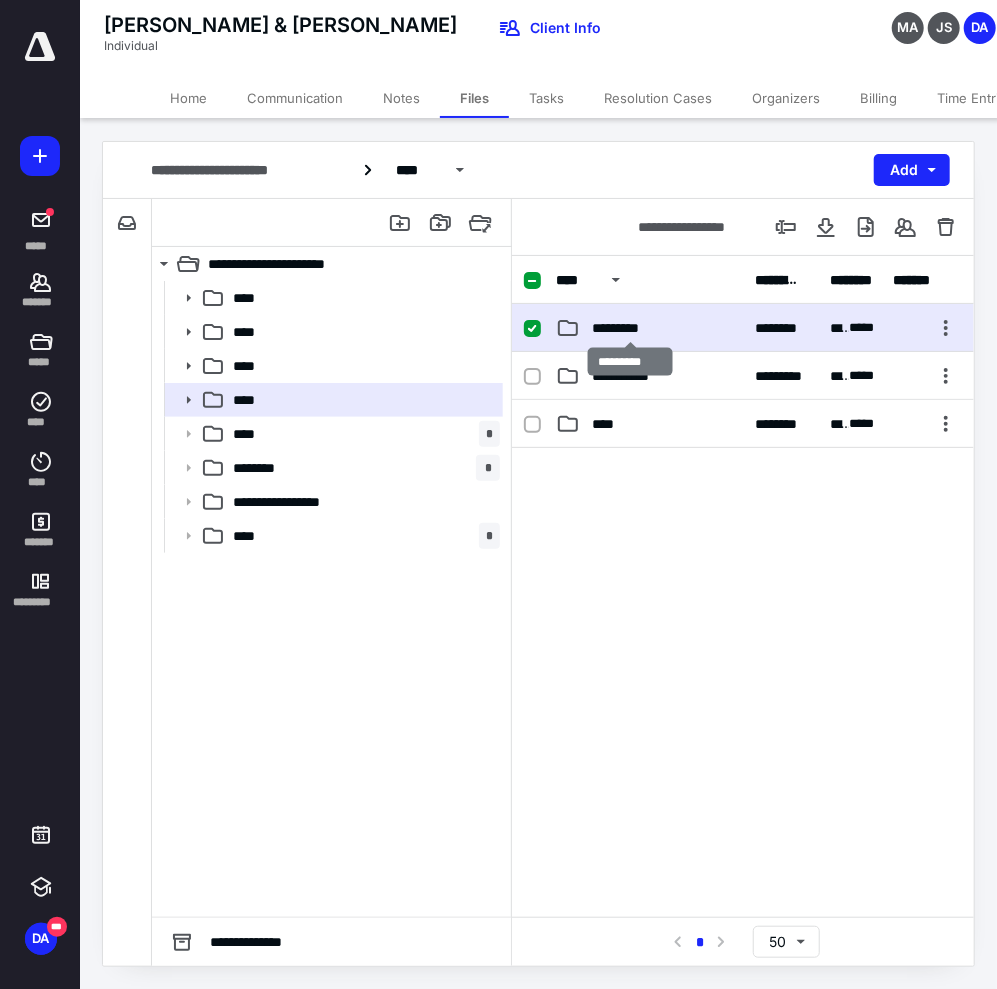click on "*********" at bounding box center [629, 328] 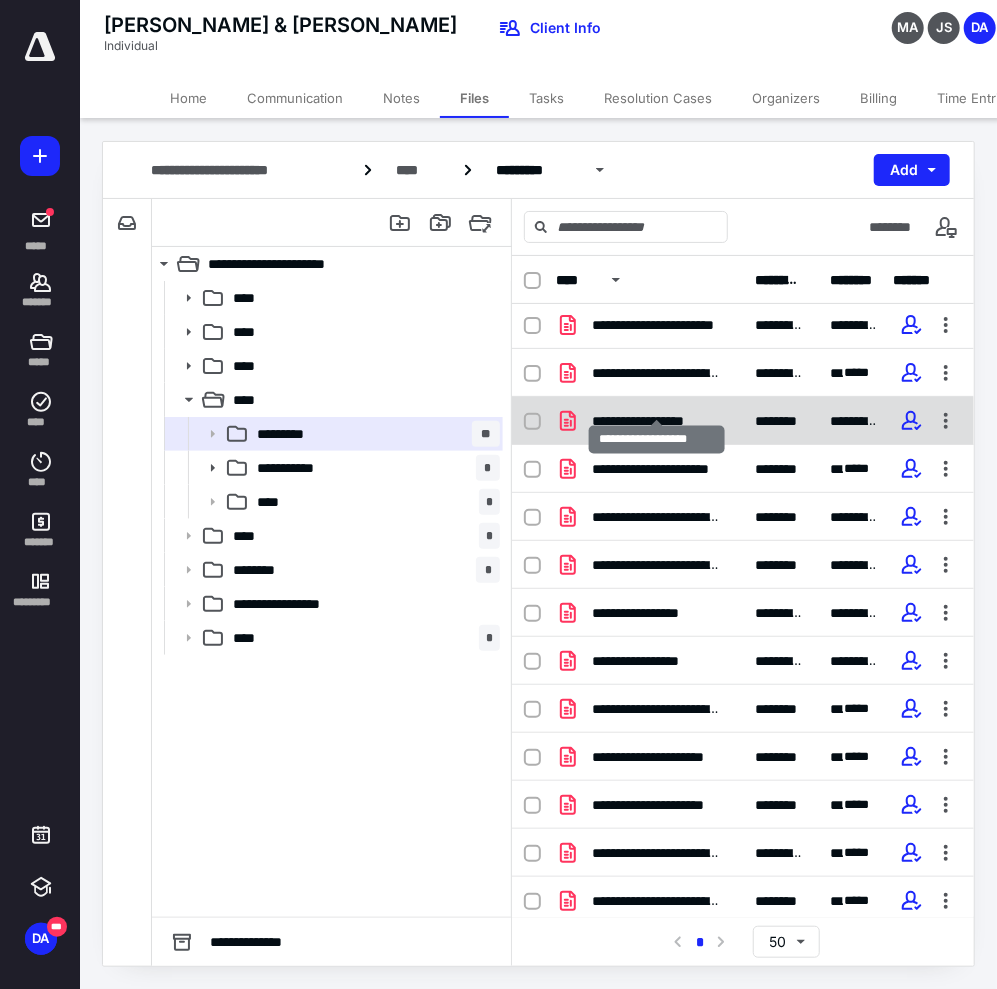 scroll, scrollTop: 128, scrollLeft: 0, axis: vertical 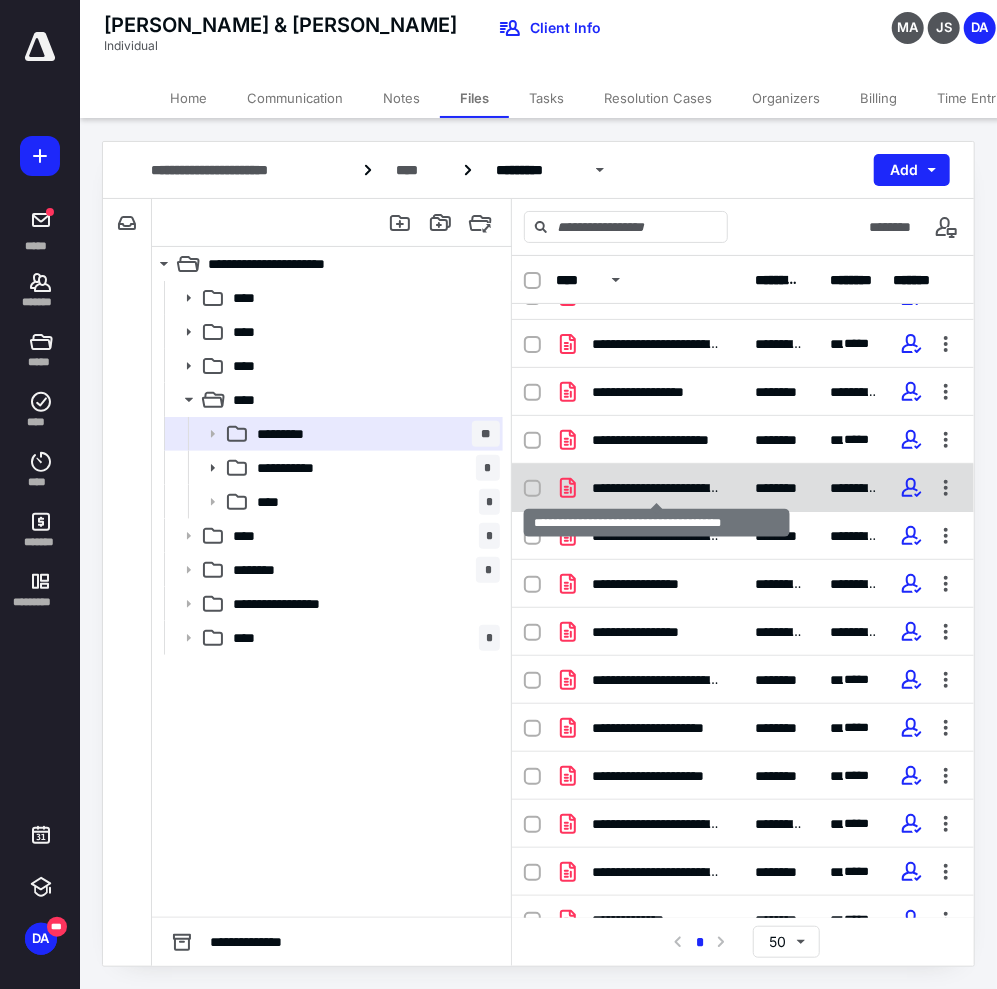 click on "**********" at bounding box center [656, 488] 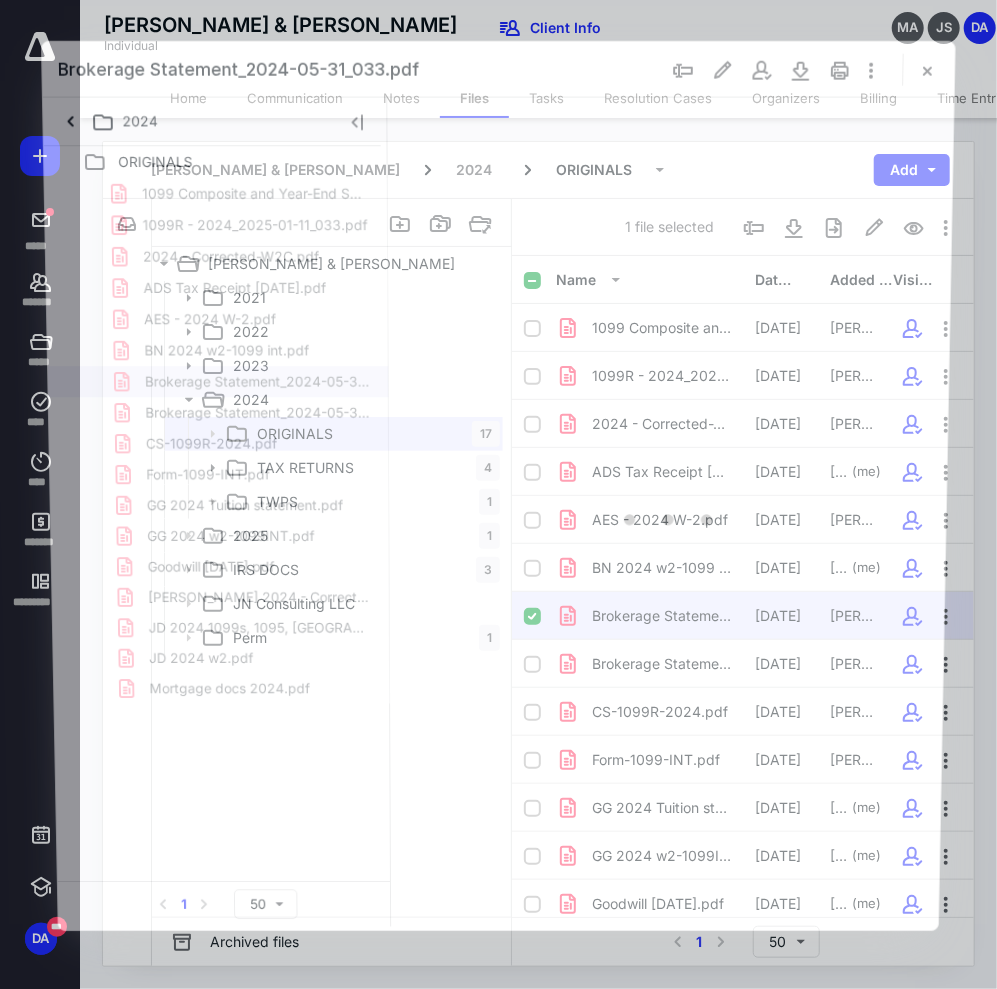scroll, scrollTop: 128, scrollLeft: 0, axis: vertical 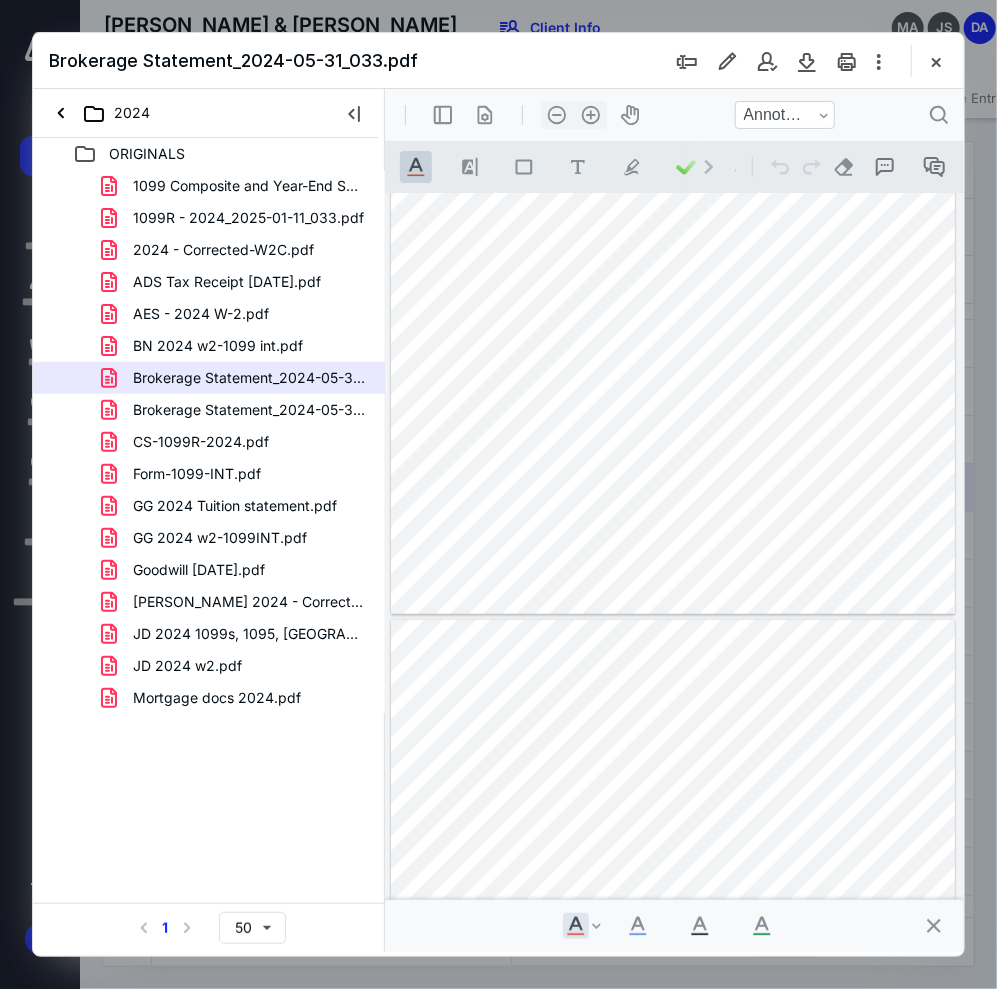 type on "*" 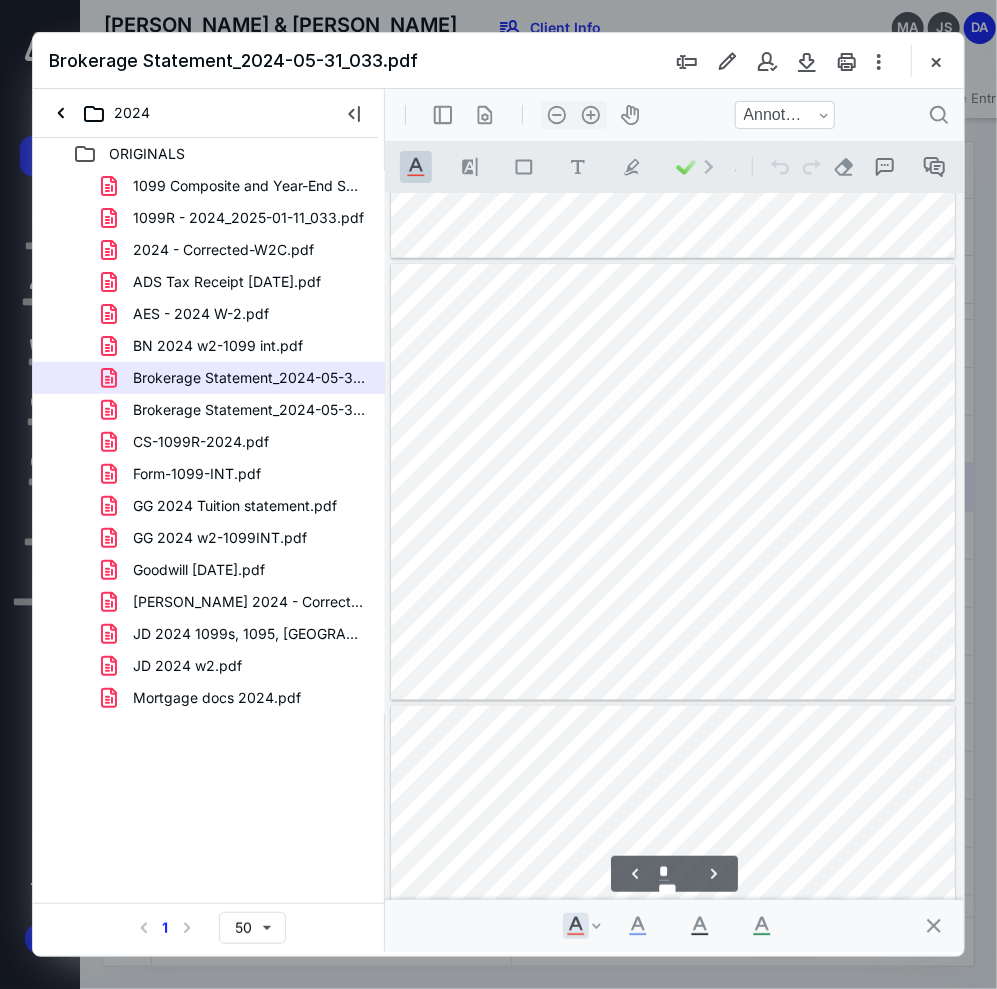scroll, scrollTop: 848, scrollLeft: 0, axis: vertical 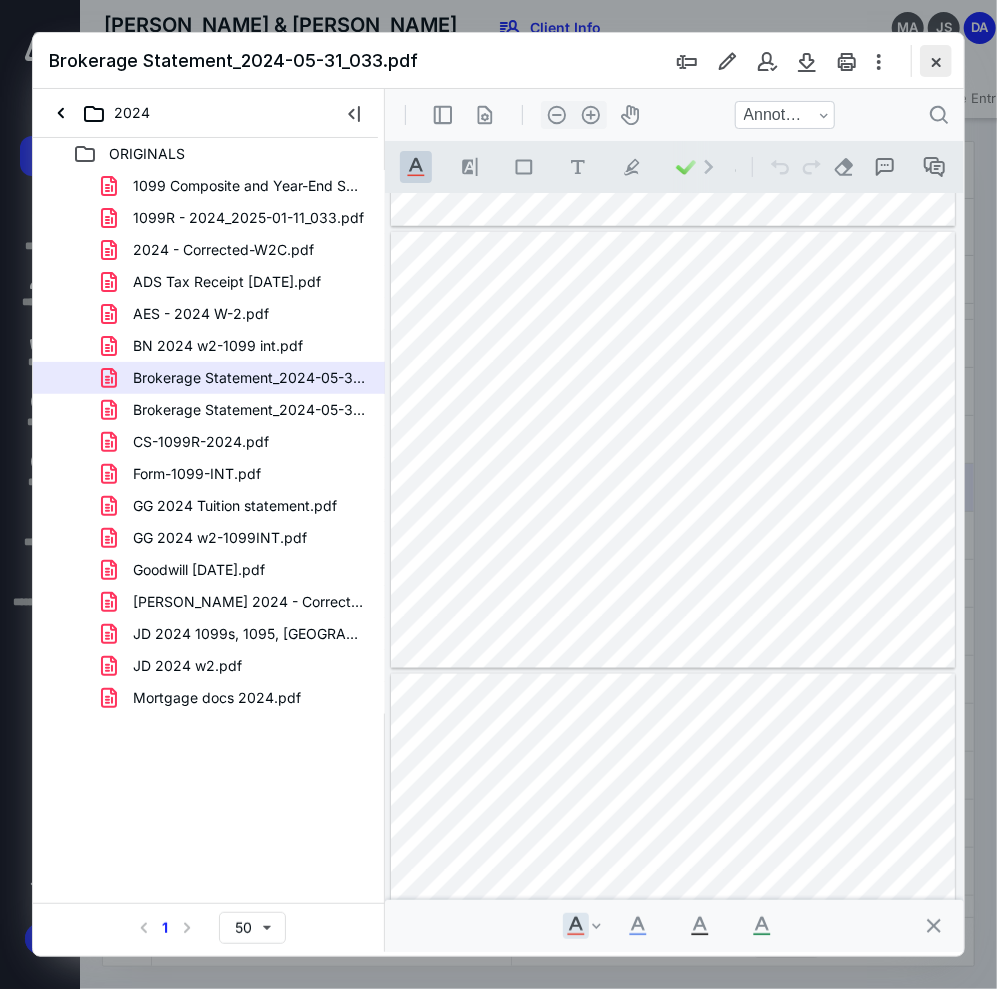 click at bounding box center [936, 61] 